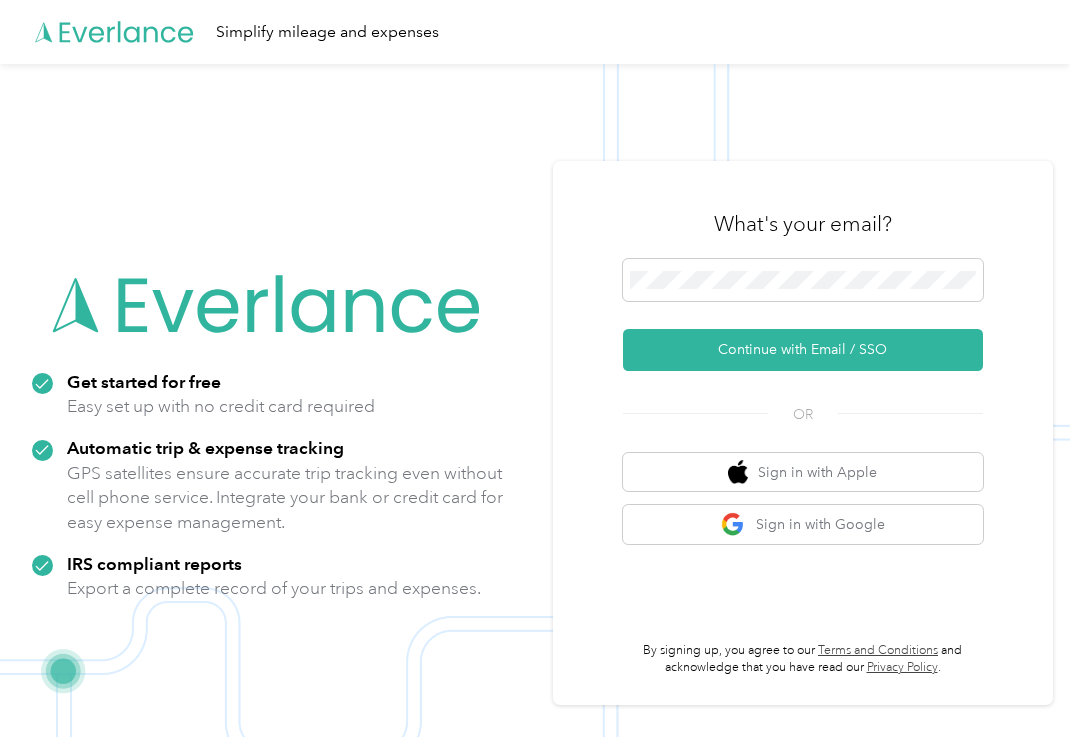 scroll, scrollTop: 0, scrollLeft: 0, axis: both 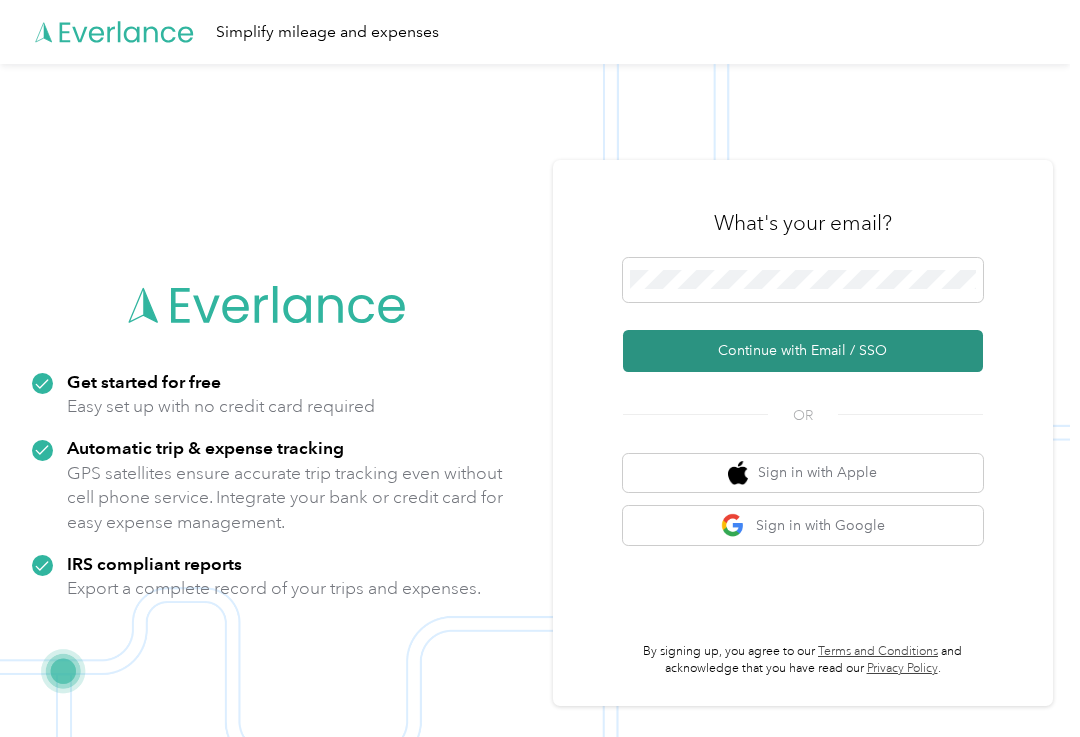 click on "Continue with Email / SSO" at bounding box center (803, 351) 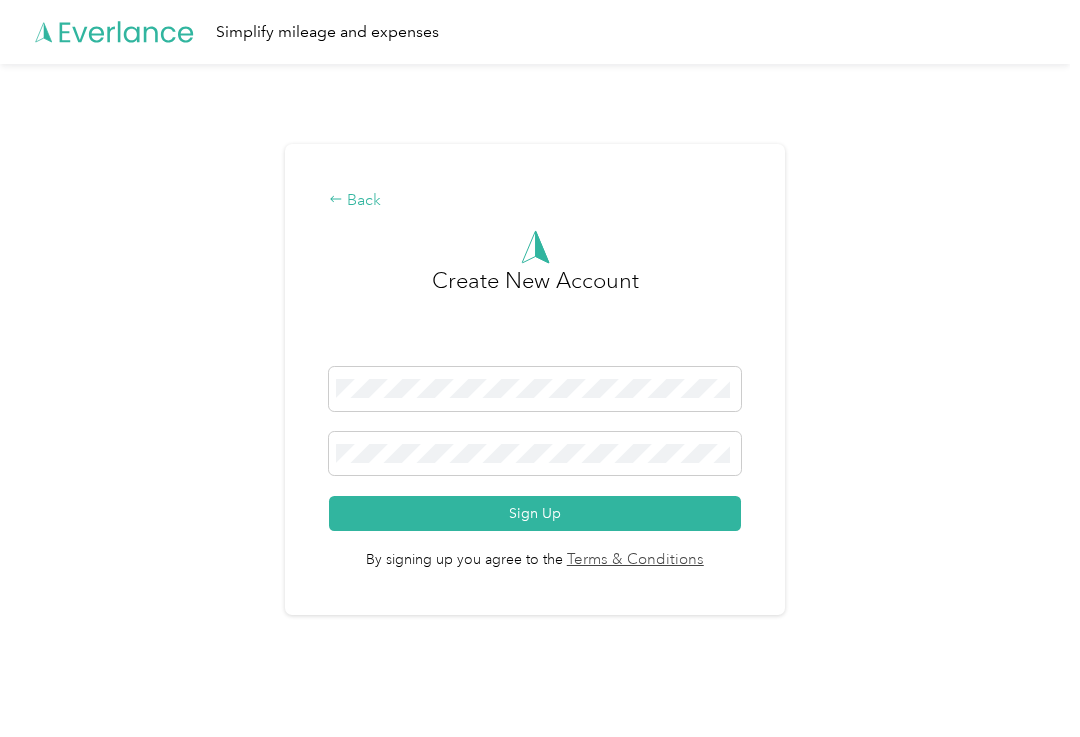 click 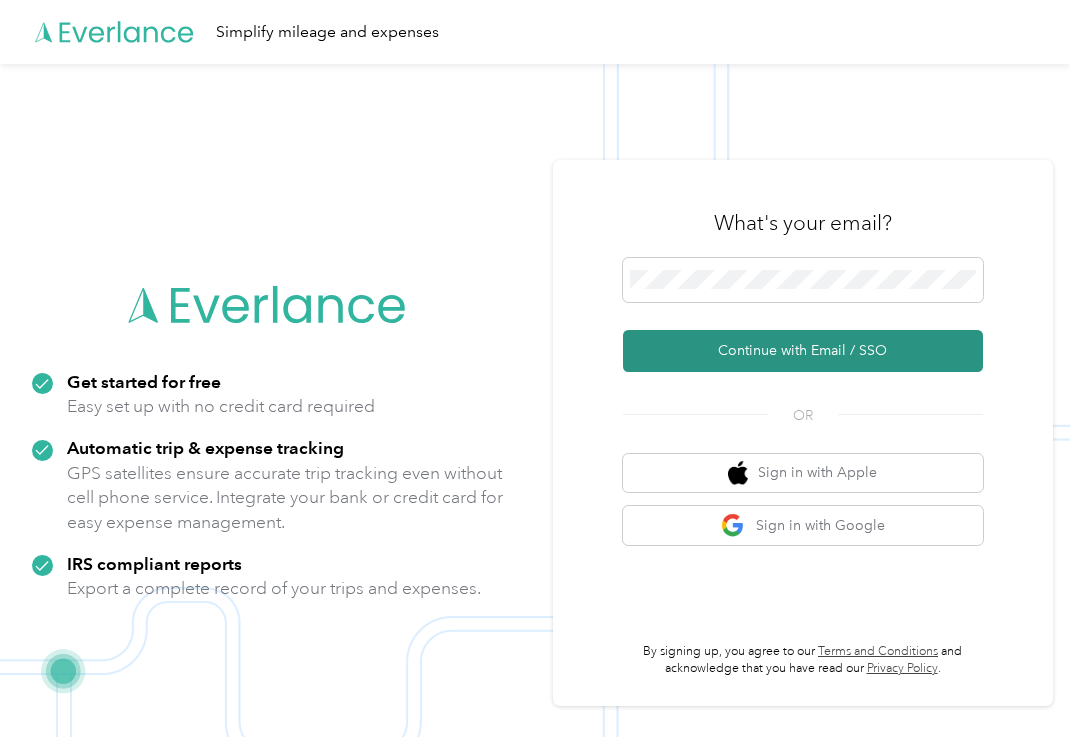 click on "Continue with Email / SSO" at bounding box center (803, 351) 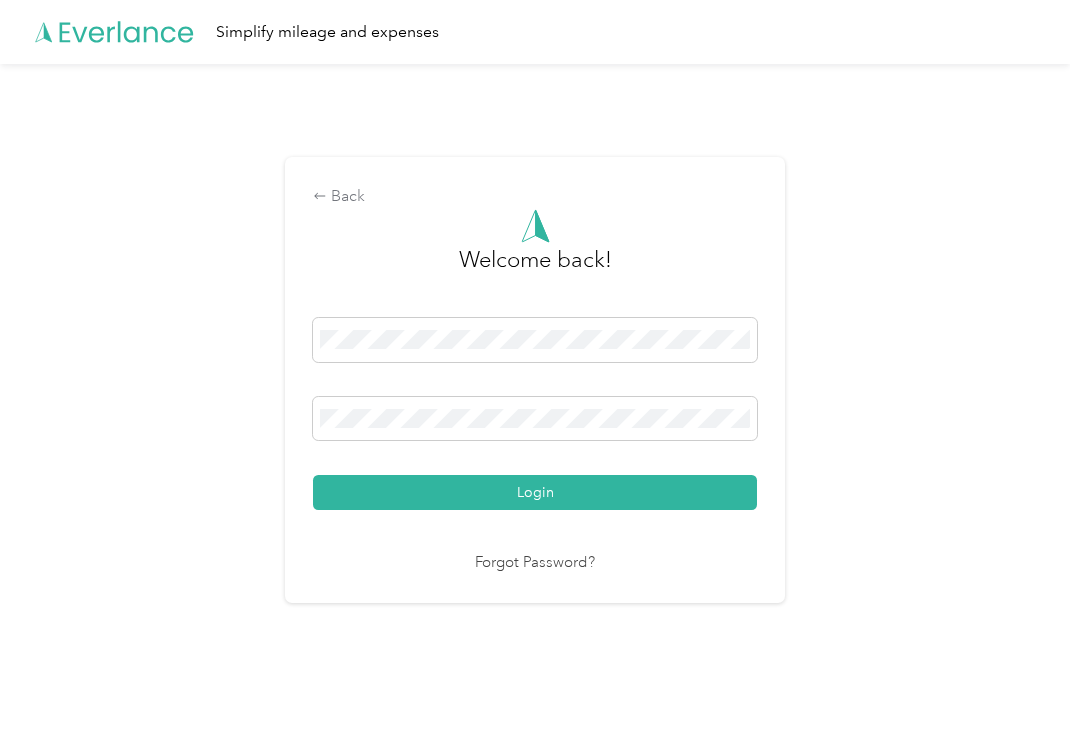 click on "Login" at bounding box center (535, 492) 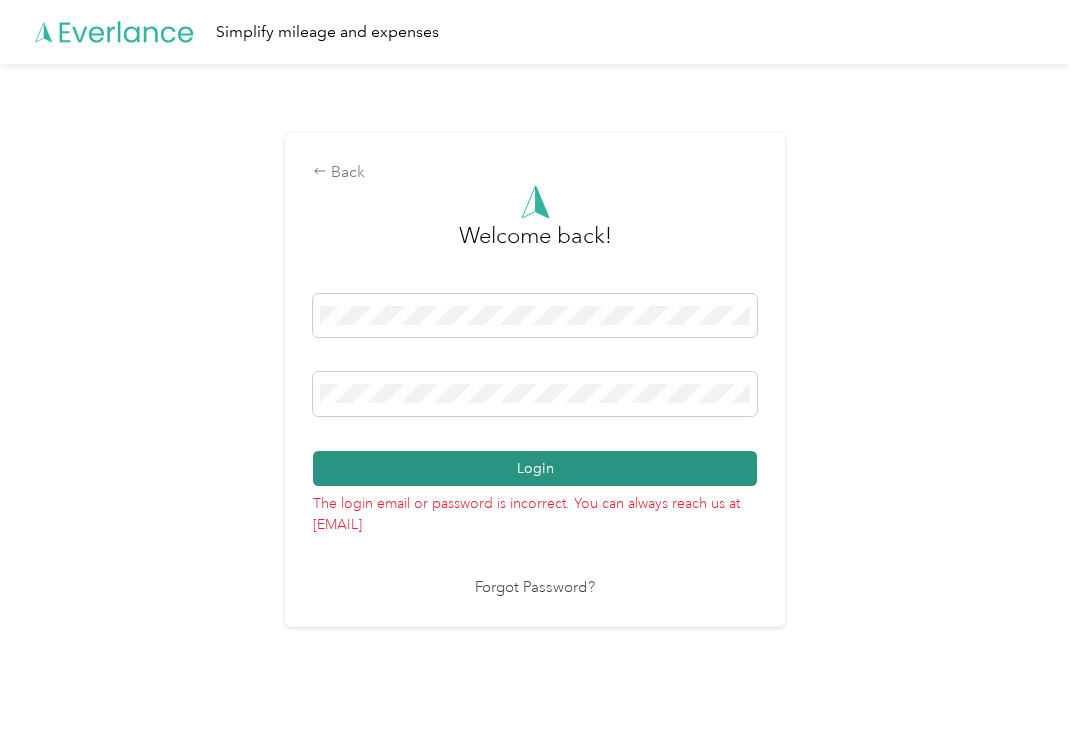 click on "Login" at bounding box center [535, 468] 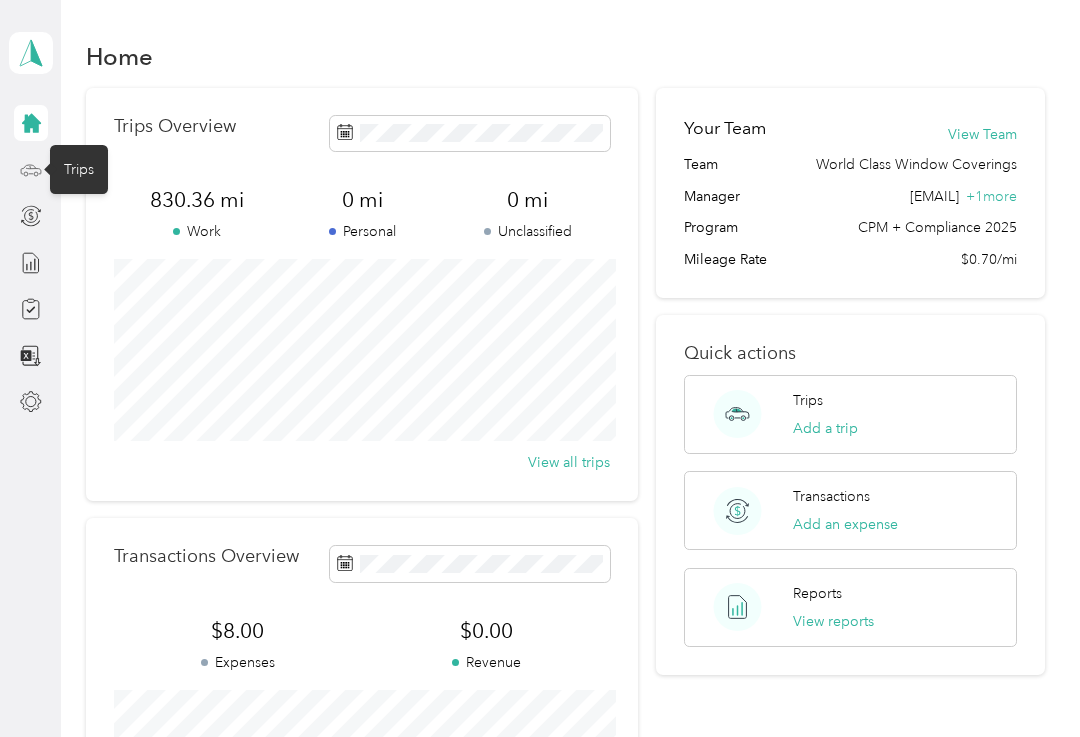 click 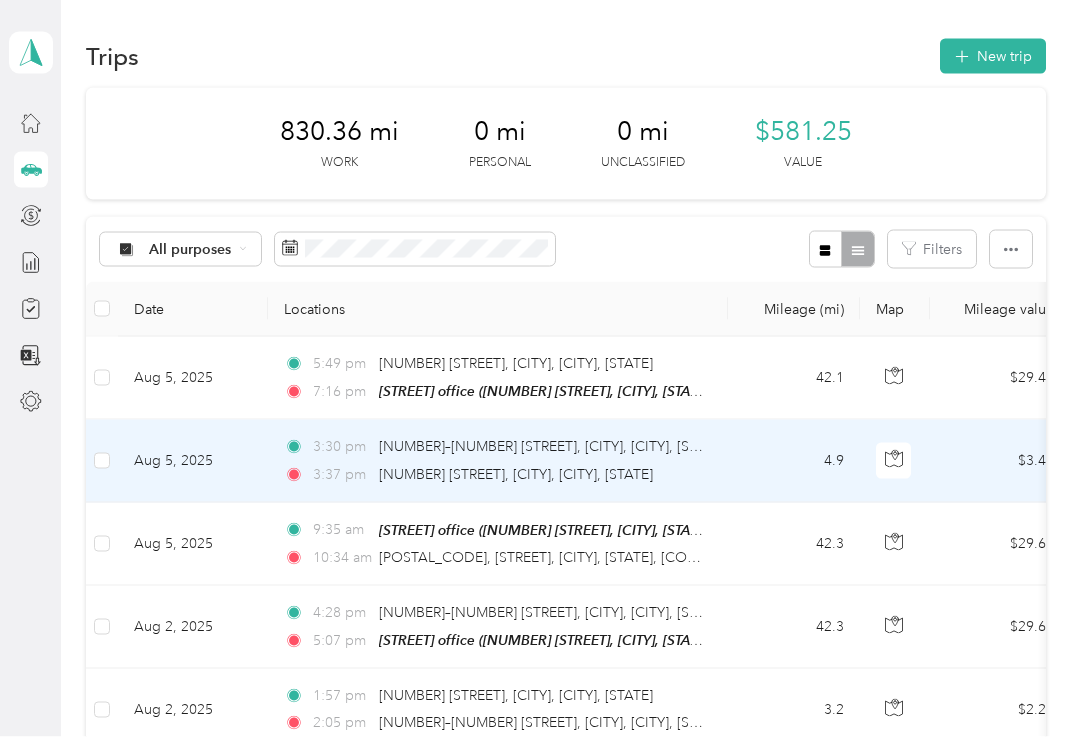 scroll, scrollTop: 0, scrollLeft: 0, axis: both 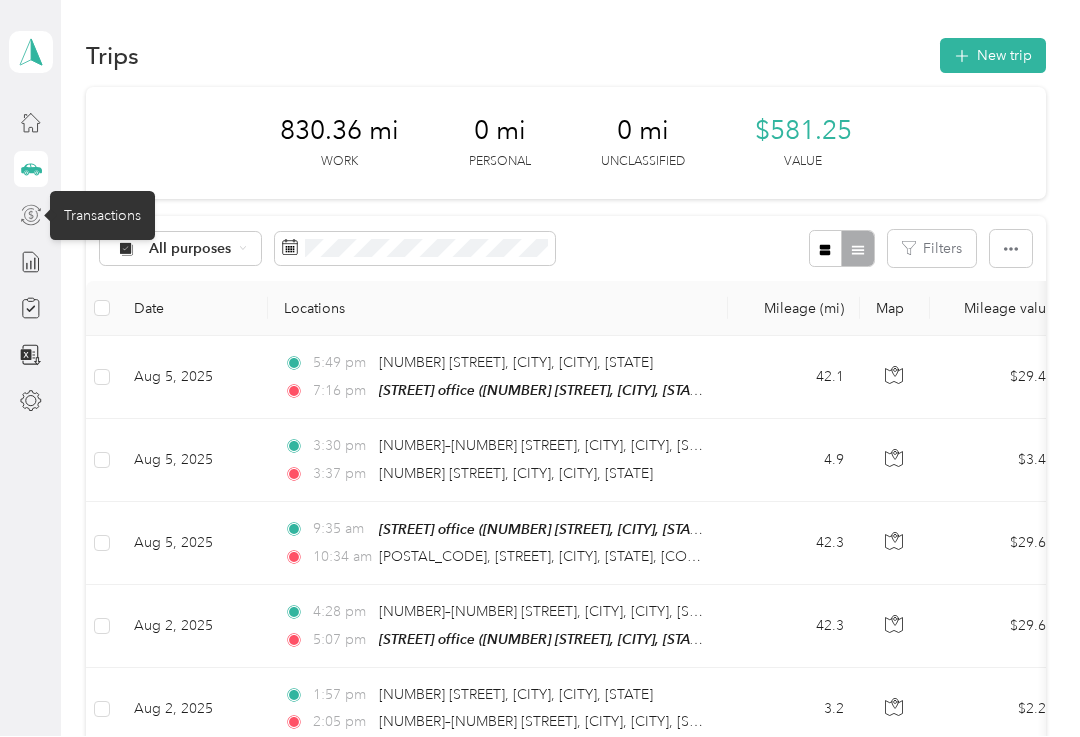 click 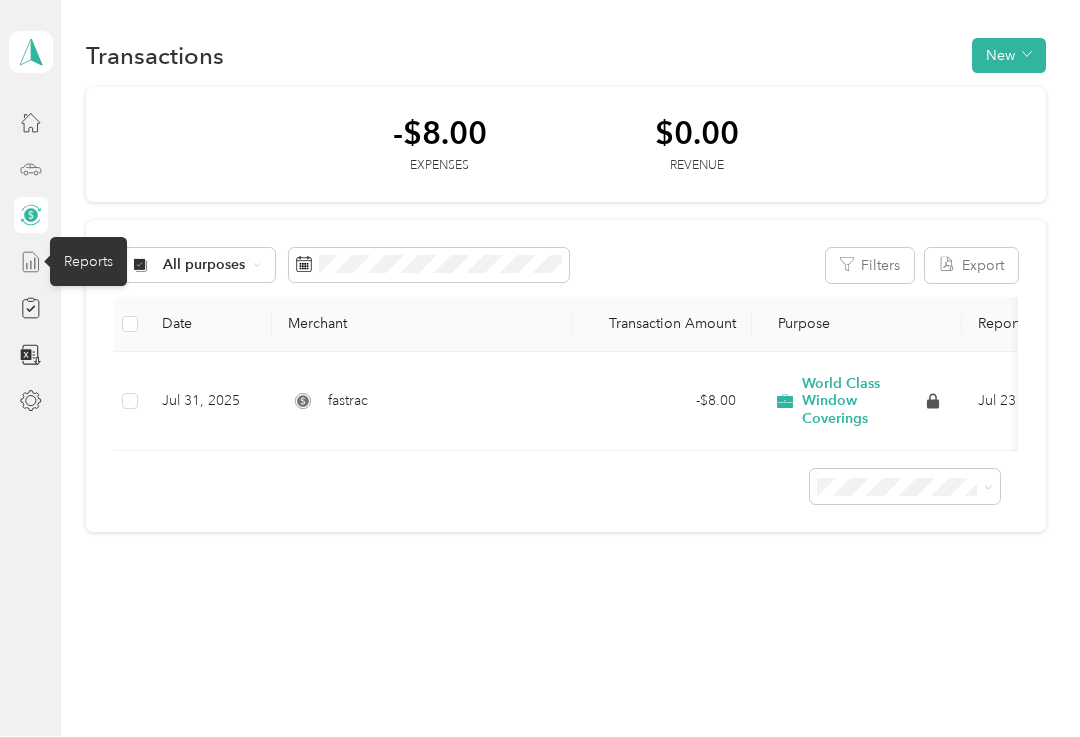 click 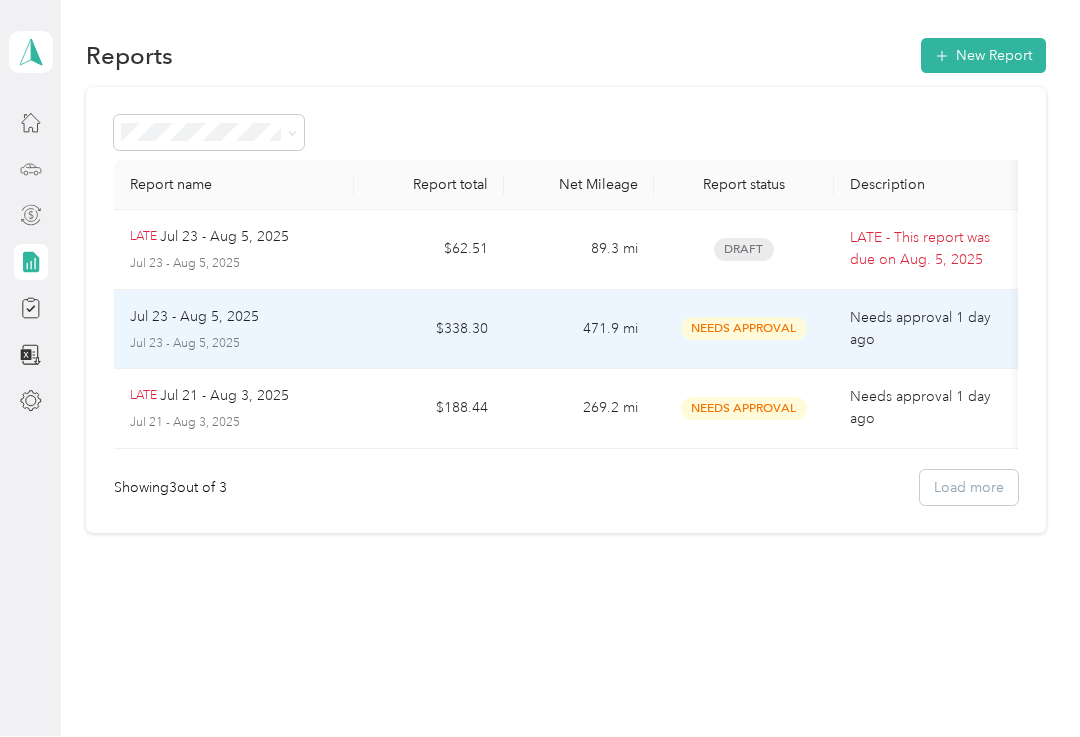 click on "$338.30" at bounding box center [429, 331] 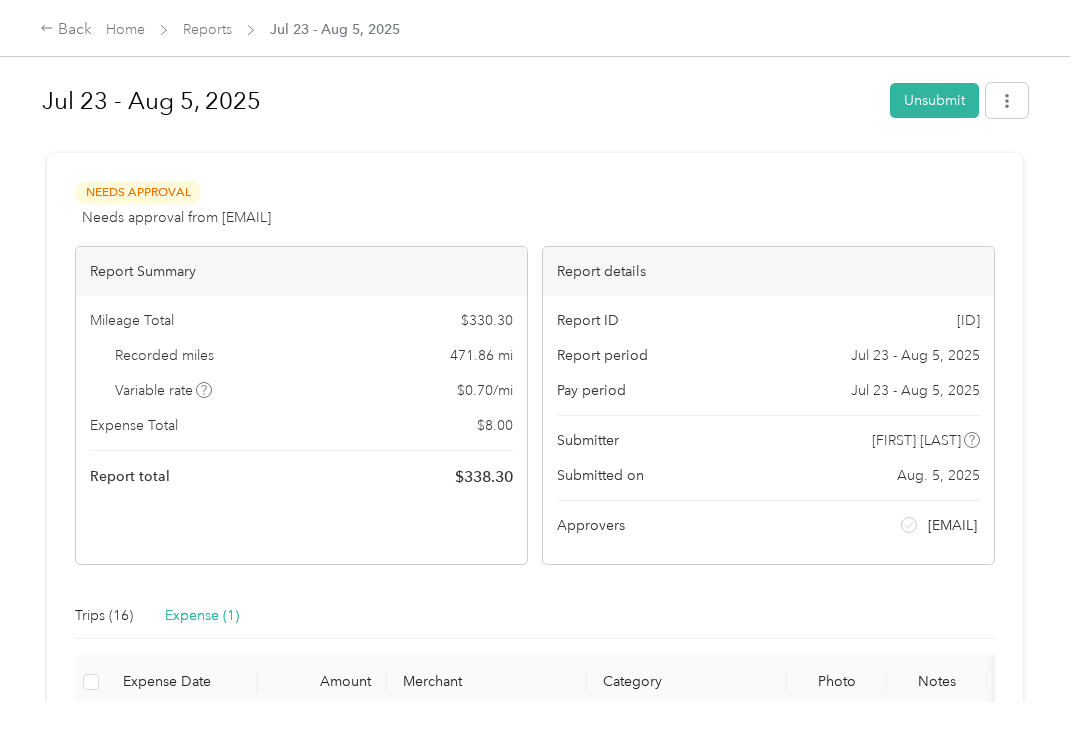scroll, scrollTop: 0, scrollLeft: 0, axis: both 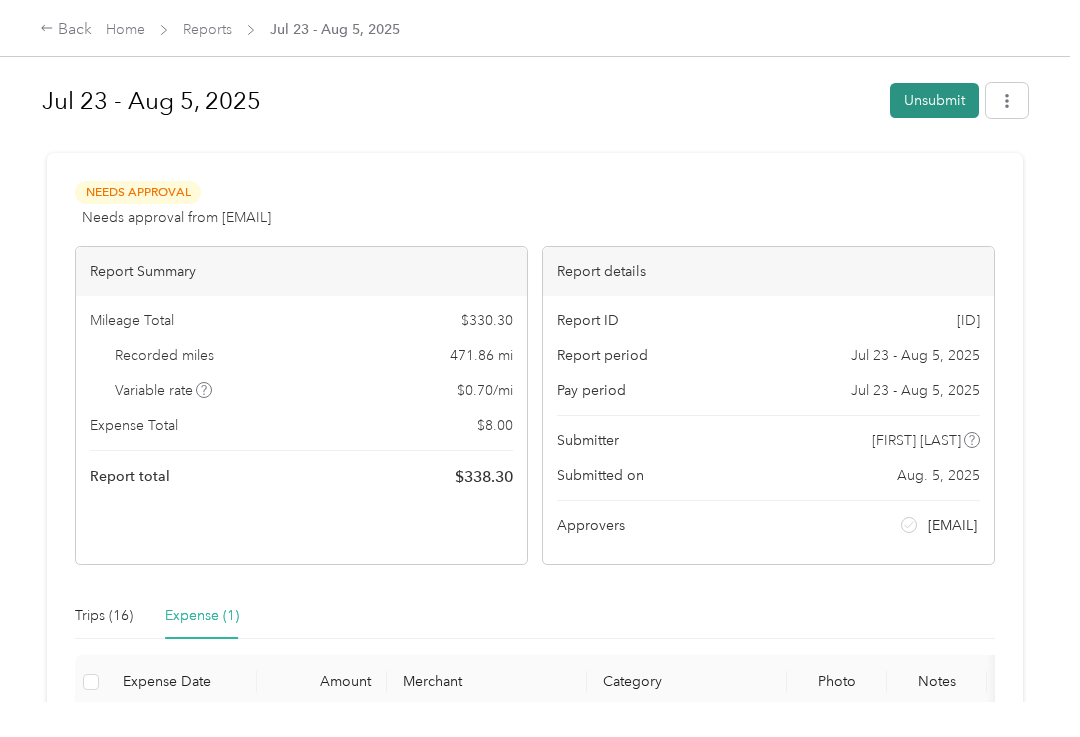 click on "Unsubmit" at bounding box center (934, 100) 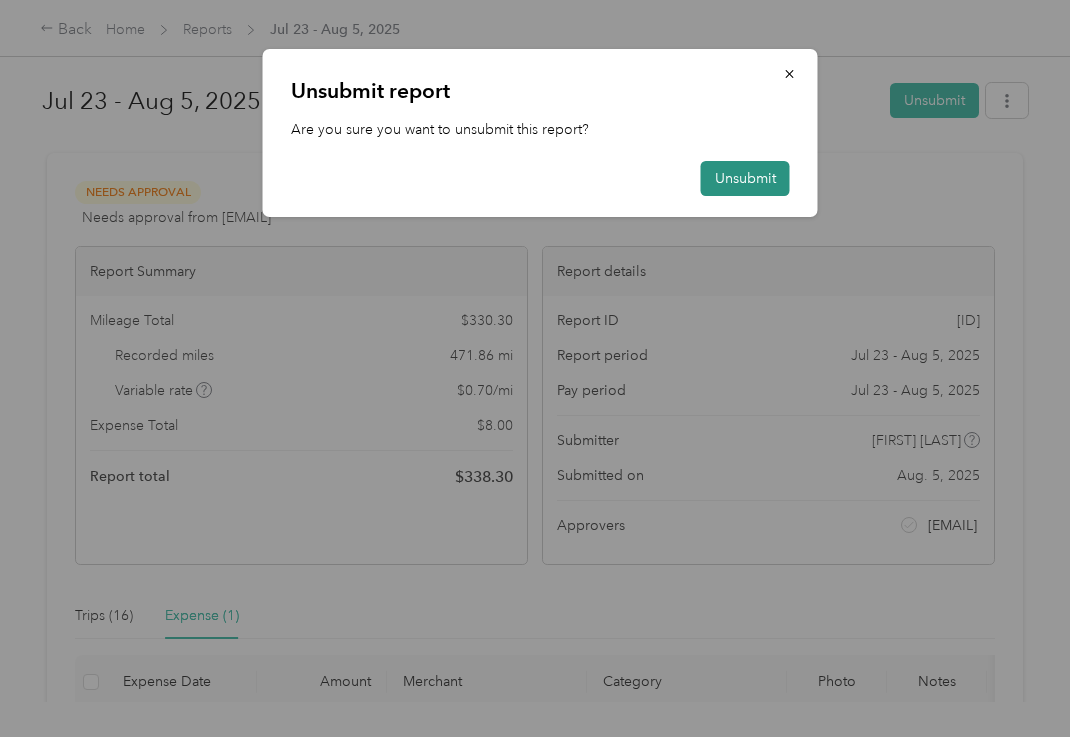 click on "Unsubmit" at bounding box center [745, 178] 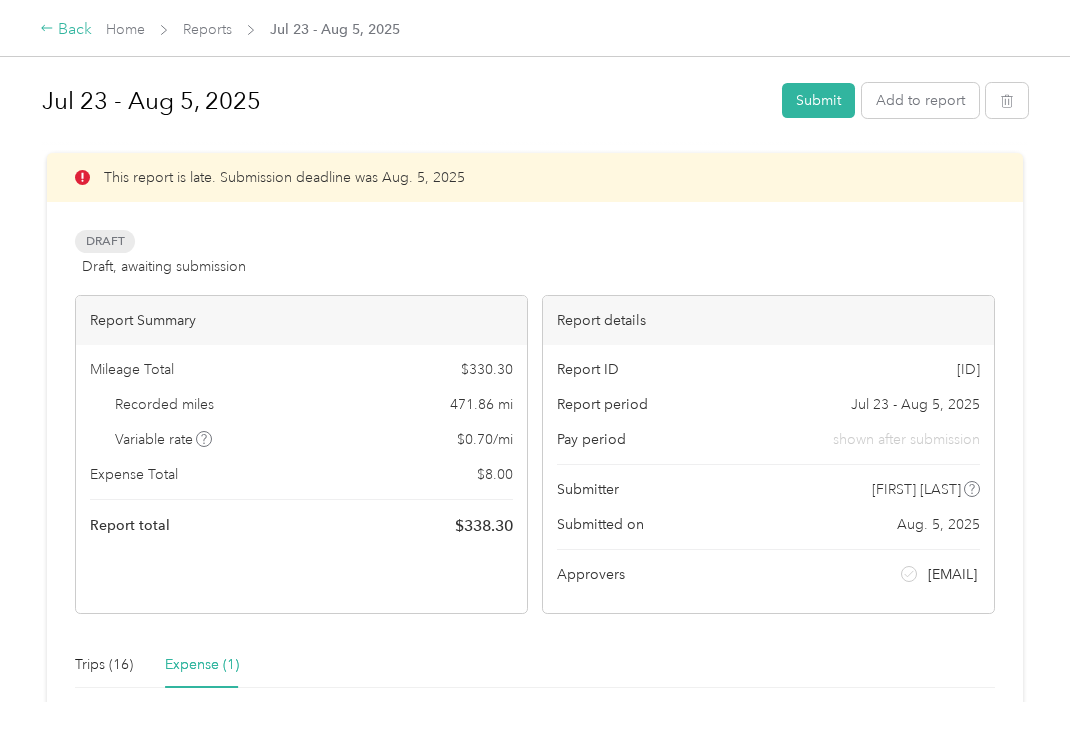 click on "Back" at bounding box center (66, 30) 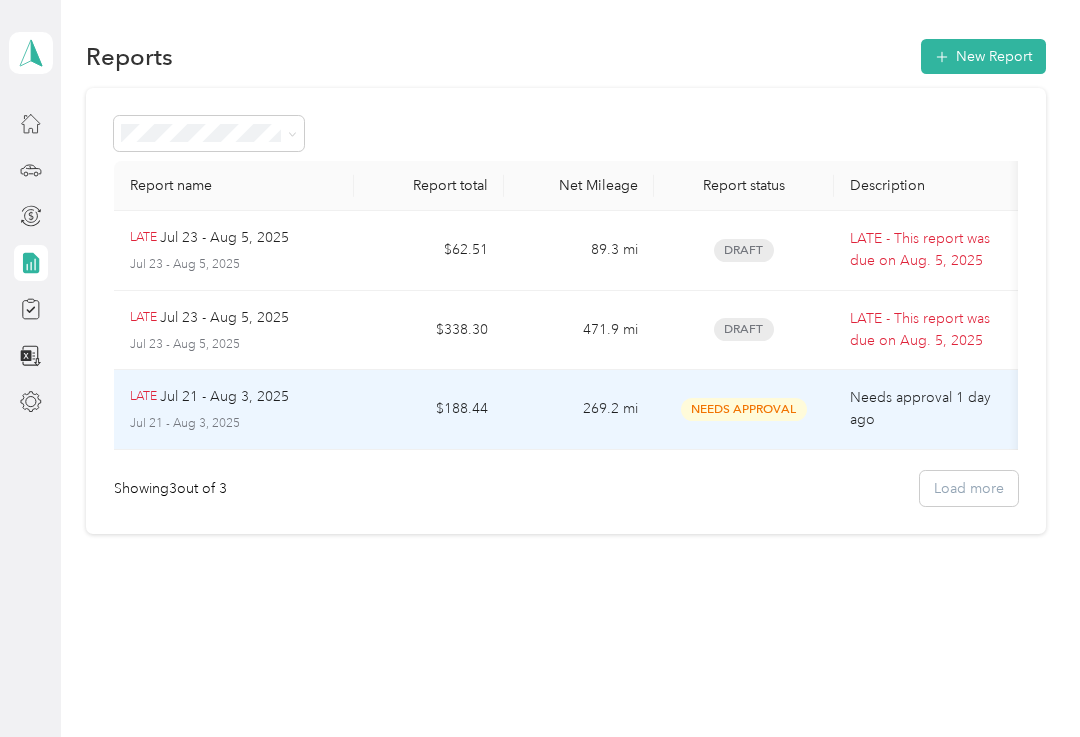 click on "Needs Approval" at bounding box center (744, 409) 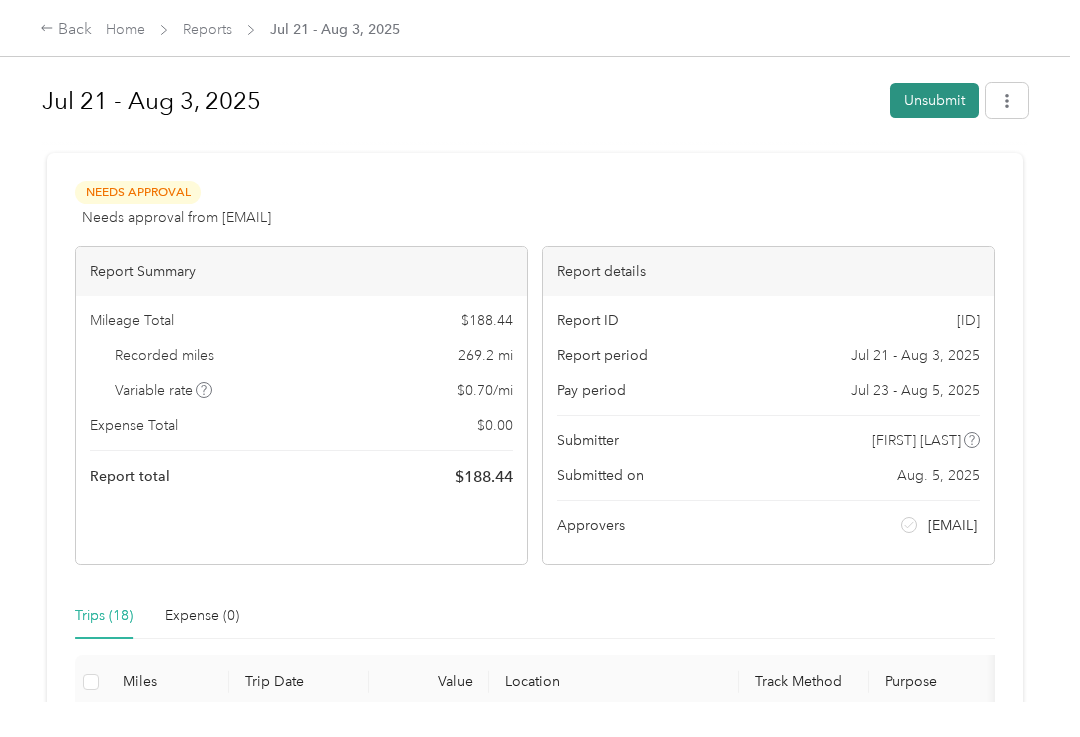 click on "Unsubmit" at bounding box center [934, 100] 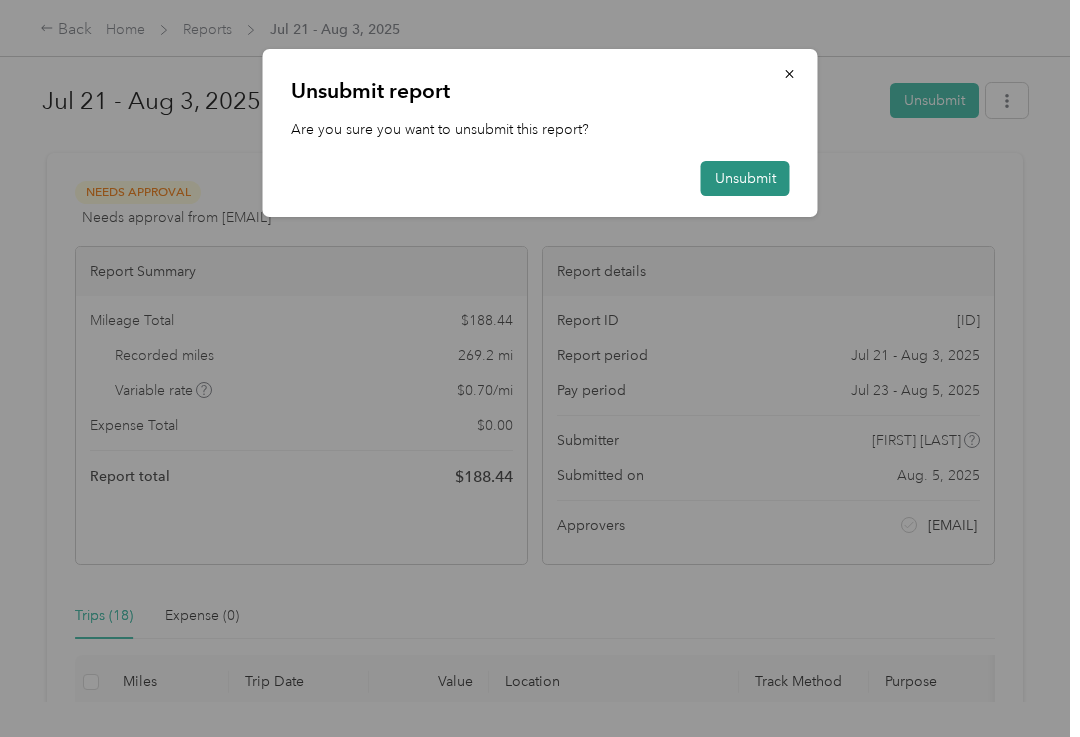 click on "Unsubmit" at bounding box center (745, 178) 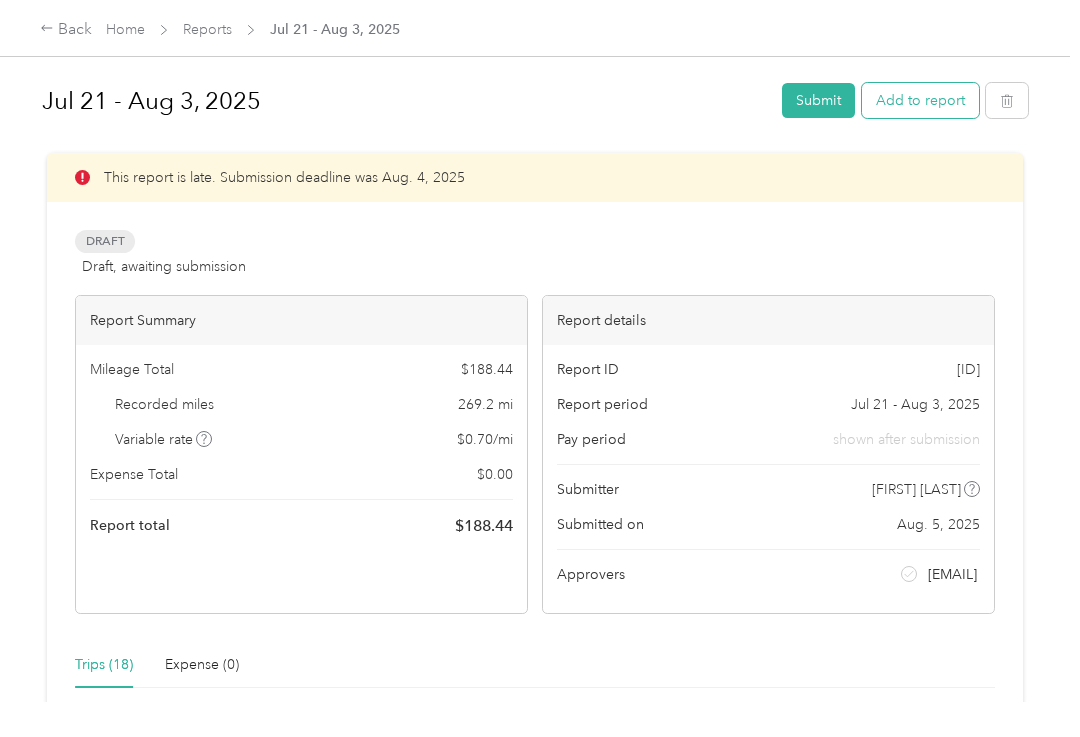 click on "Add to report" at bounding box center (920, 100) 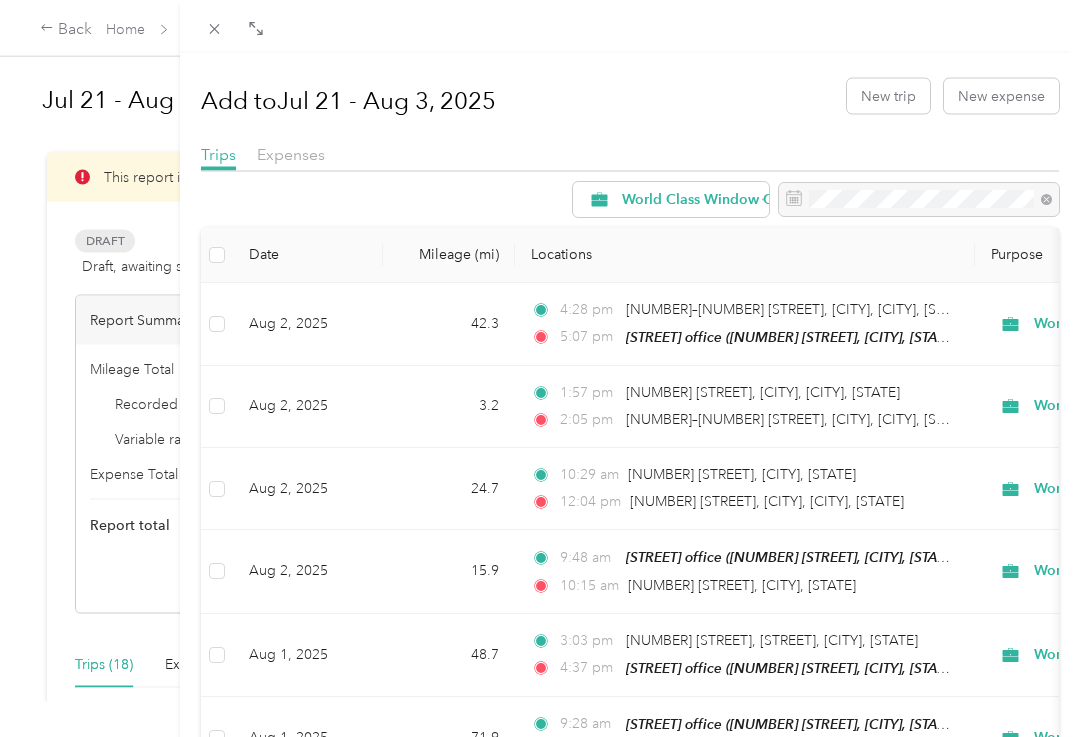 scroll, scrollTop: 0, scrollLeft: 0, axis: both 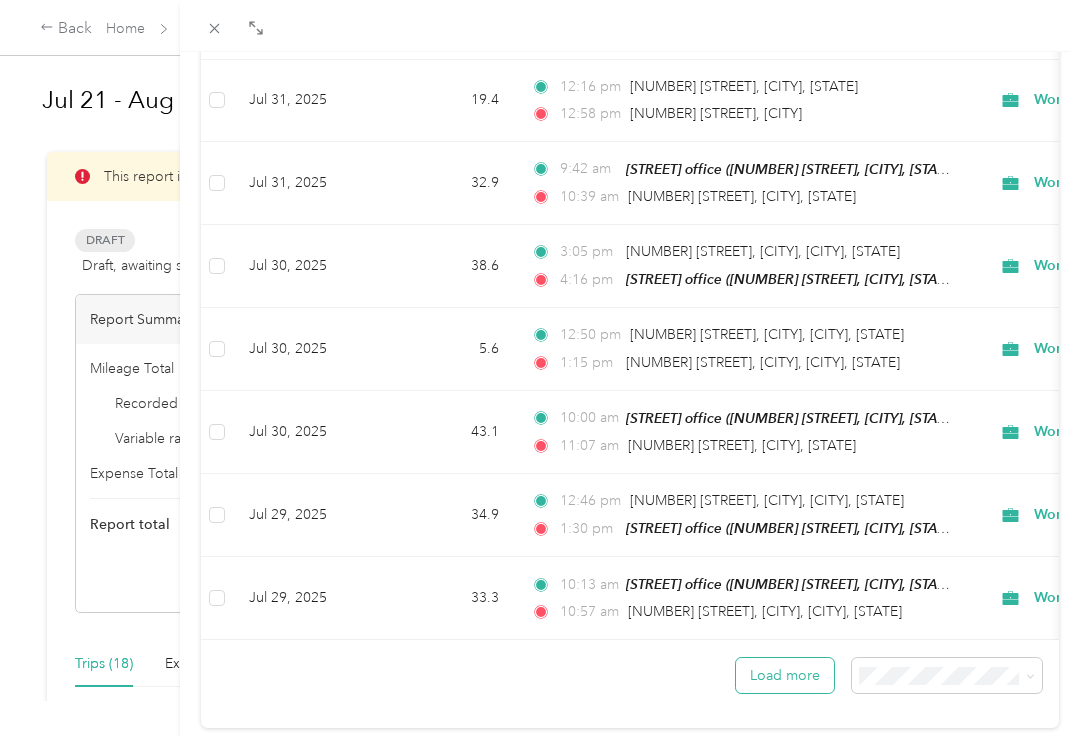 click on "Load more" at bounding box center (785, 676) 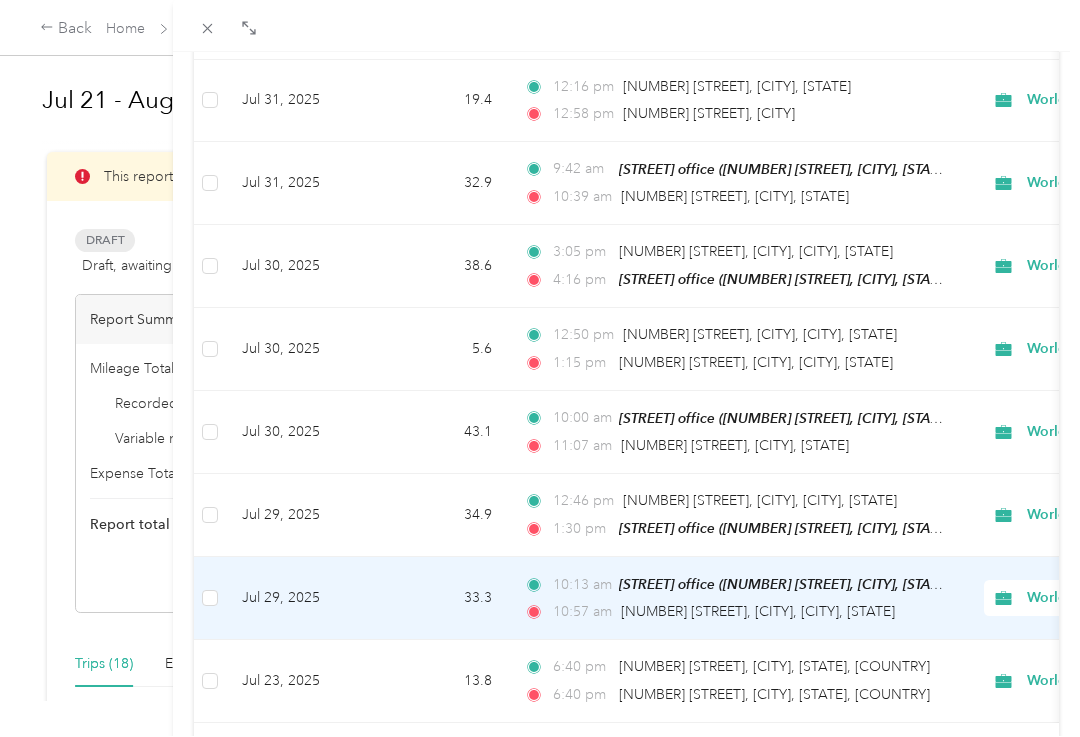 scroll, scrollTop: 0, scrollLeft: 0, axis: both 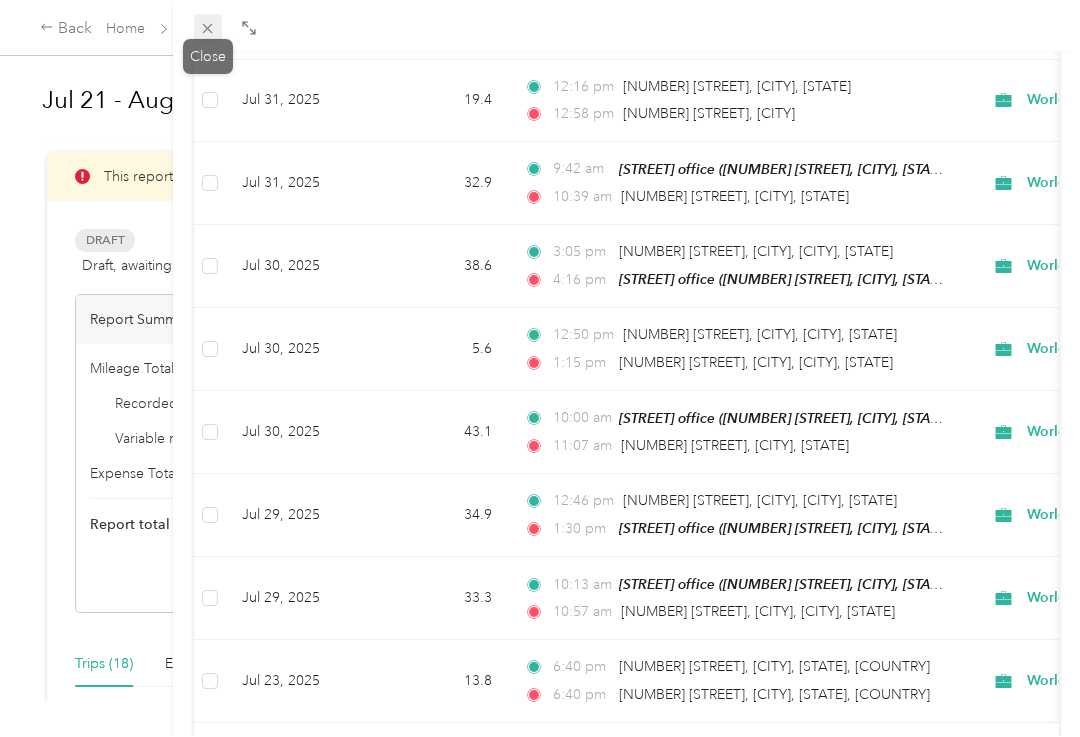 click 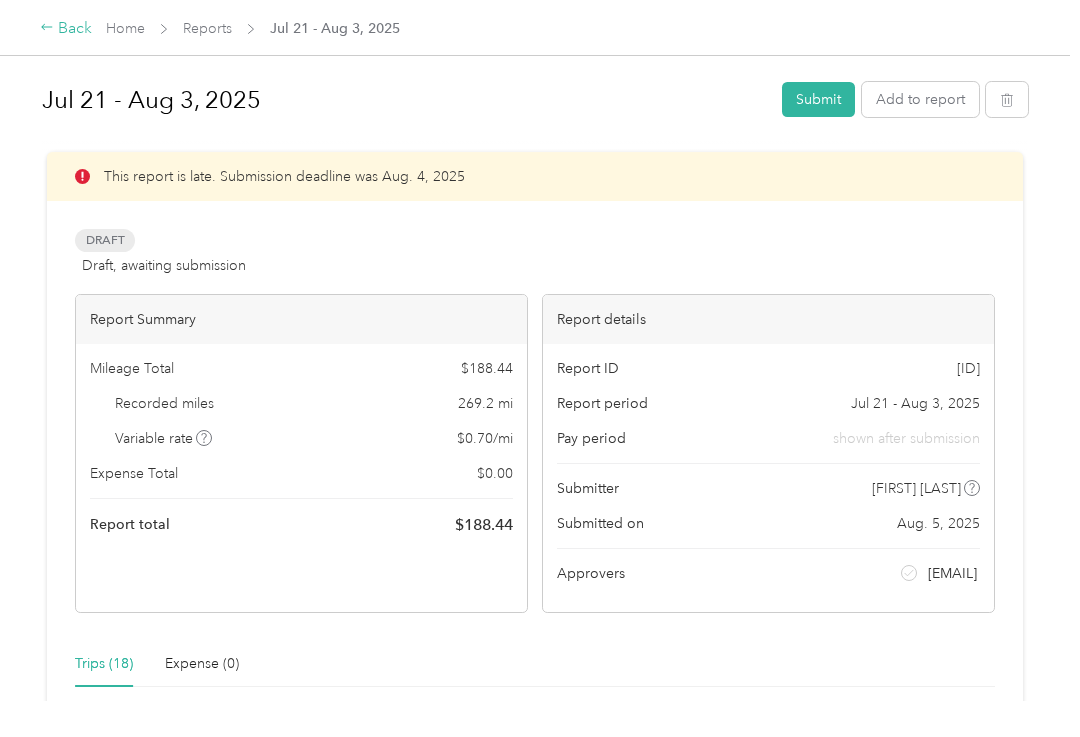 click on "Back" at bounding box center (66, 30) 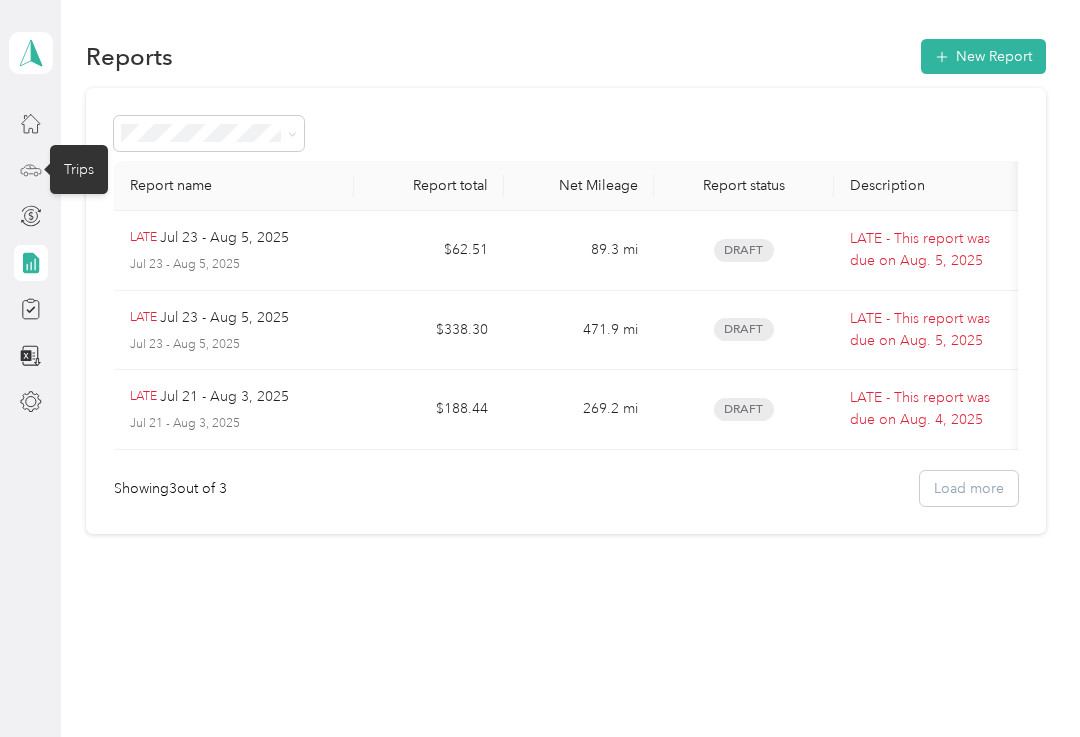 click 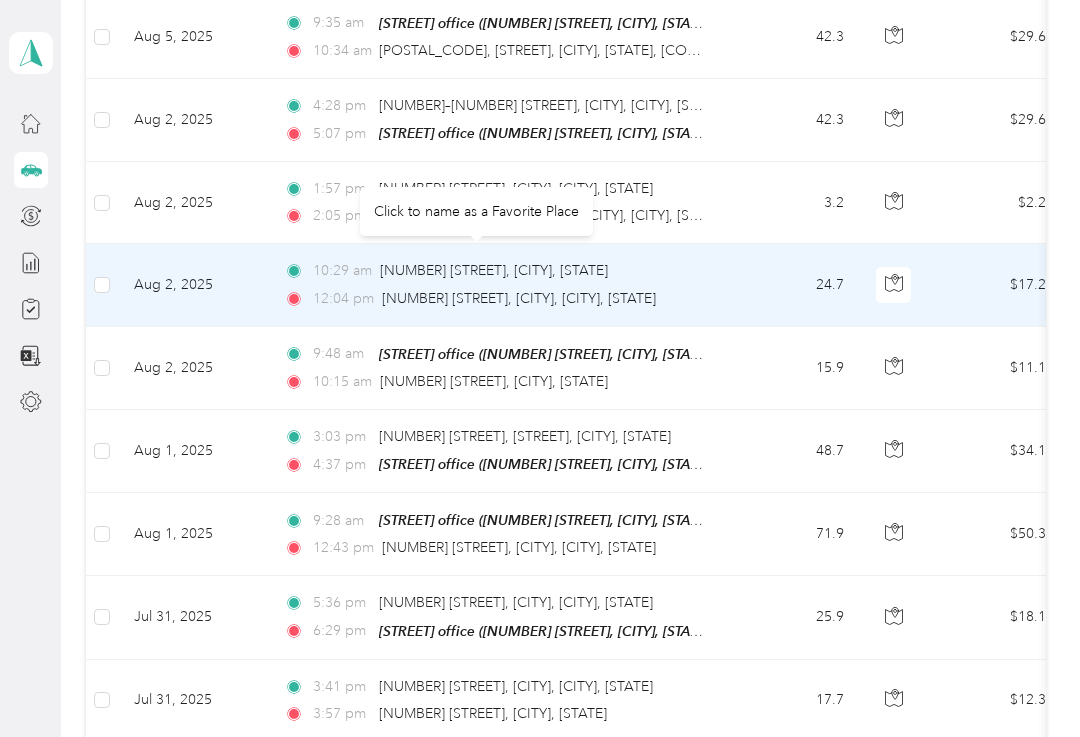 scroll, scrollTop: 523, scrollLeft: 0, axis: vertical 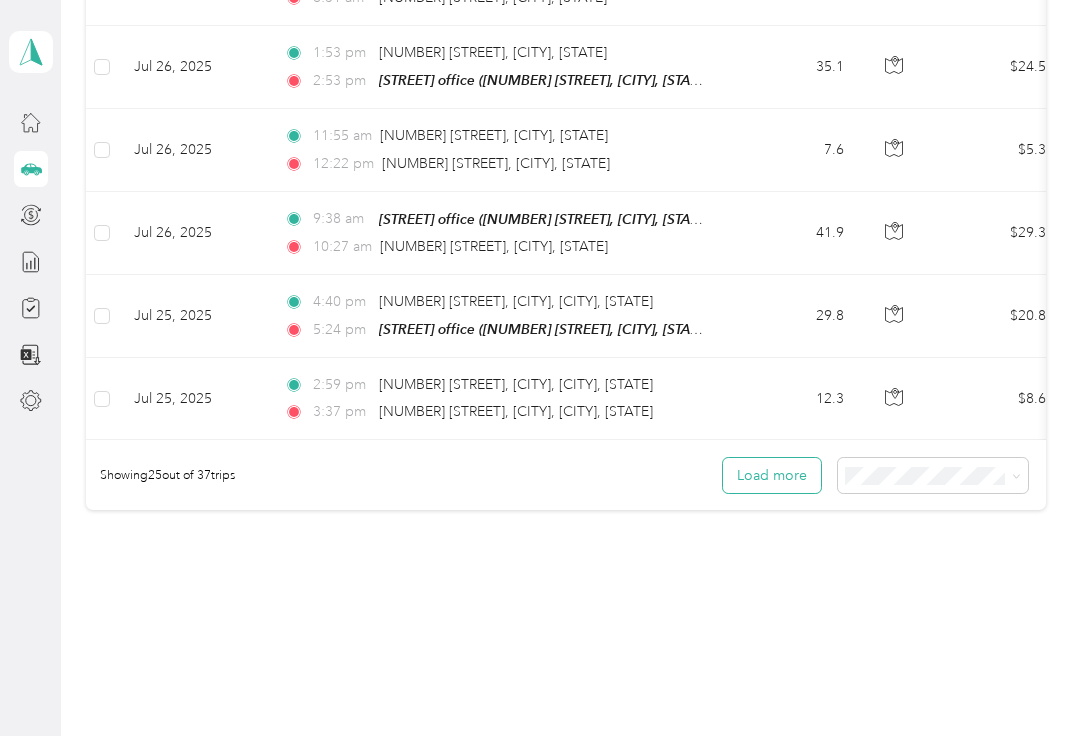 click on "Load more" at bounding box center [772, 476] 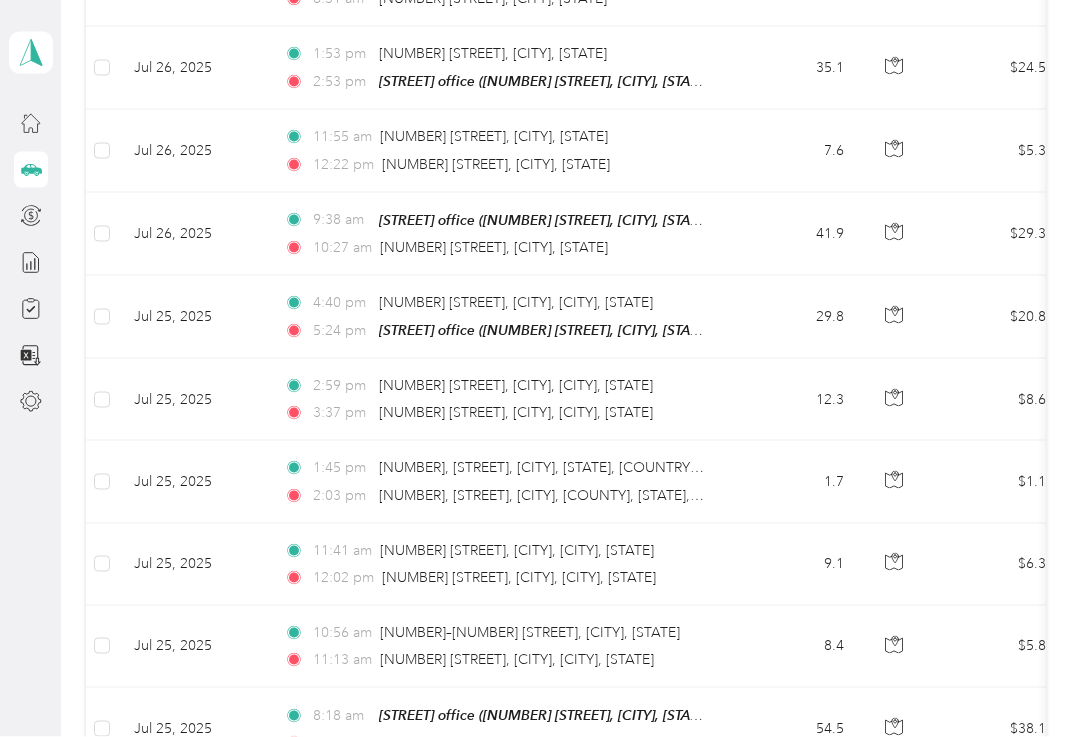 scroll, scrollTop: 0, scrollLeft: 0, axis: both 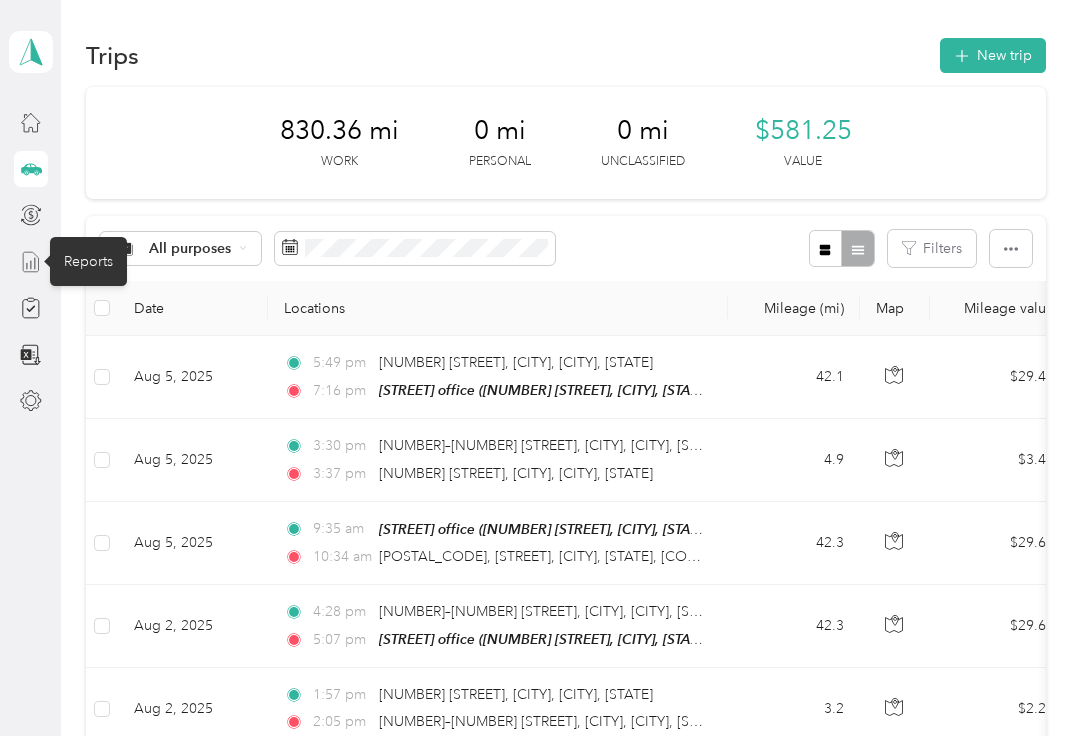 click 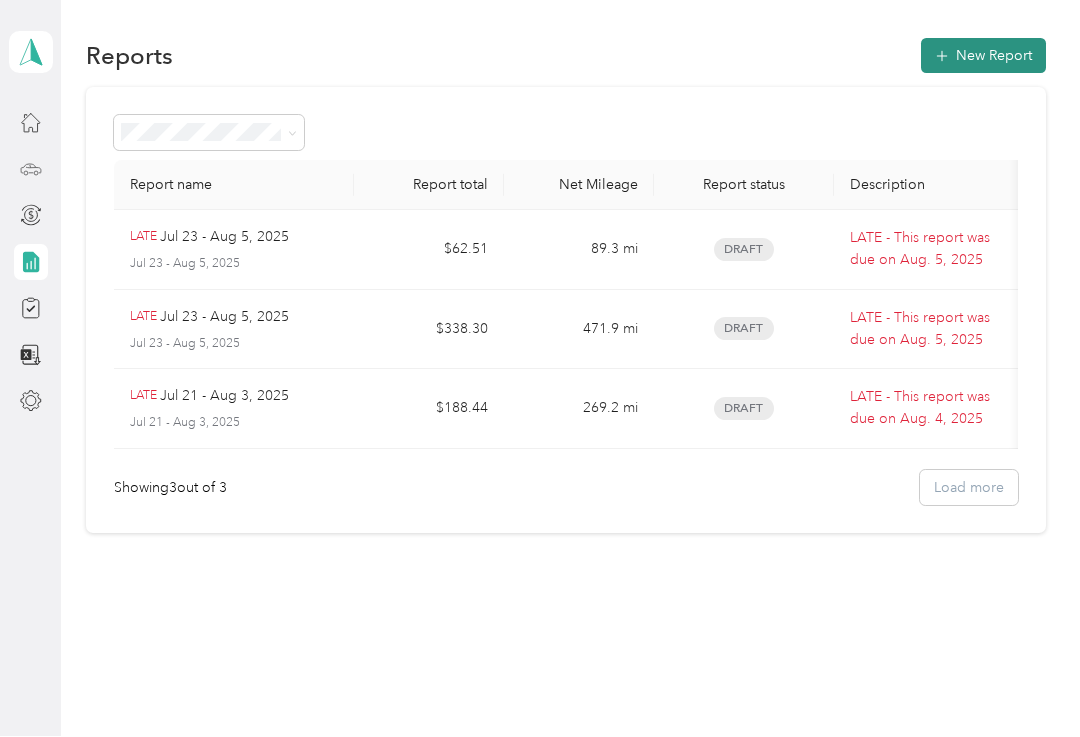click on "New Report" at bounding box center [983, 56] 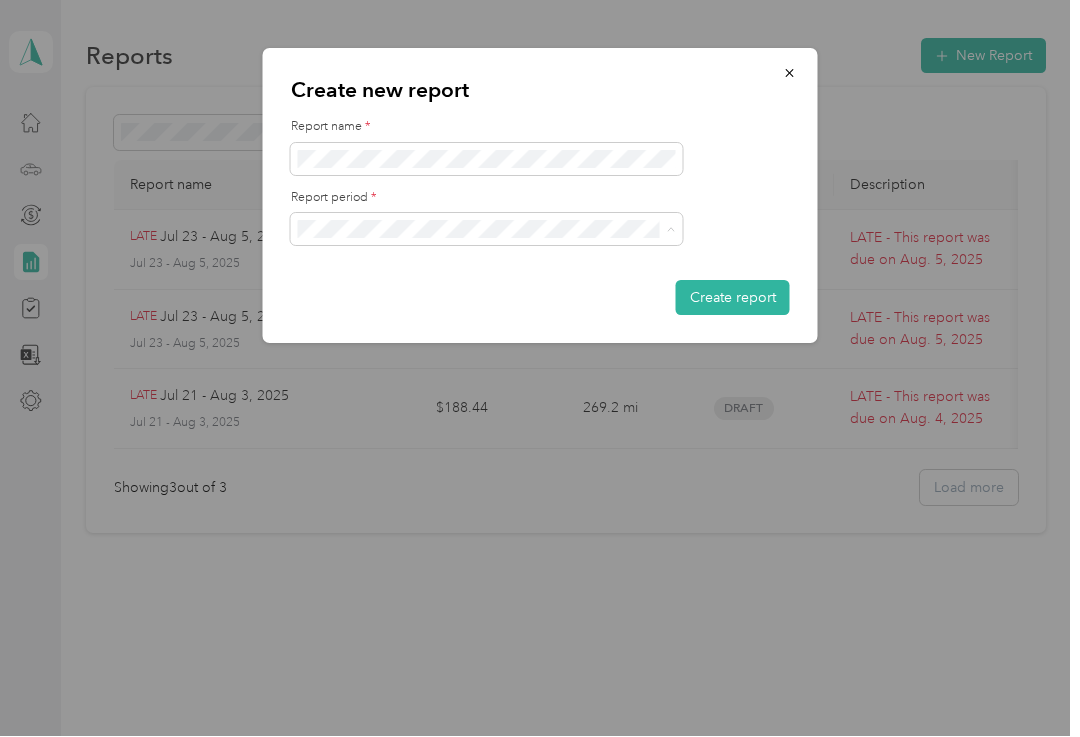 click on "Jul 23 - Aug 5, 2025" at bounding box center [369, 299] 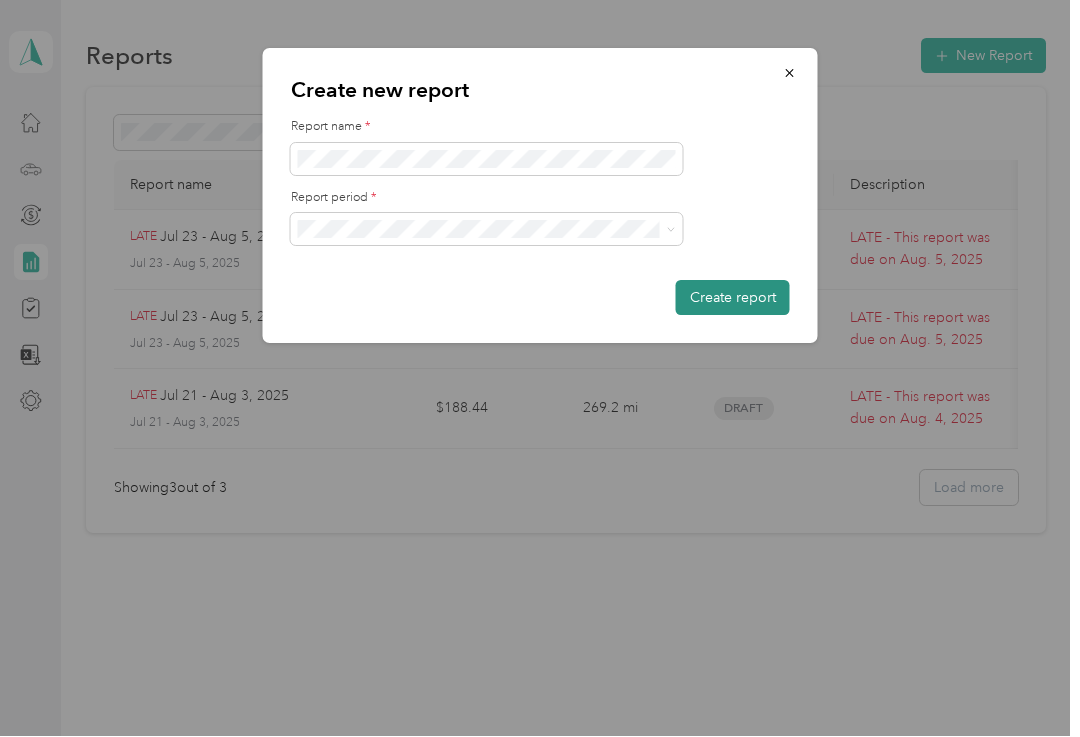 click on "Create report" at bounding box center [733, 298] 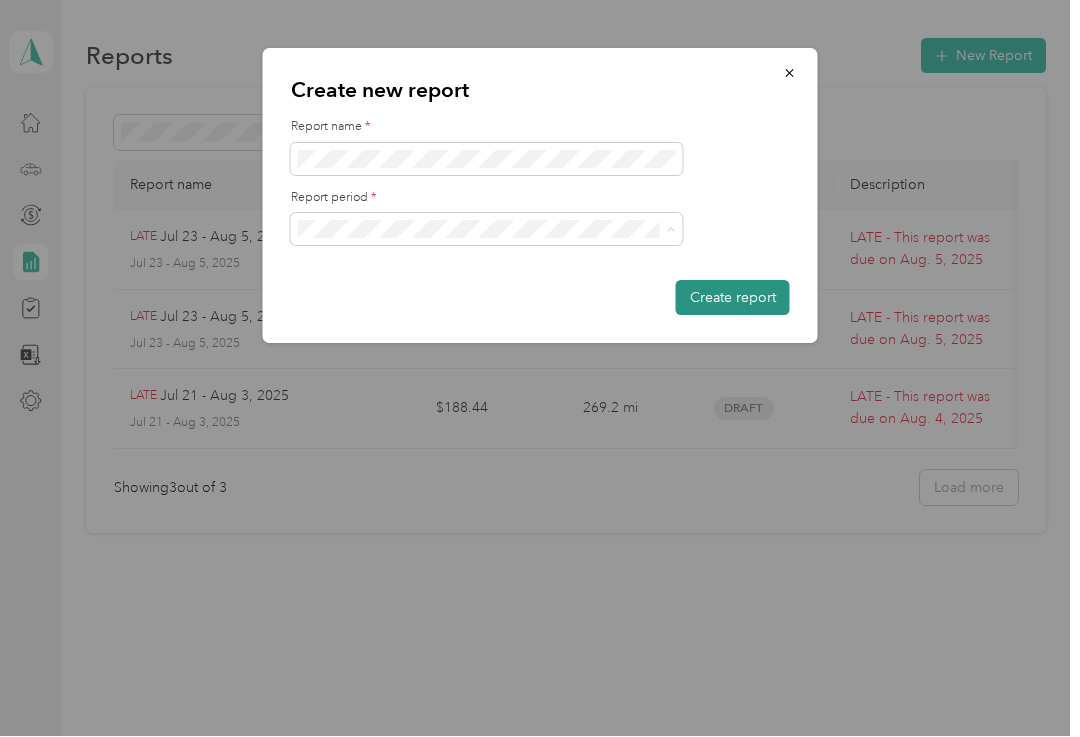 click on "Create report" at bounding box center (733, 298) 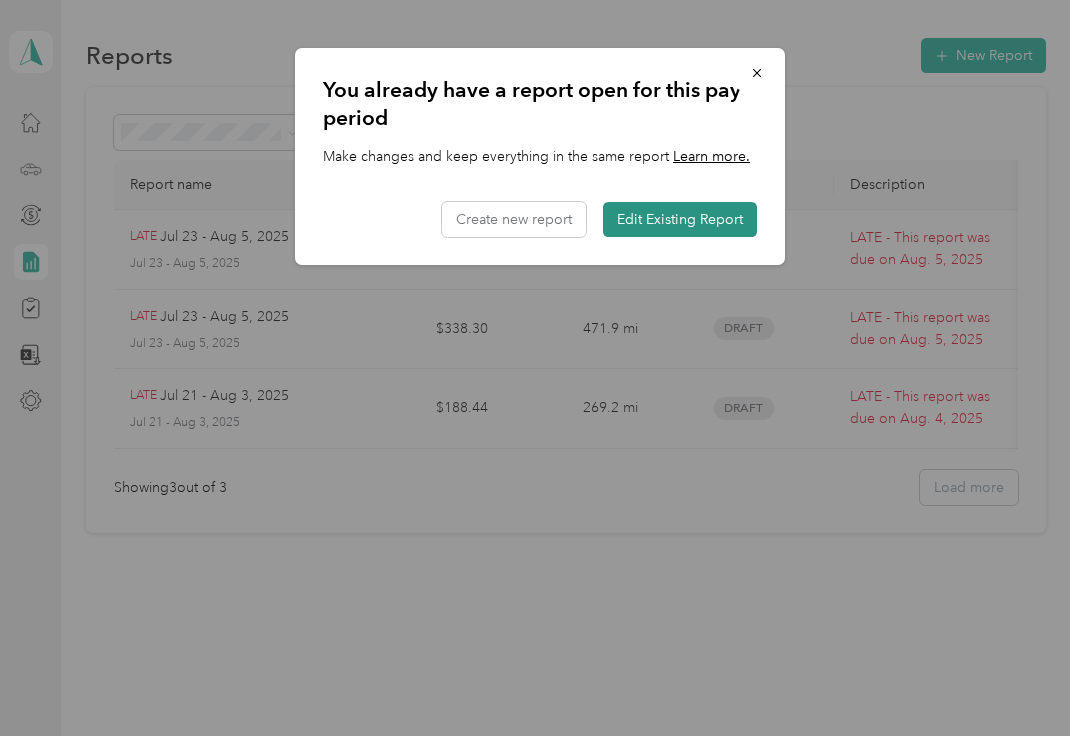 click on "Edit Existing Report" at bounding box center (680, 220) 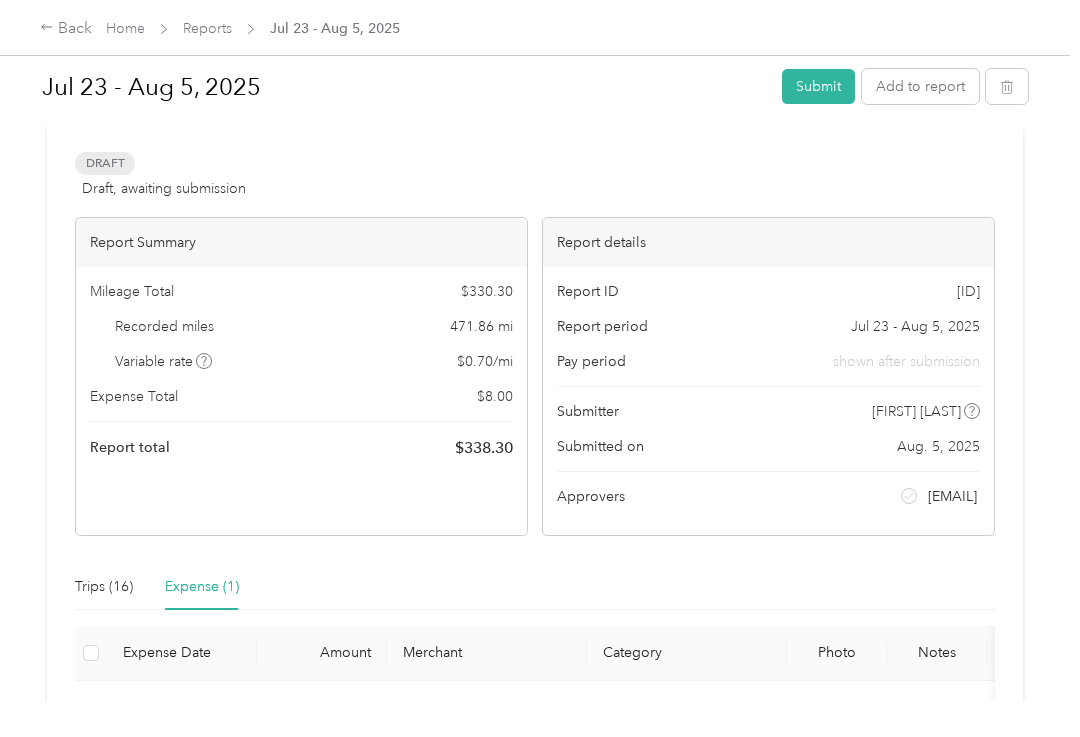 scroll, scrollTop: 76, scrollLeft: 0, axis: vertical 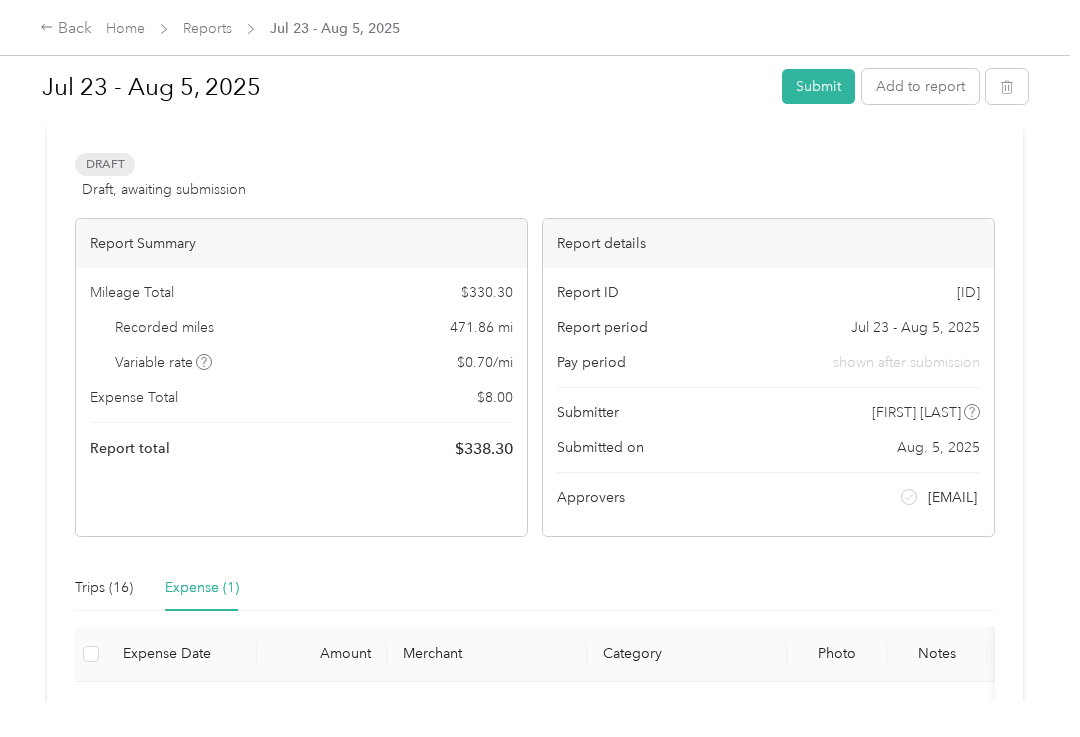 click on "Jul 23 - Aug 5, 2025" at bounding box center (915, 328) 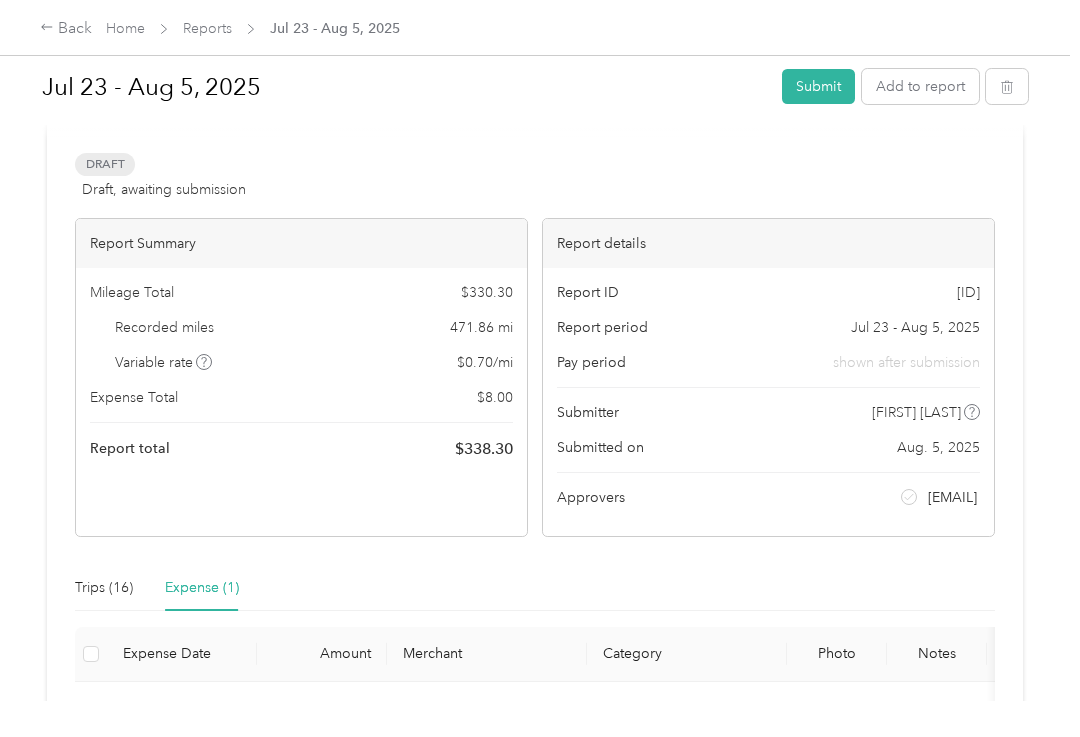 click on "Jul 23 - Aug 5, 2025" at bounding box center [915, 328] 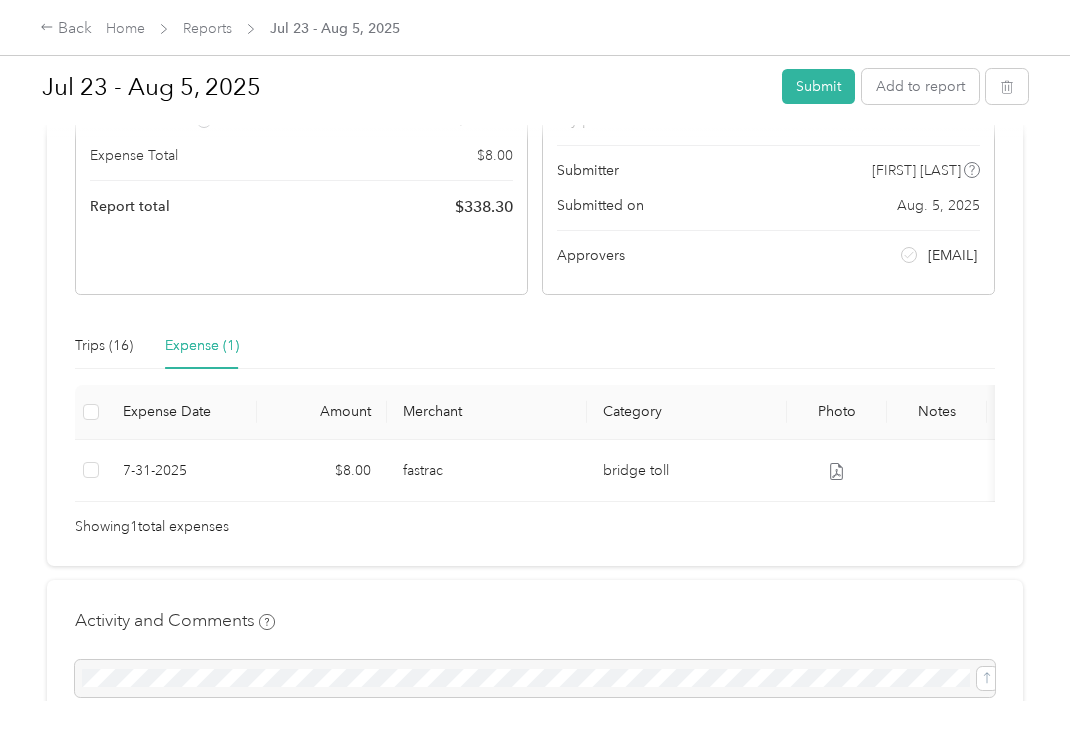 scroll, scrollTop: 428, scrollLeft: 0, axis: vertical 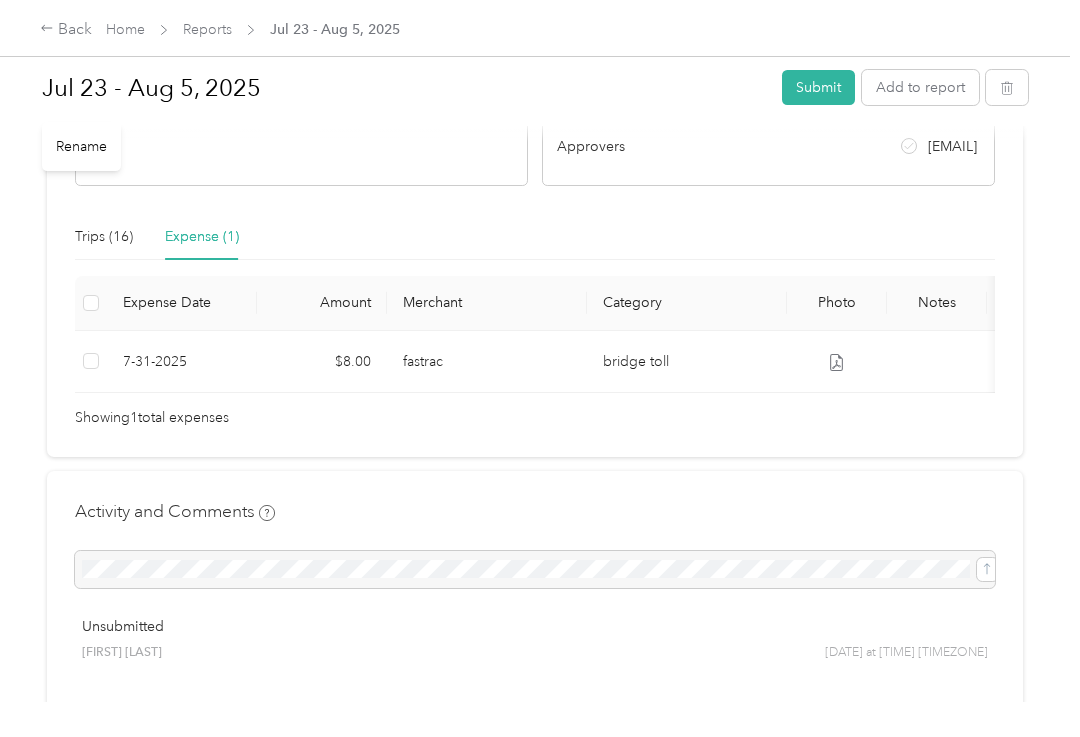 click on "Jul 23 - Aug 5, 2025" at bounding box center (405, 88) 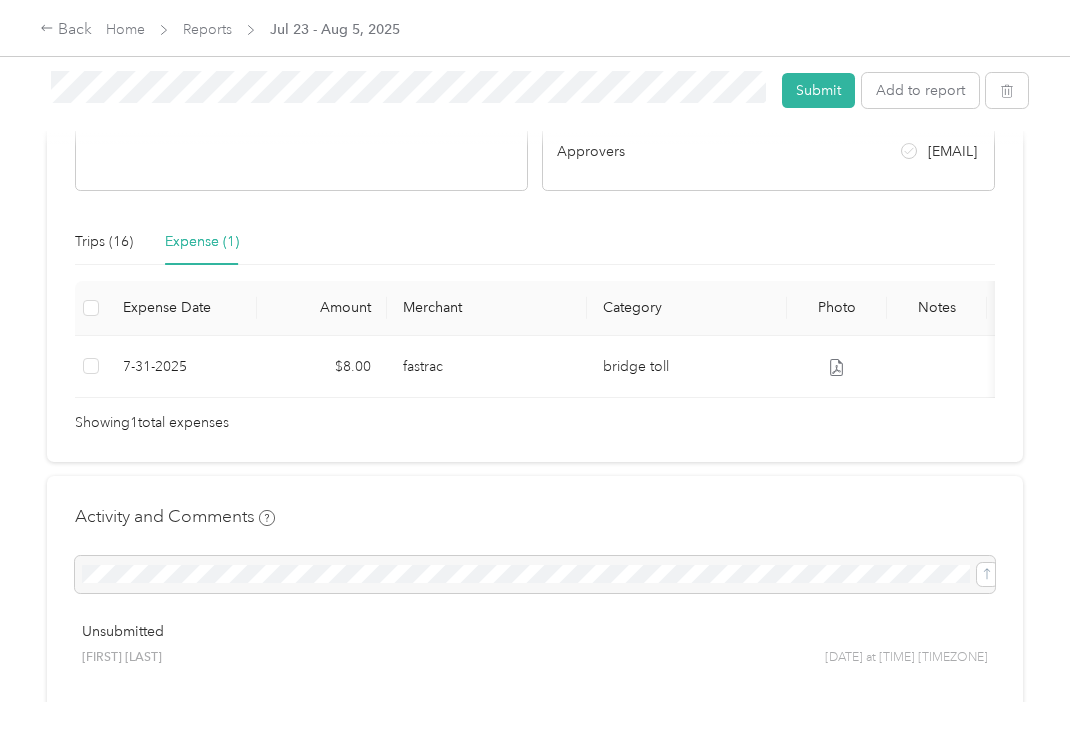 click on "This report is late. Submission deadline was   [DATE] Draft Draft, awaiting submission View  activity & comments Report Summary Mileage Total $ [PRICE] Recorded miles [MILEAGE]   mi Variable rate   $ [PRICE] / mi Expense Total $ [PRICE] Report total $ [PRICE] Report details Report ID [ID] Report period [DATE] - [DATE] Pay period shown after submission Submitter [FIRST] [LAST] Submitted on [DATE] Approvers [EMAIL] Trips (16) Expense (1) Expense Date Amount Merchant Category Photo Notes Tags                   [DATE] $ [PRICE] fastrac  bridge toll - Showing  1  total expenses" at bounding box center (535, 96) 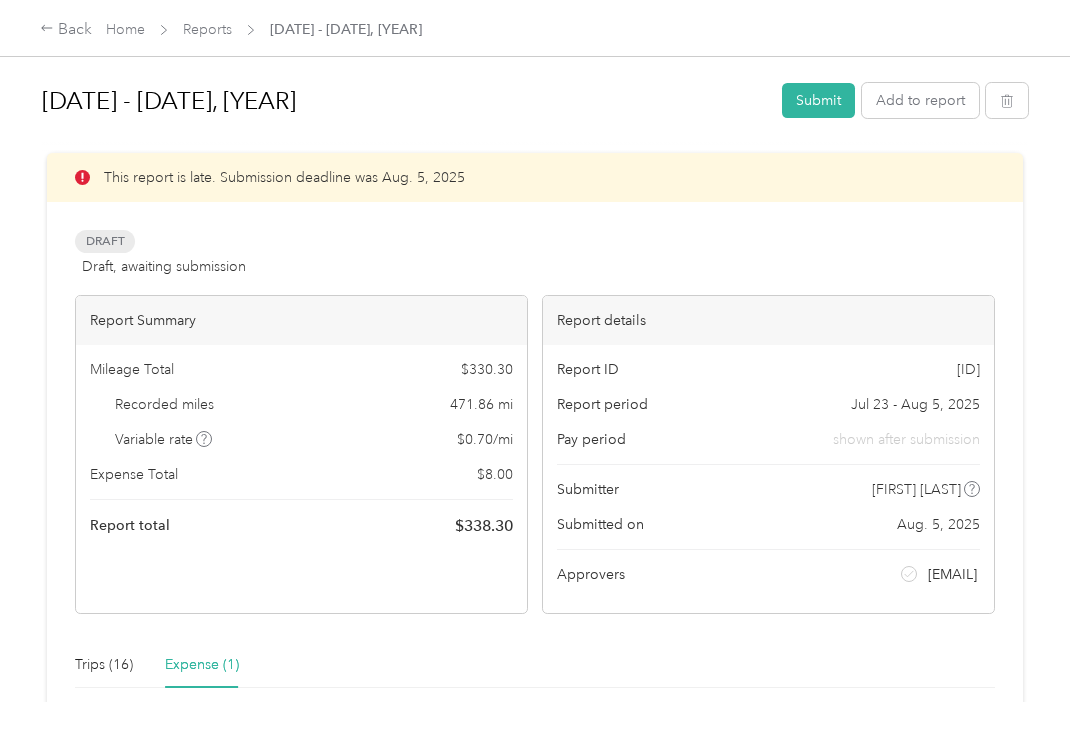 scroll, scrollTop: 0, scrollLeft: 0, axis: both 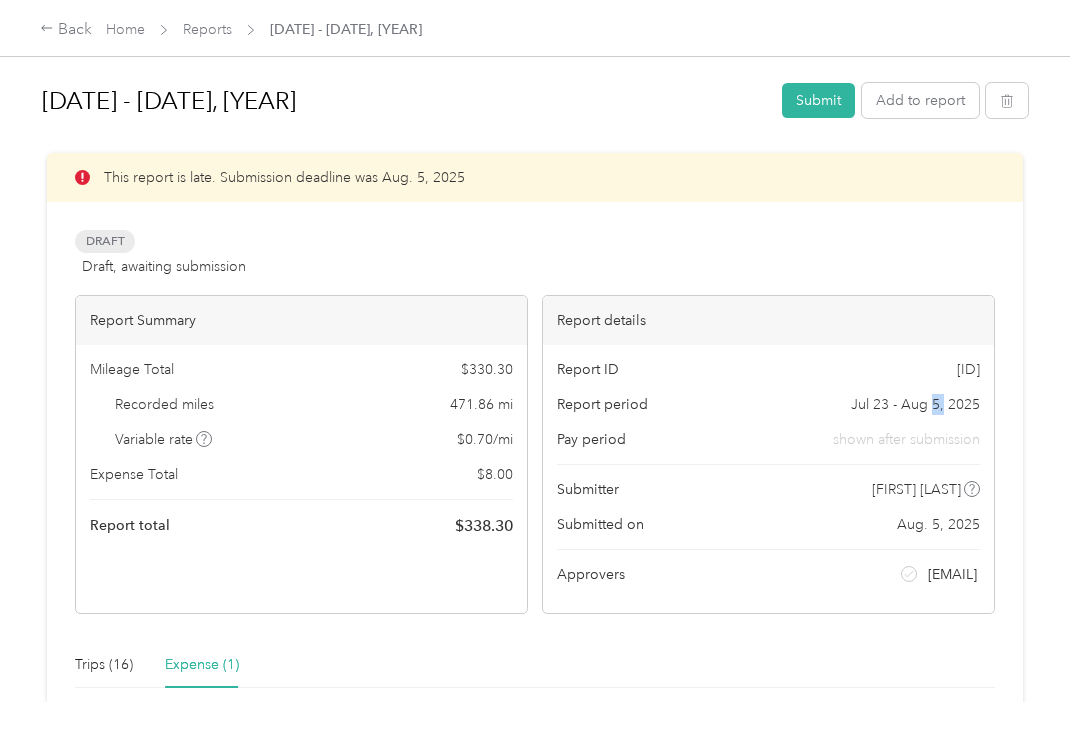 drag, startPoint x: 953, startPoint y: 403, endPoint x: 942, endPoint y: 394, distance: 14.21267 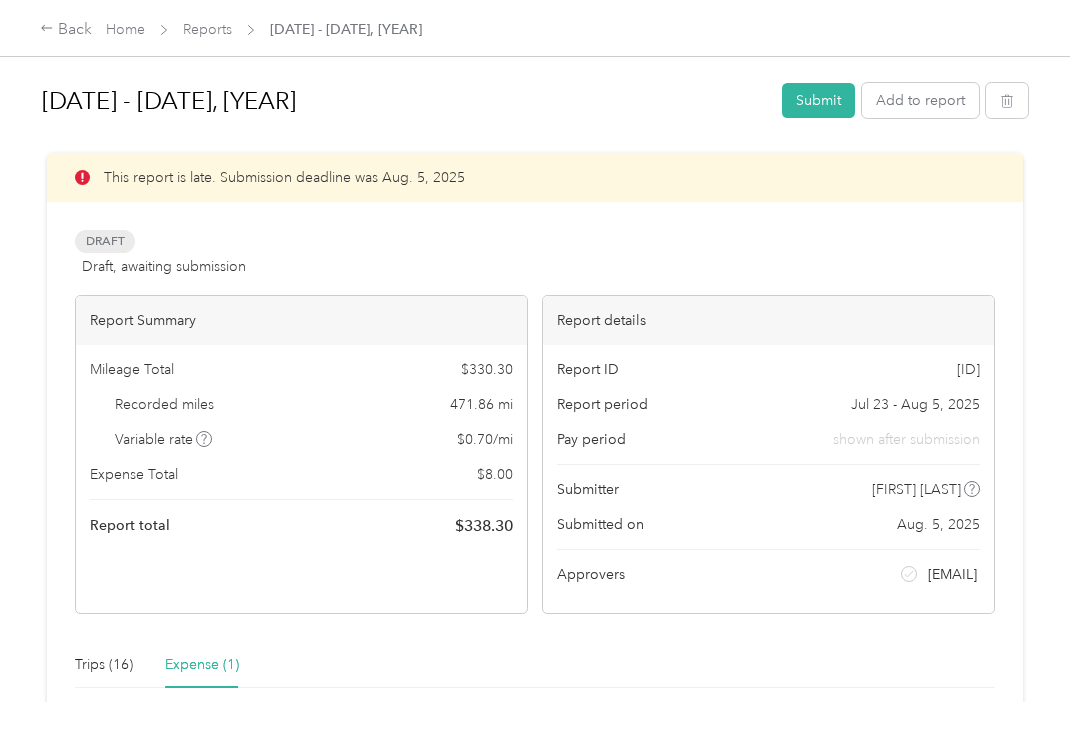 click on "Draft Draft, awaiting submission View  activity & comments" at bounding box center (535, 254) 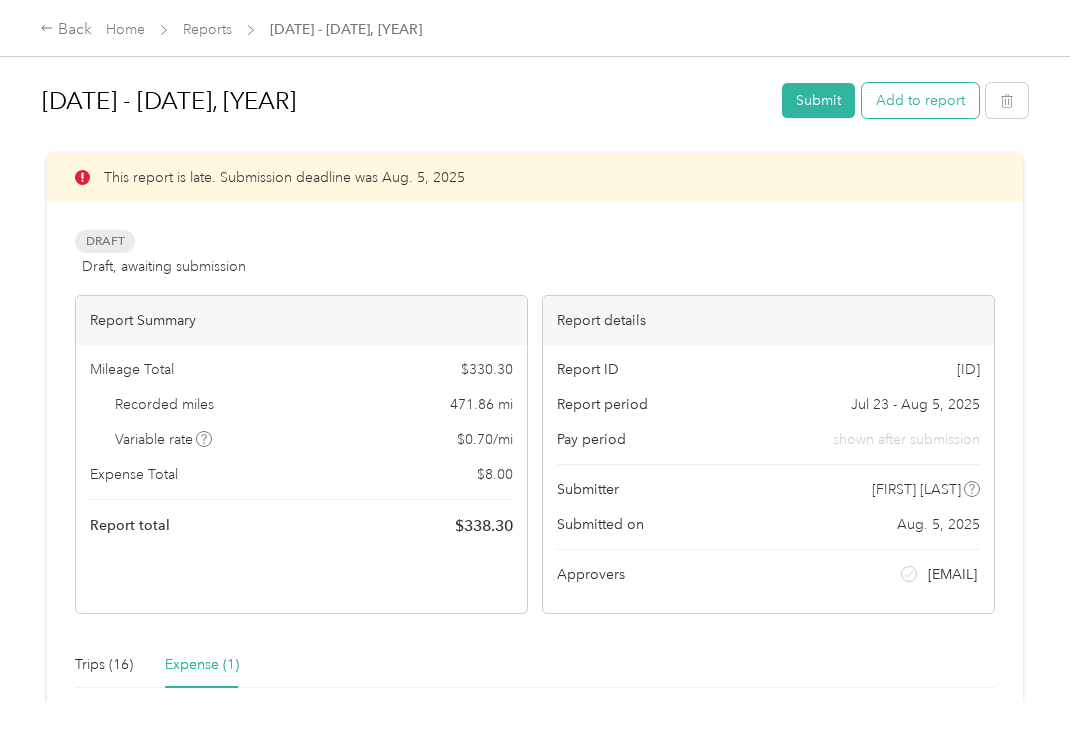 click on "Add to report" at bounding box center (920, 100) 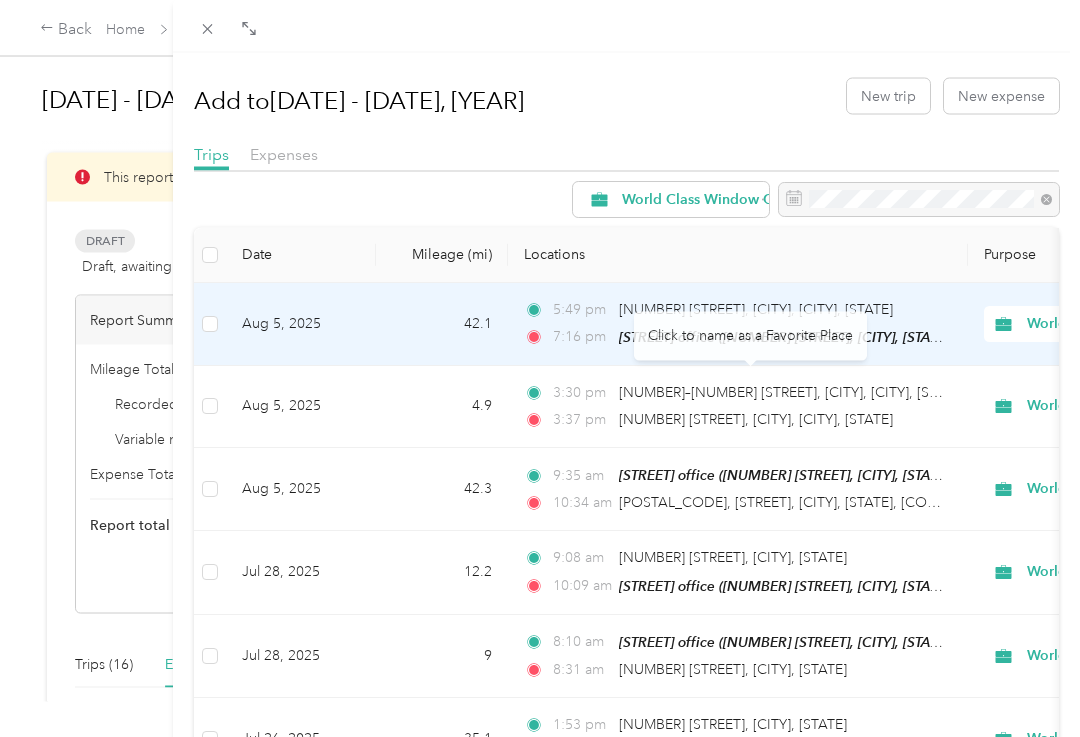 scroll, scrollTop: 0, scrollLeft: 0, axis: both 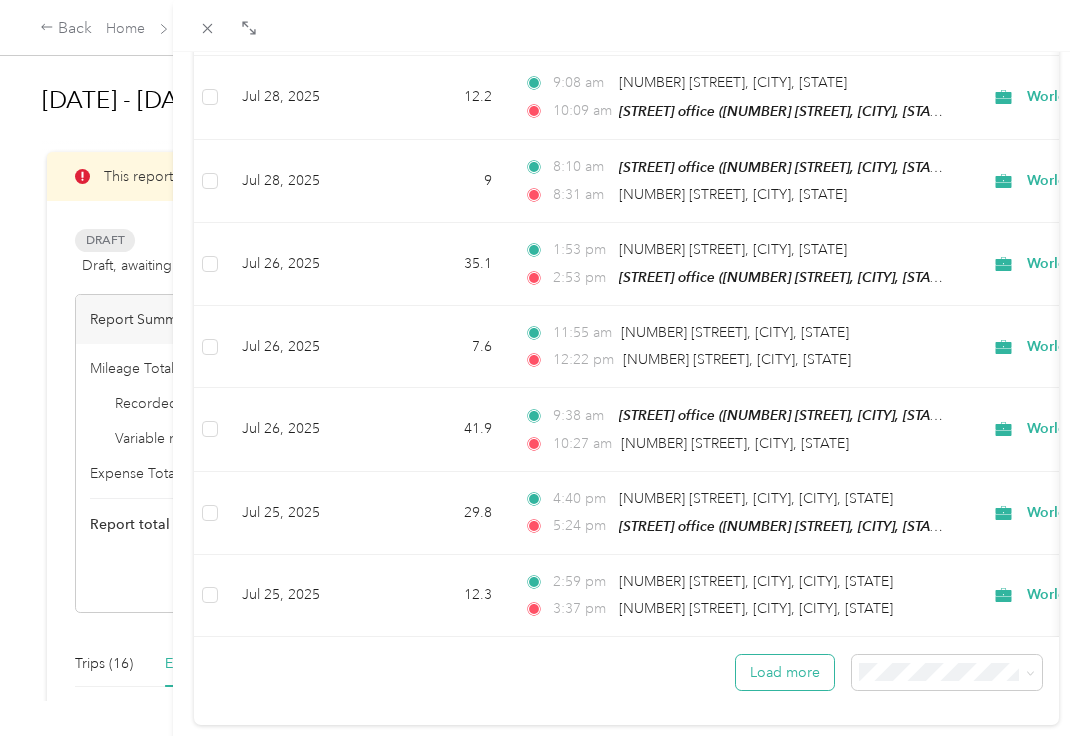 click on "Load more" at bounding box center [785, 673] 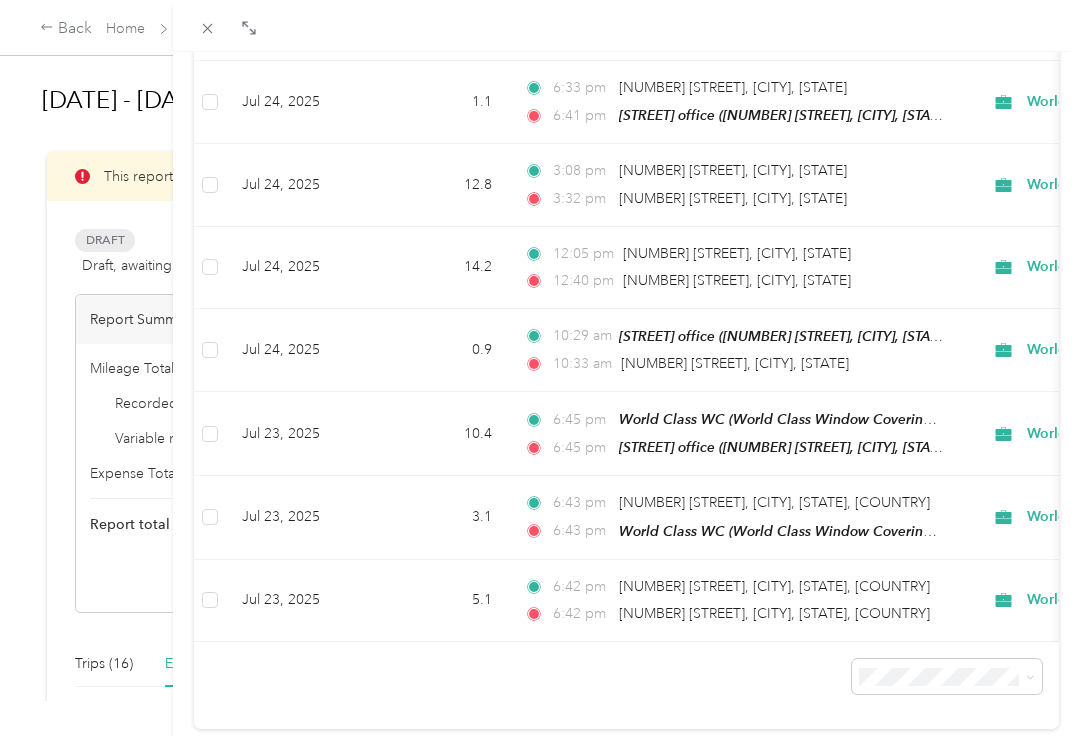 scroll, scrollTop: 1379, scrollLeft: 0, axis: vertical 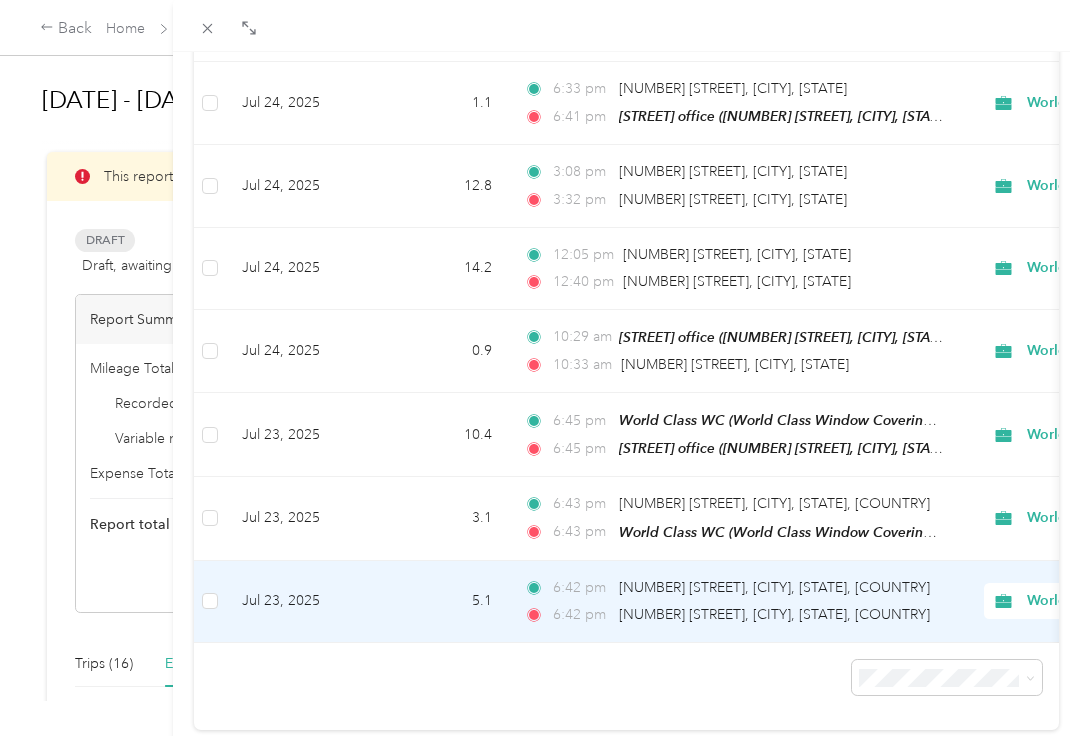 click on "[TIME] [NUMBER] [STREET], [CITY], [STATE], [COUNTRY] [TIME] [NUMBER] [STREET], [CITY], [STATE], [COUNTRY]" at bounding box center [738, 603] 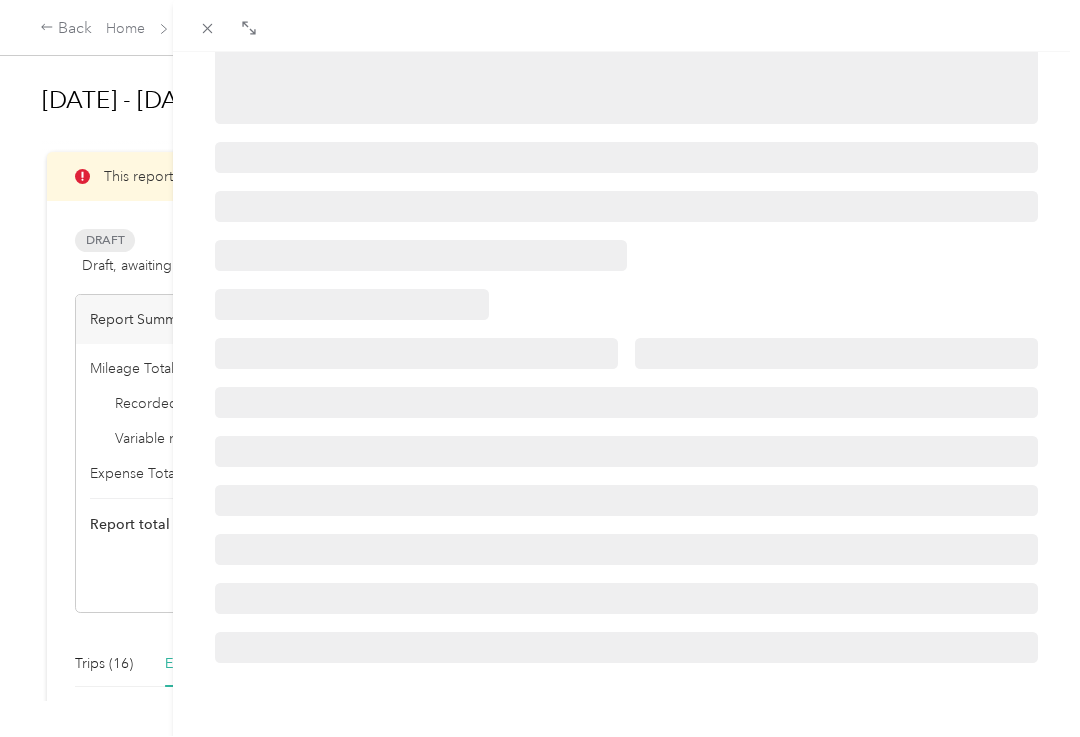 scroll, scrollTop: 348, scrollLeft: 0, axis: vertical 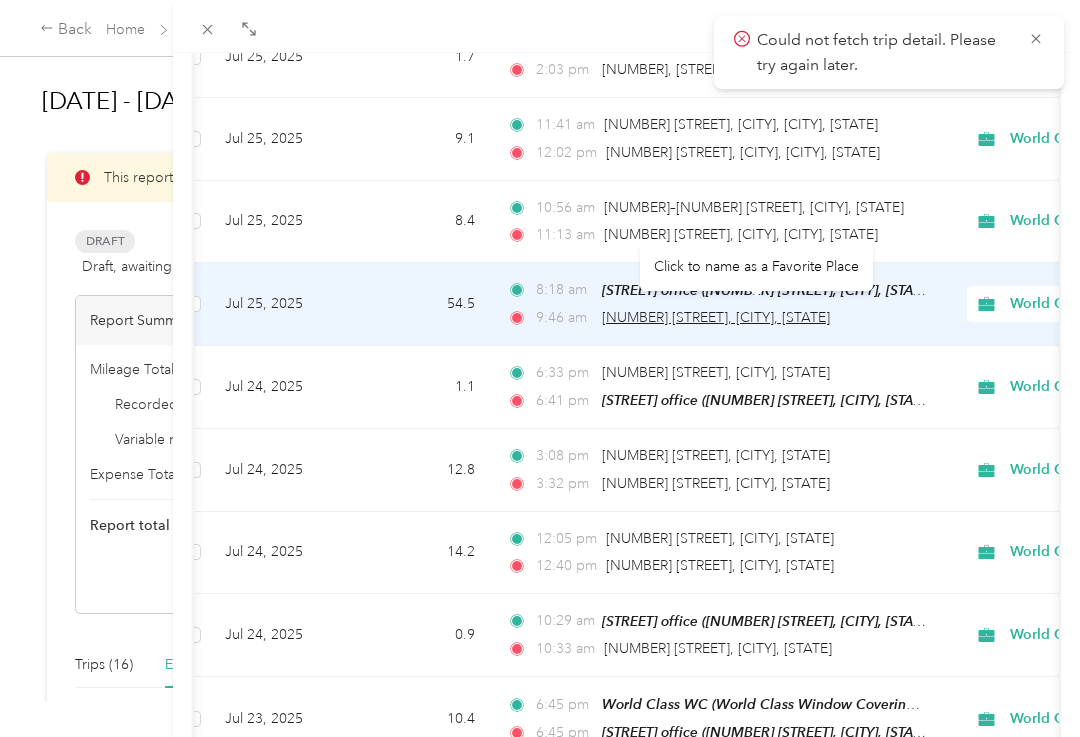 click on "[NUMBER] [STREET], [CITY], [STATE]" at bounding box center [716, 317] 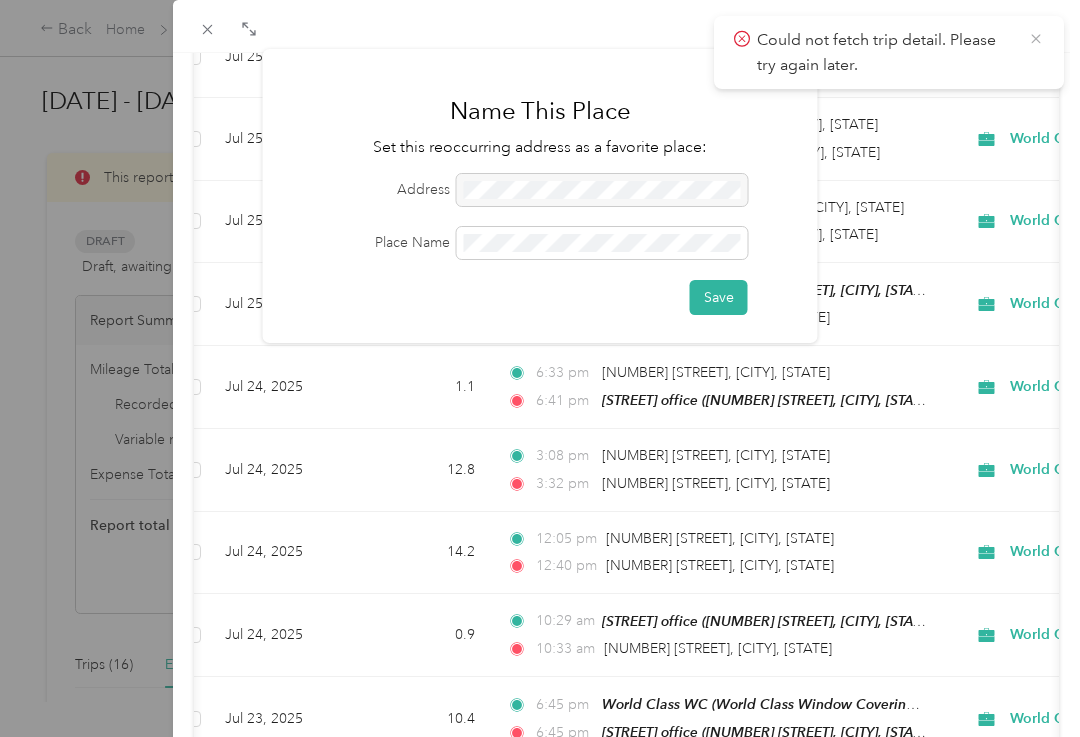 click 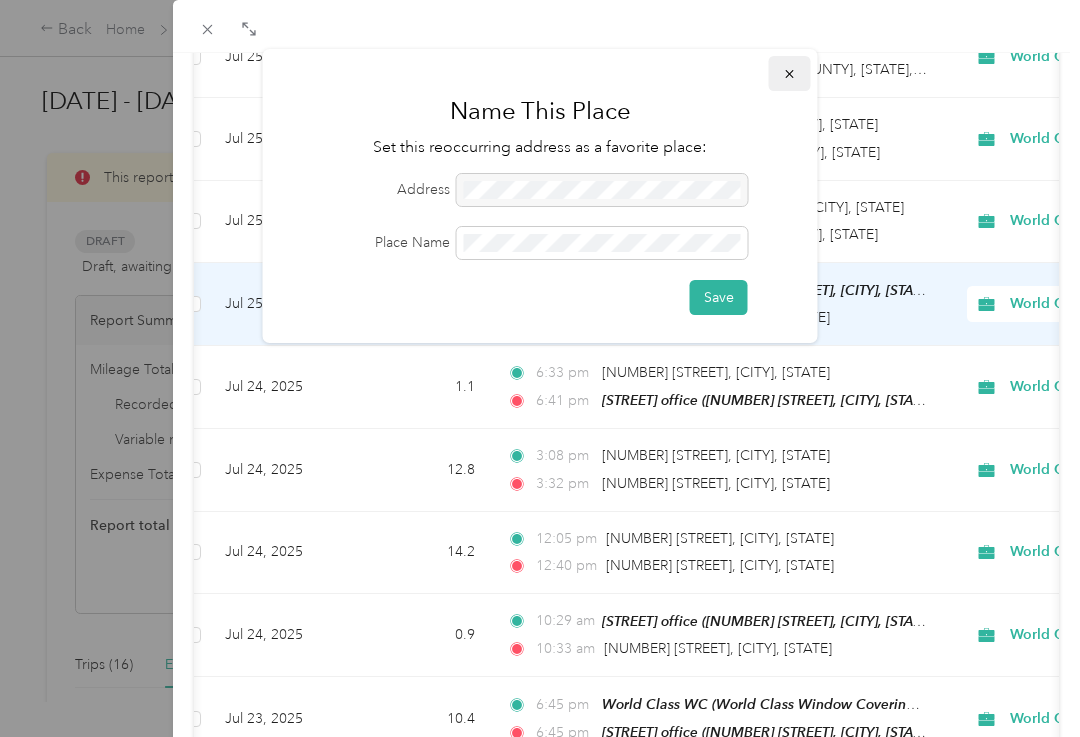 click 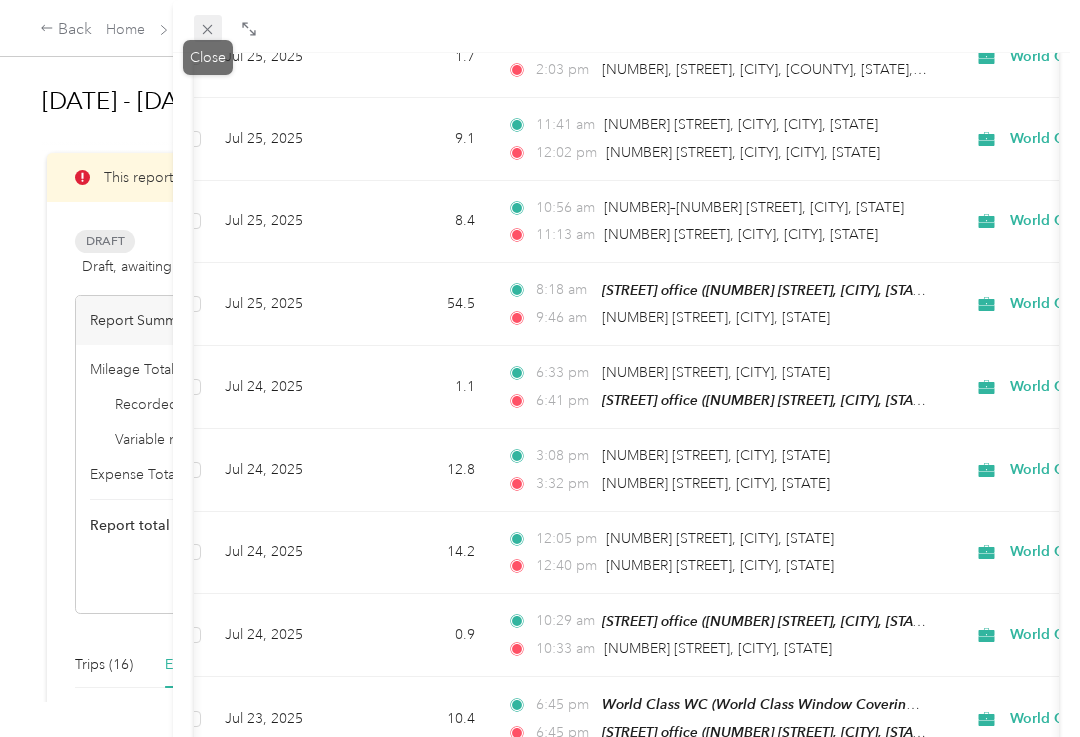 click 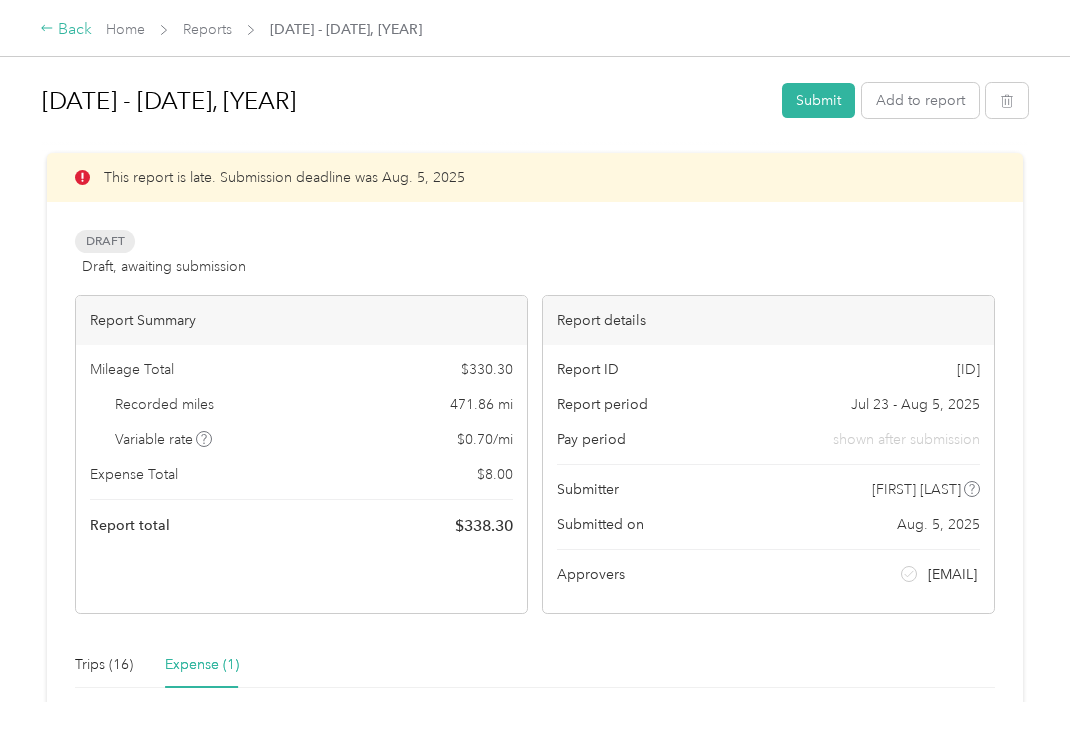 click on "Back" at bounding box center (66, 30) 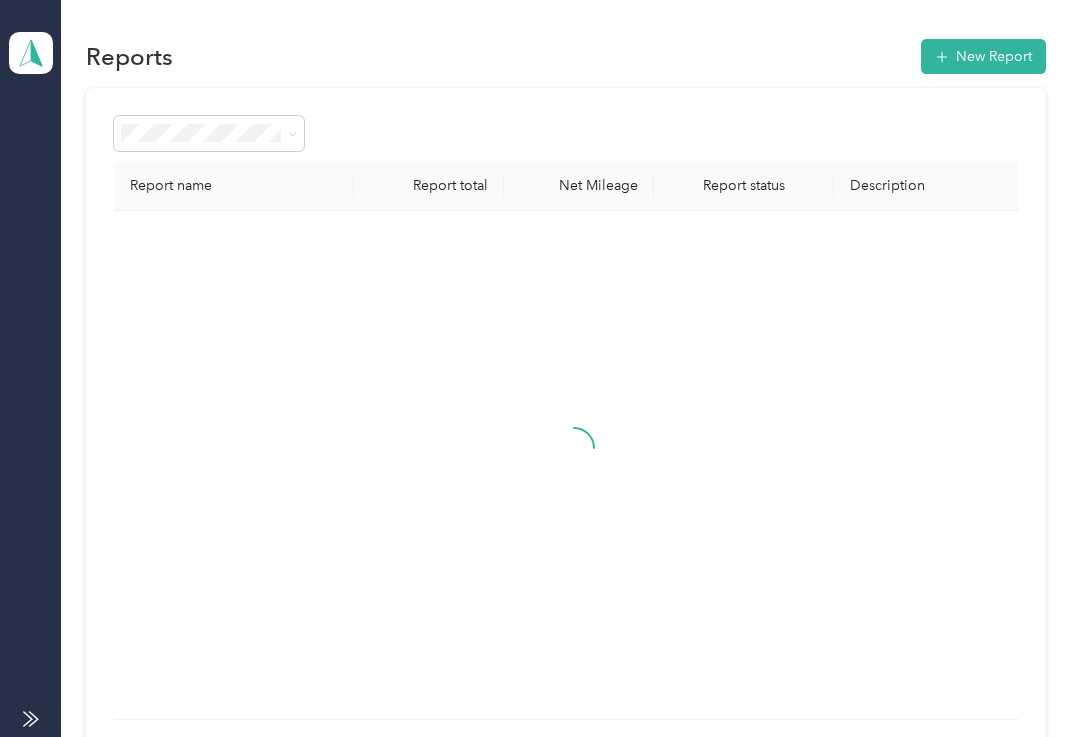 scroll, scrollTop: 33, scrollLeft: 0, axis: vertical 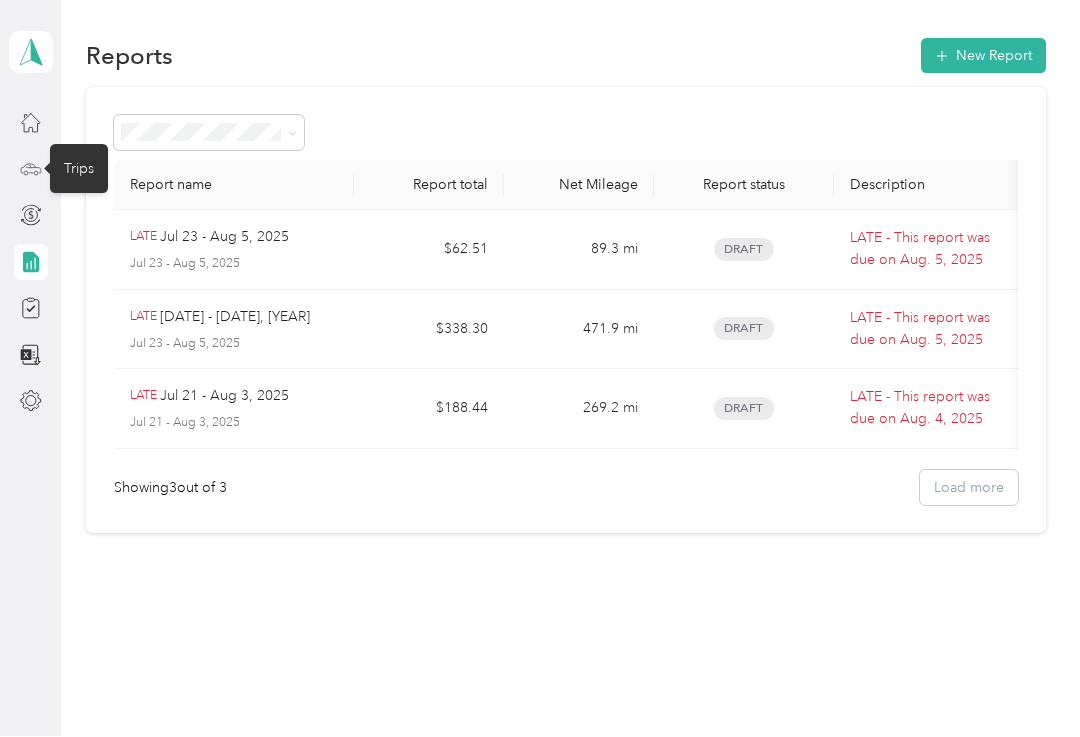 click 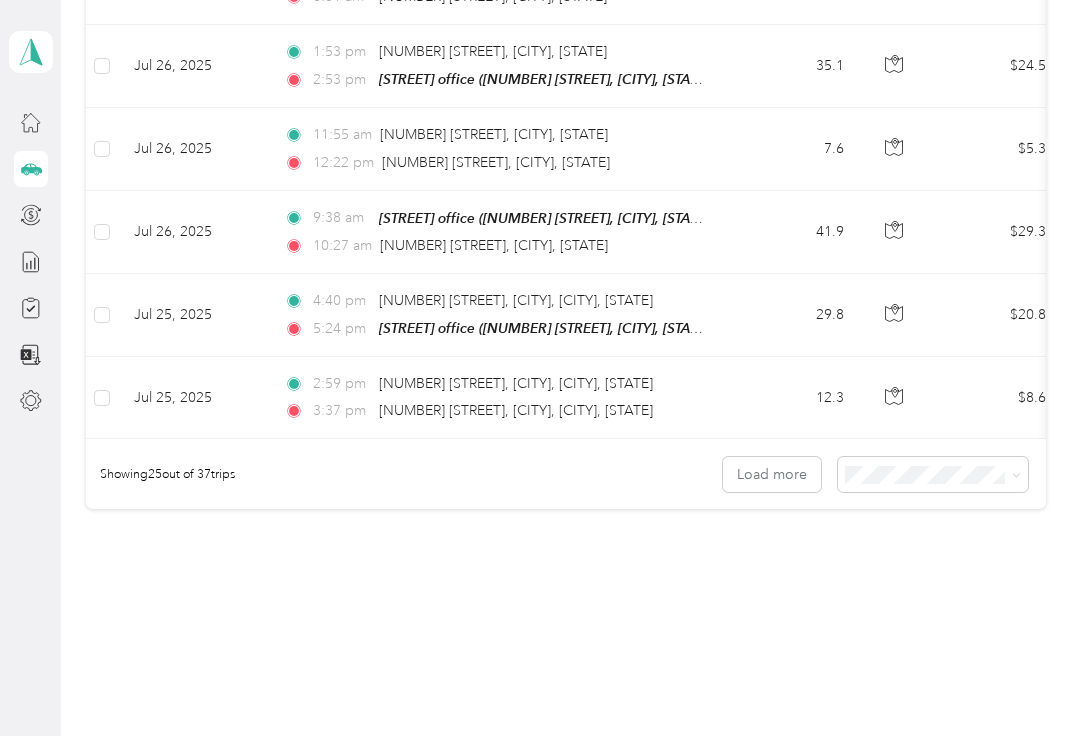 scroll, scrollTop: 1969, scrollLeft: 0, axis: vertical 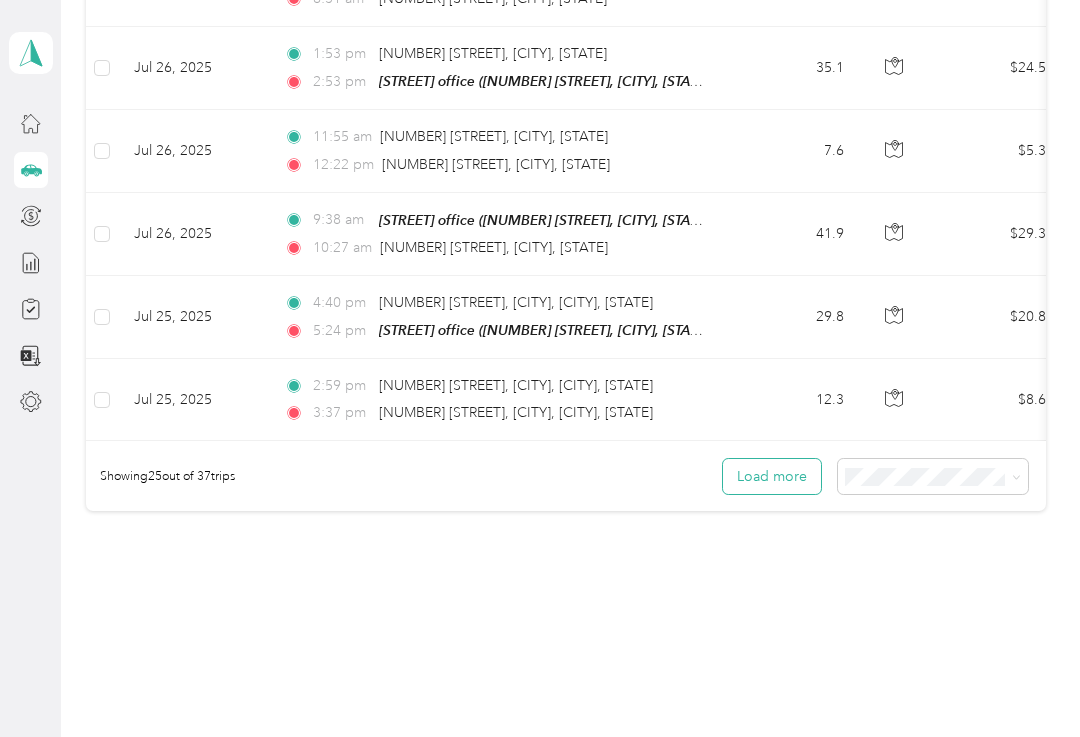 click on "Load more" at bounding box center [772, 476] 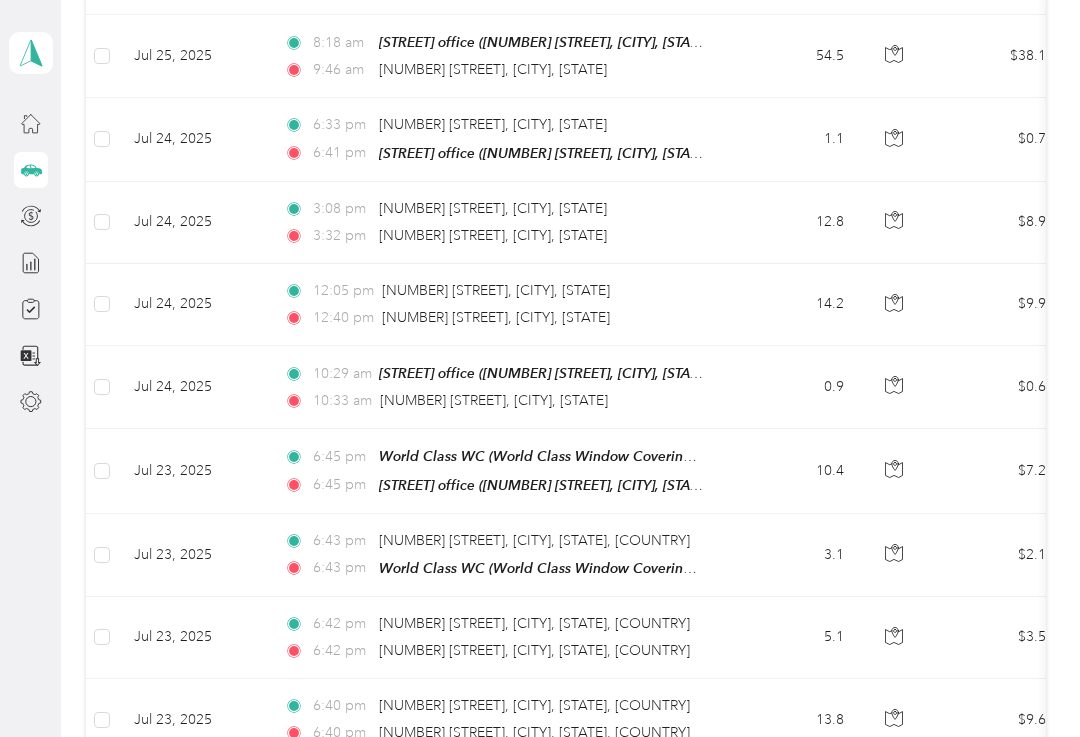 scroll, scrollTop: 2641, scrollLeft: 0, axis: vertical 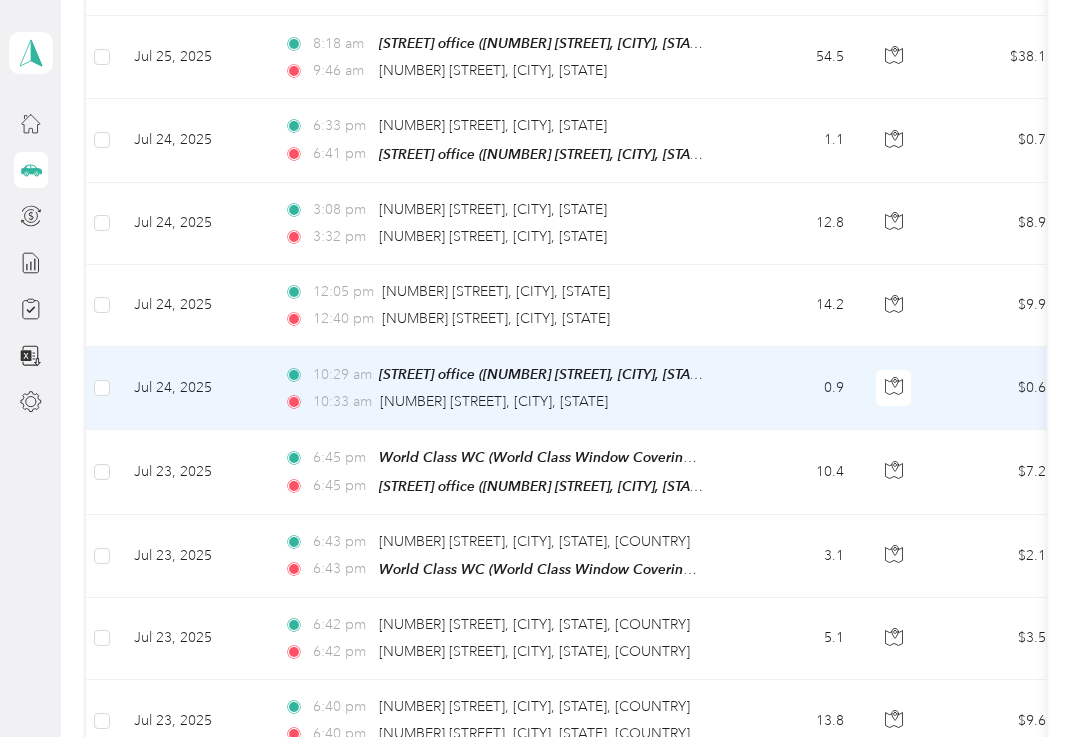 click on "[TIME] [NUMBER] [STREET], [CITY], [STATE]" at bounding box center [494, 402] 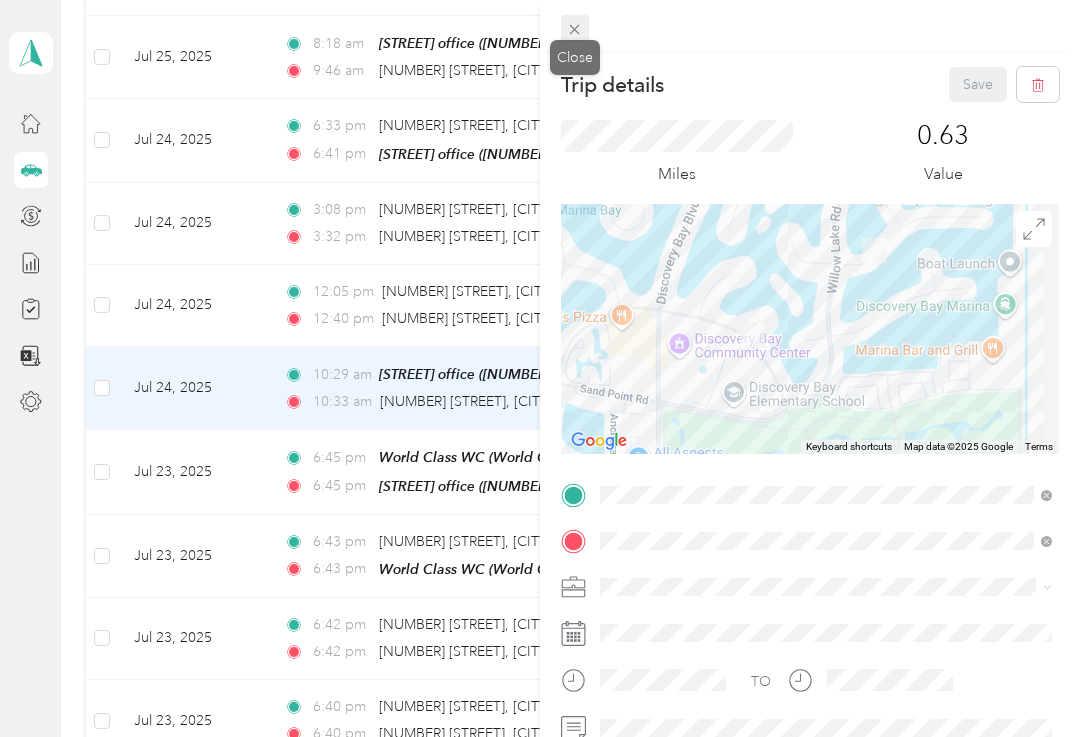 click 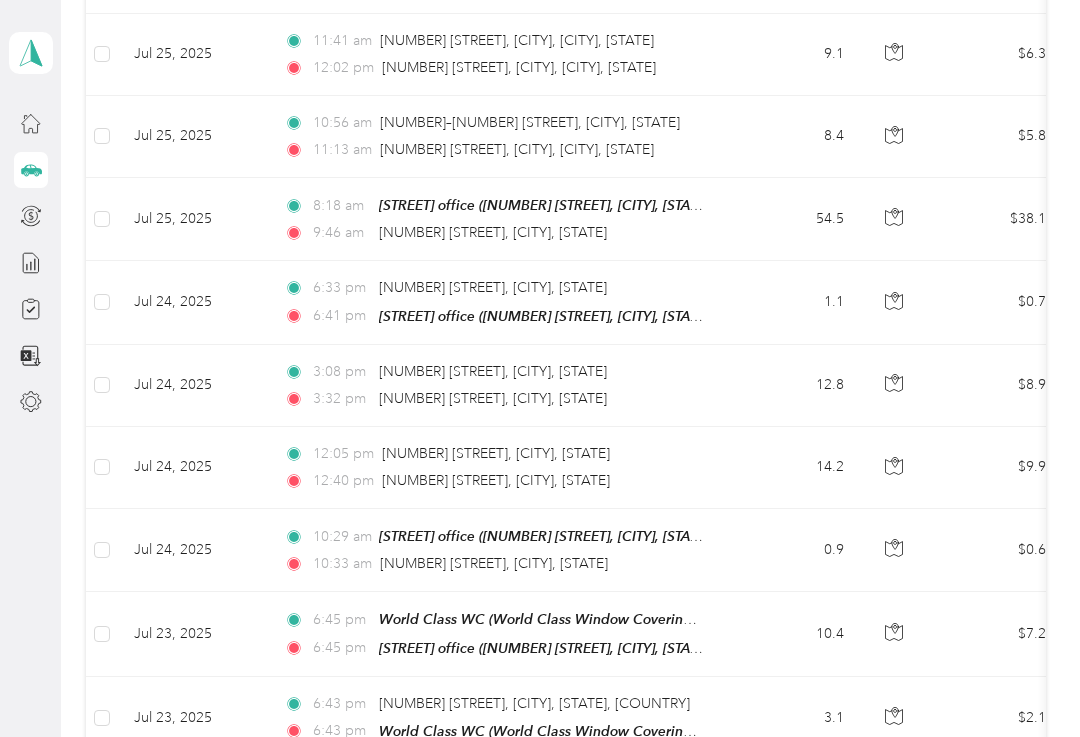scroll, scrollTop: 2414, scrollLeft: 0, axis: vertical 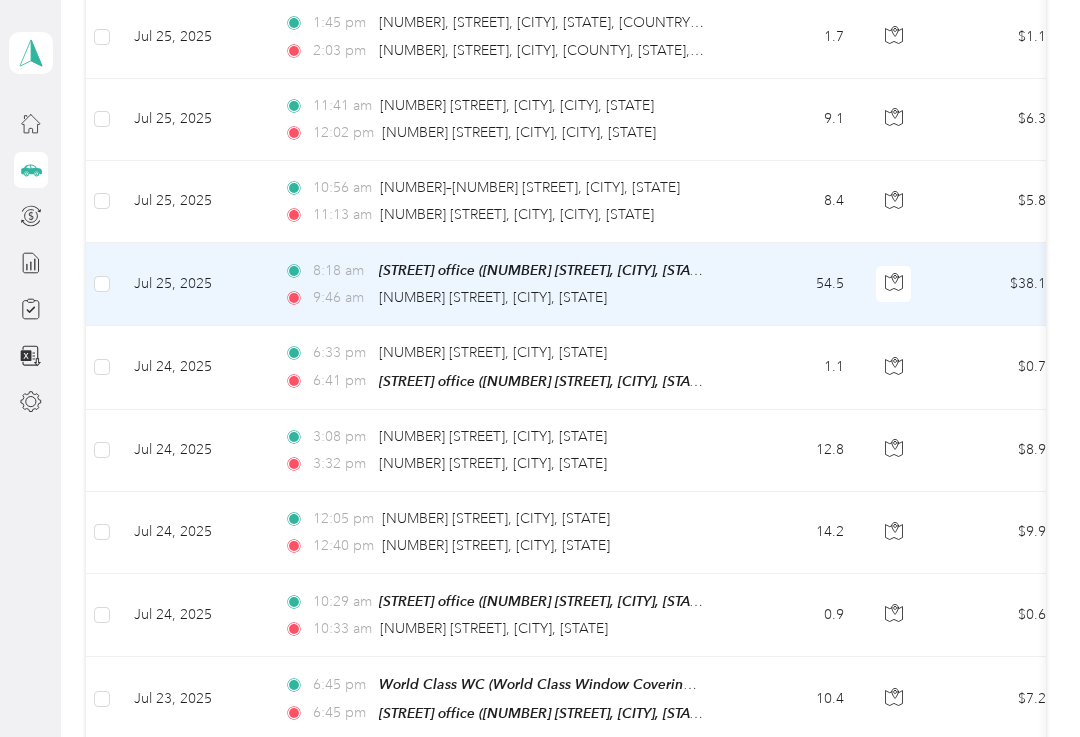 click on "[TIME] [STREET] office ([NUMBER] [STREET], [CITY], [STATE], [COUNTRY] , [CITY], [STATE]) [TIME] [NUMBER] [CITY], [CITY], [STATE]" at bounding box center [498, 284] 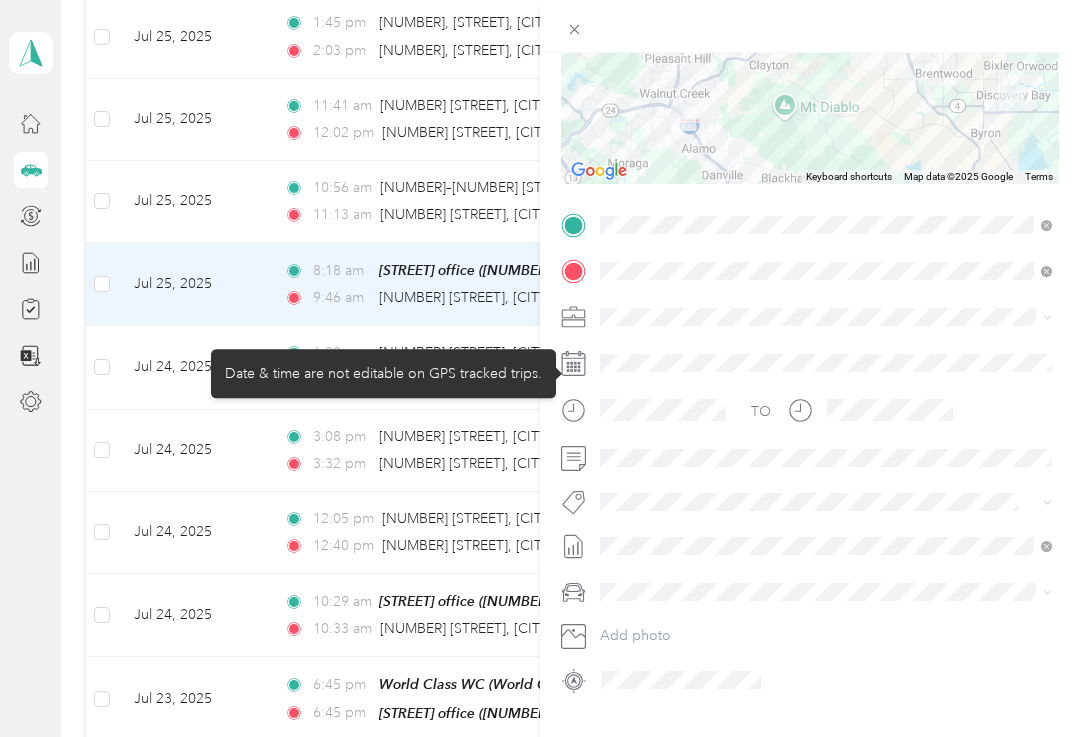 scroll, scrollTop: 140, scrollLeft: 0, axis: vertical 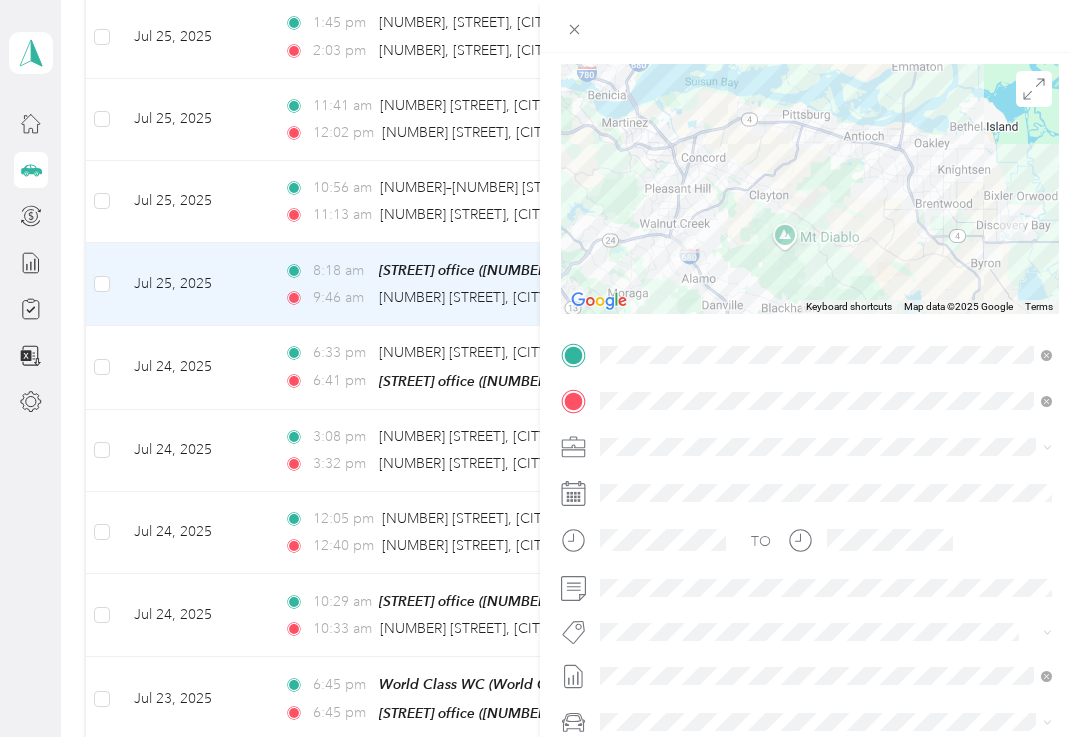 click at bounding box center [810, 189] 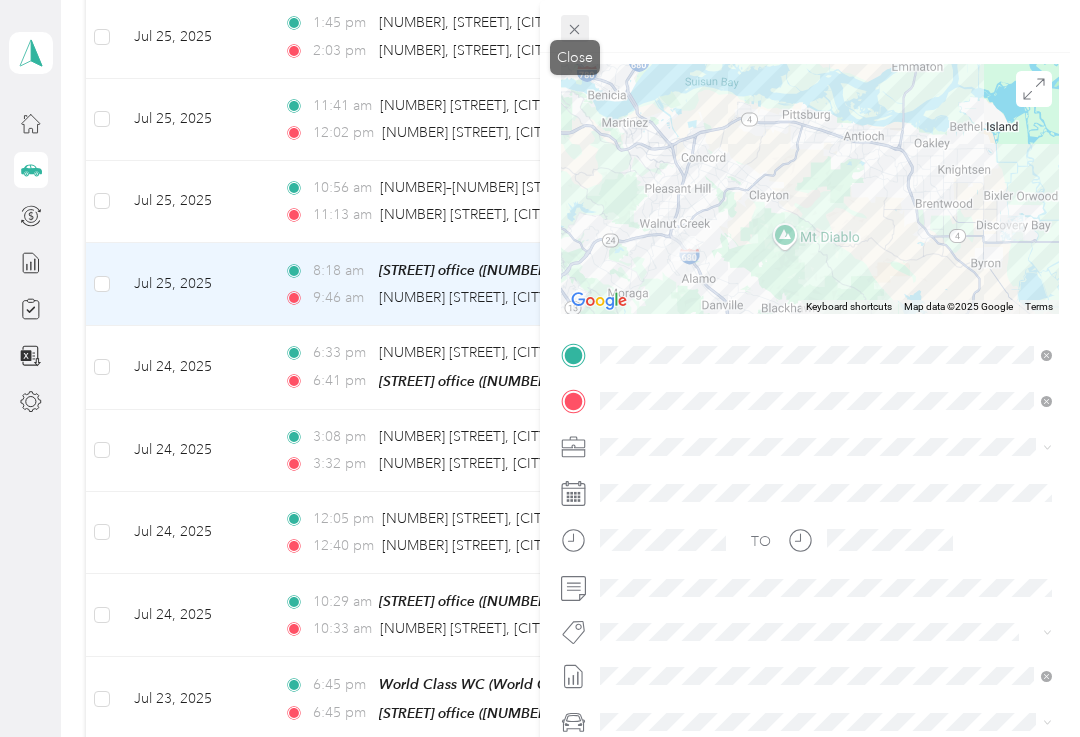 click 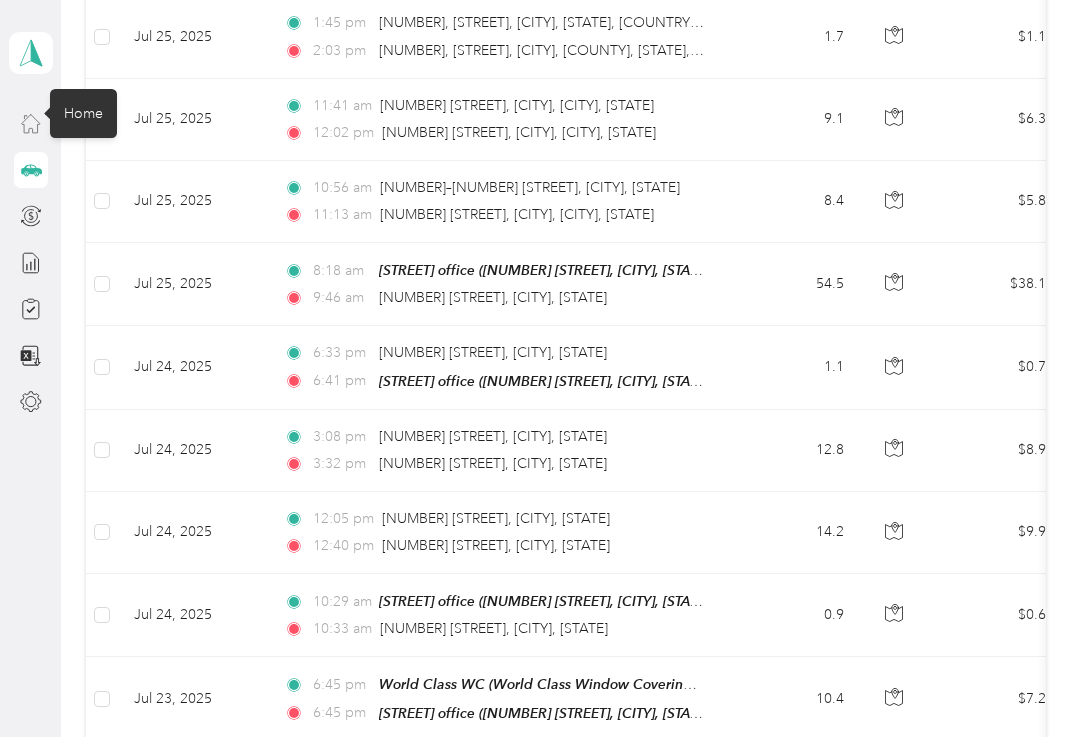 click 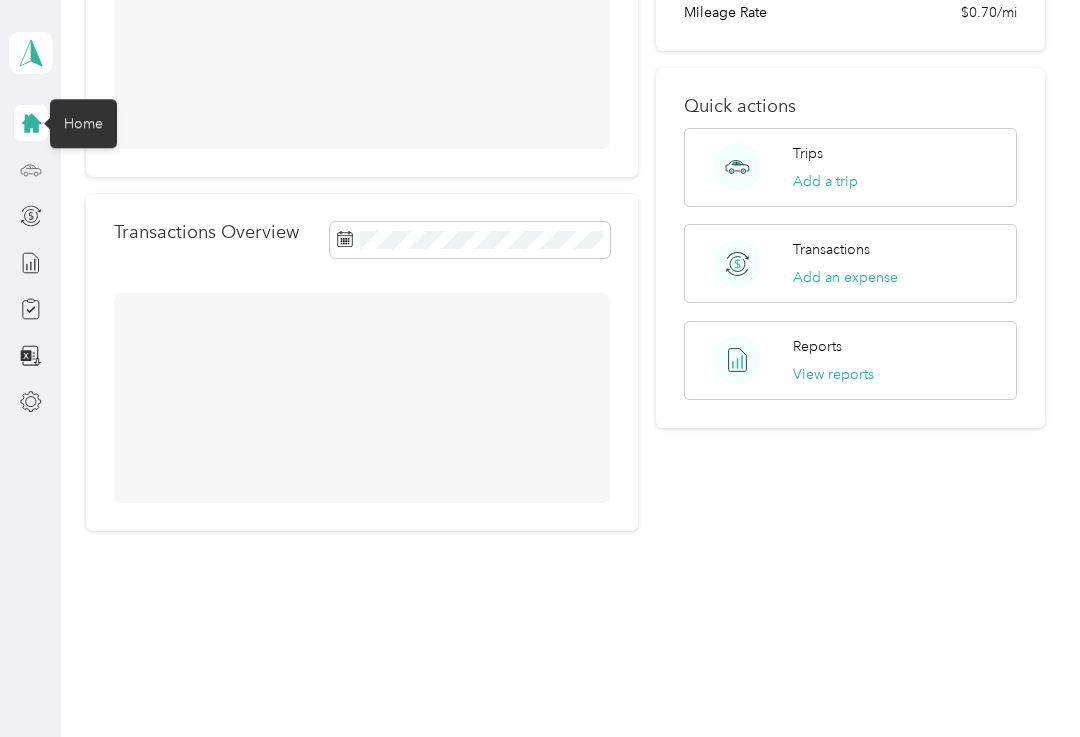 scroll, scrollTop: 214, scrollLeft: 0, axis: vertical 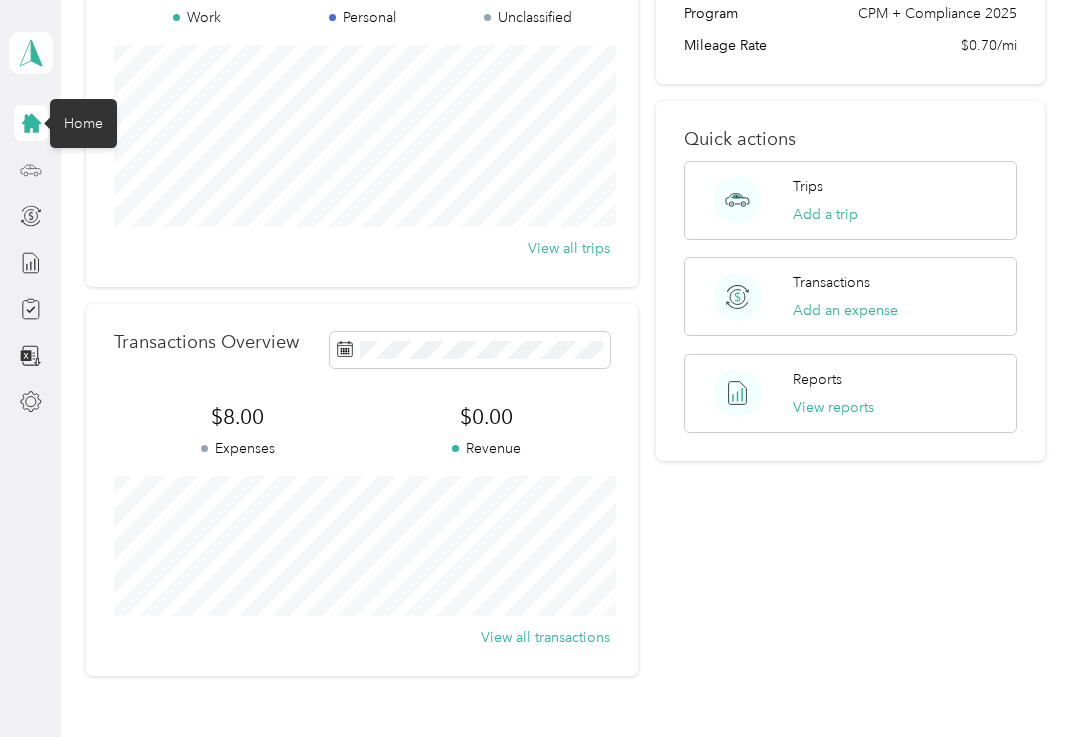 click at bounding box center (31, 170) 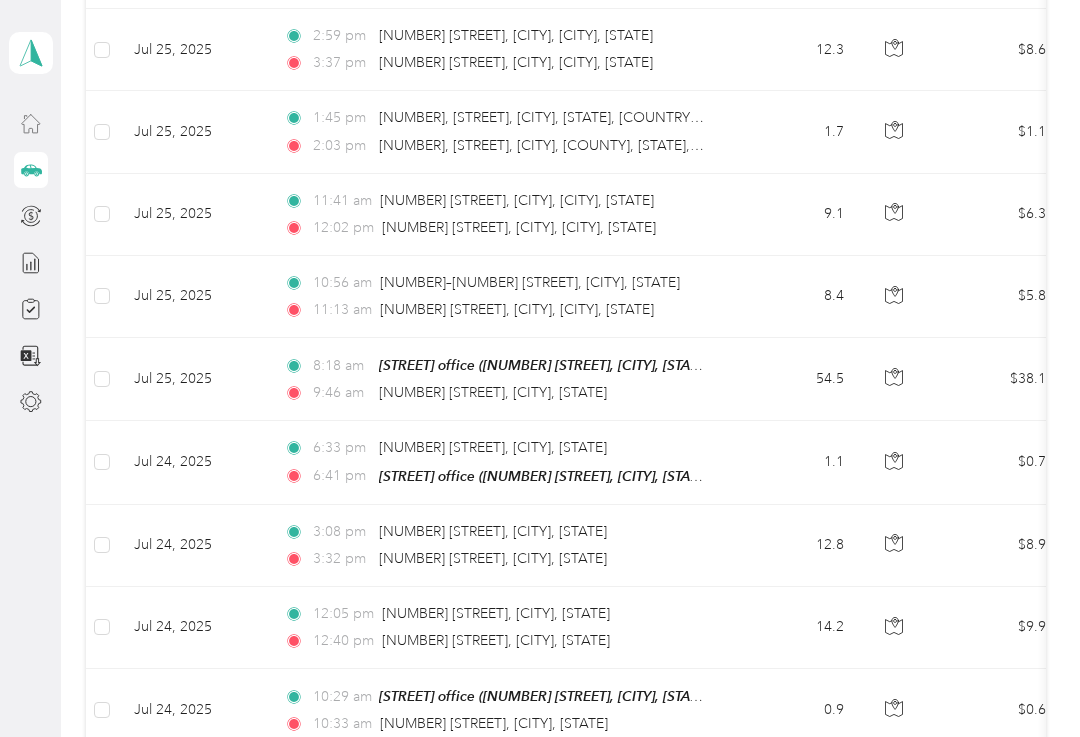 scroll, scrollTop: 2318, scrollLeft: 0, axis: vertical 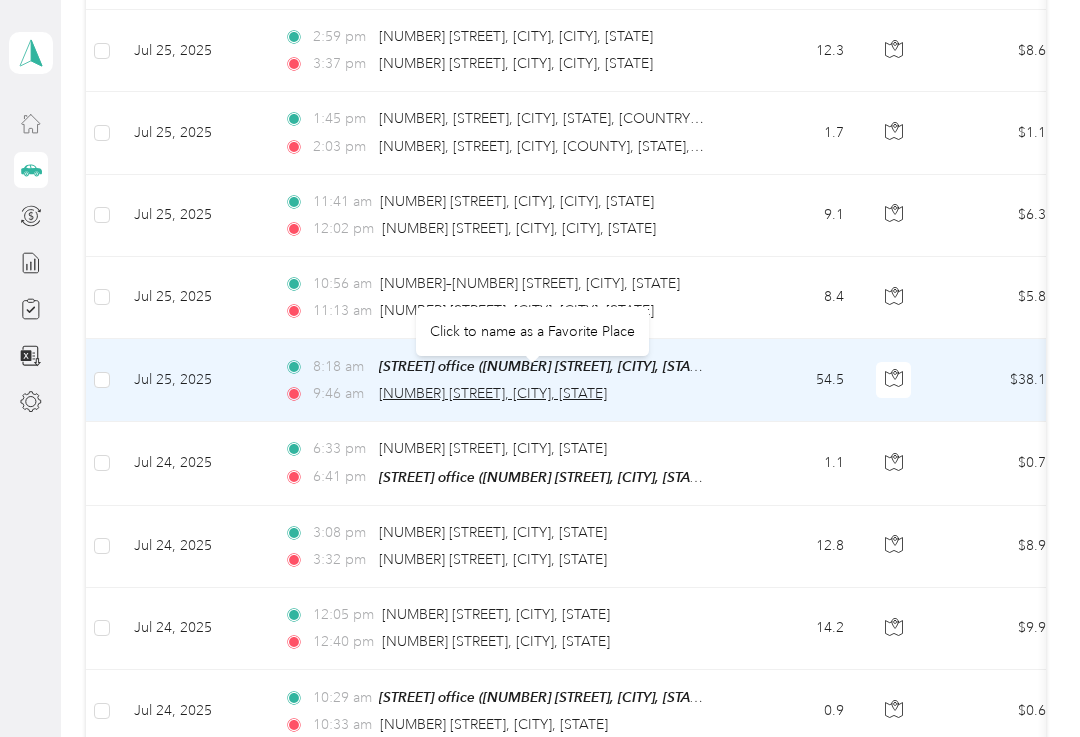 click on "[NUMBER] [STREET], [CITY], [STATE]" at bounding box center [493, 393] 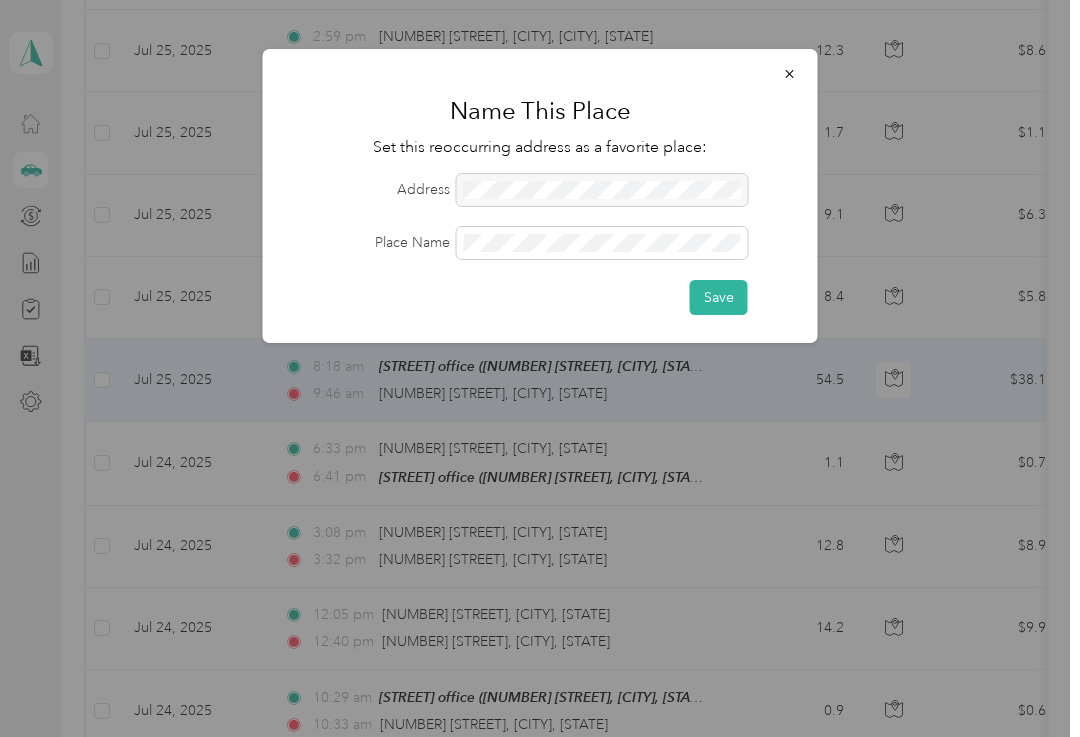 click at bounding box center [602, 190] 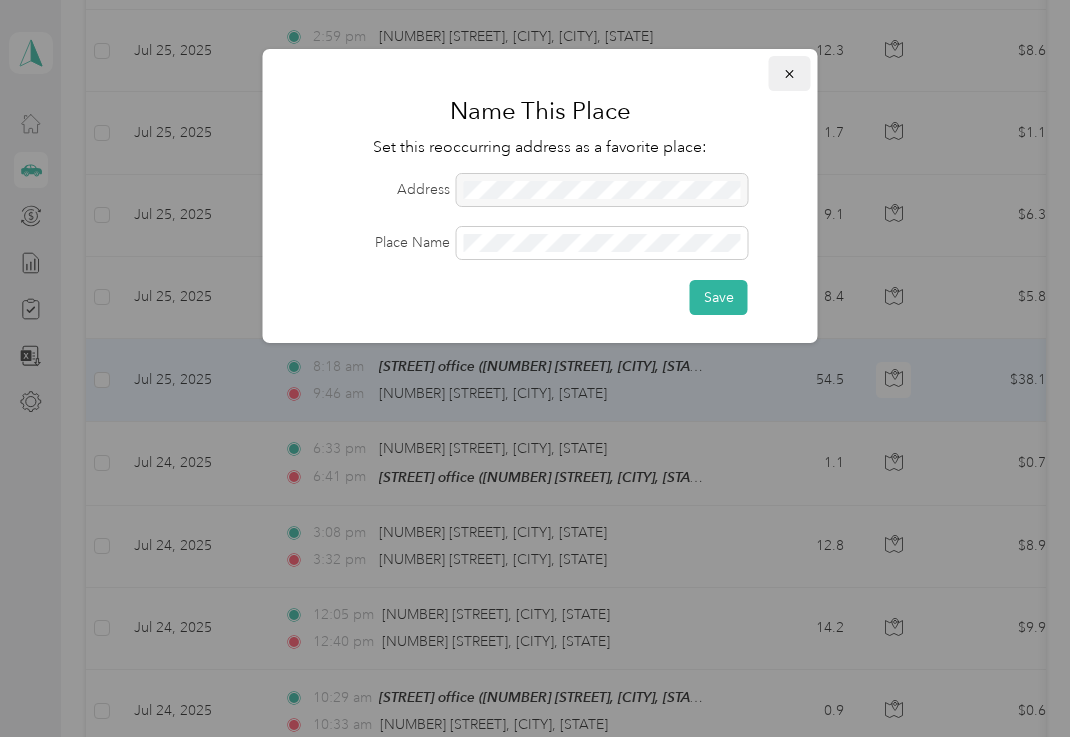 click 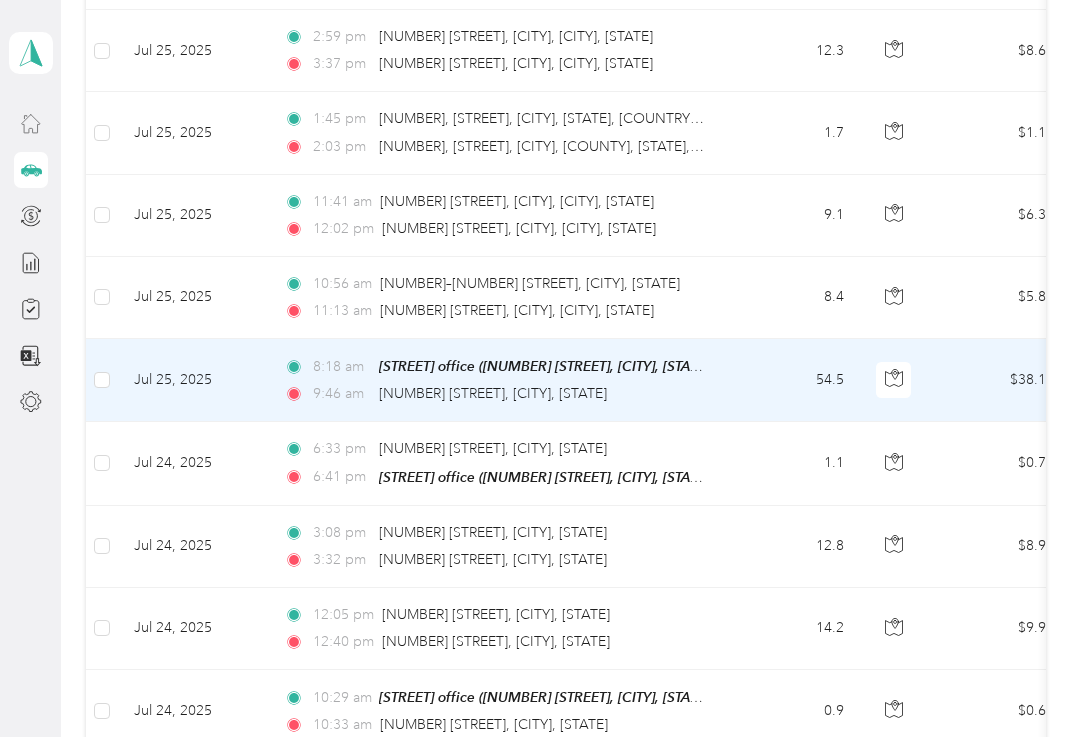 click on "54.5" at bounding box center (794, 380) 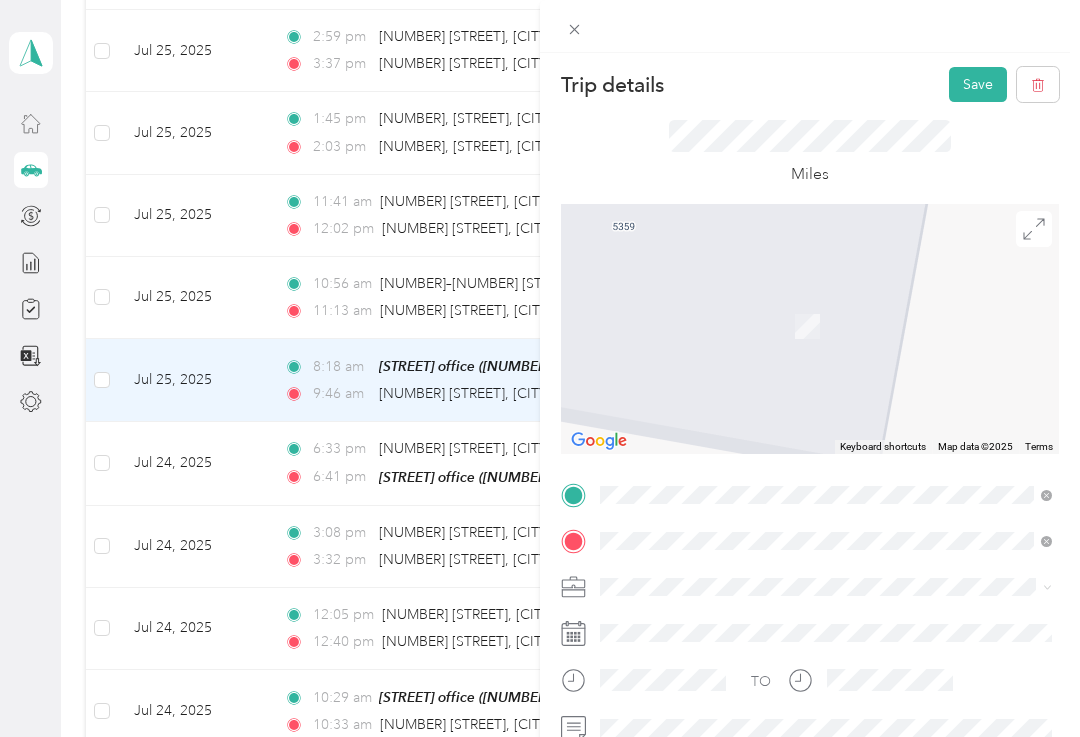 click on "[NUMBER] [STREET]
[CITY], [STATE] [POSTAL_CODE], [COUNTRY]" at bounding box center (782, 305) 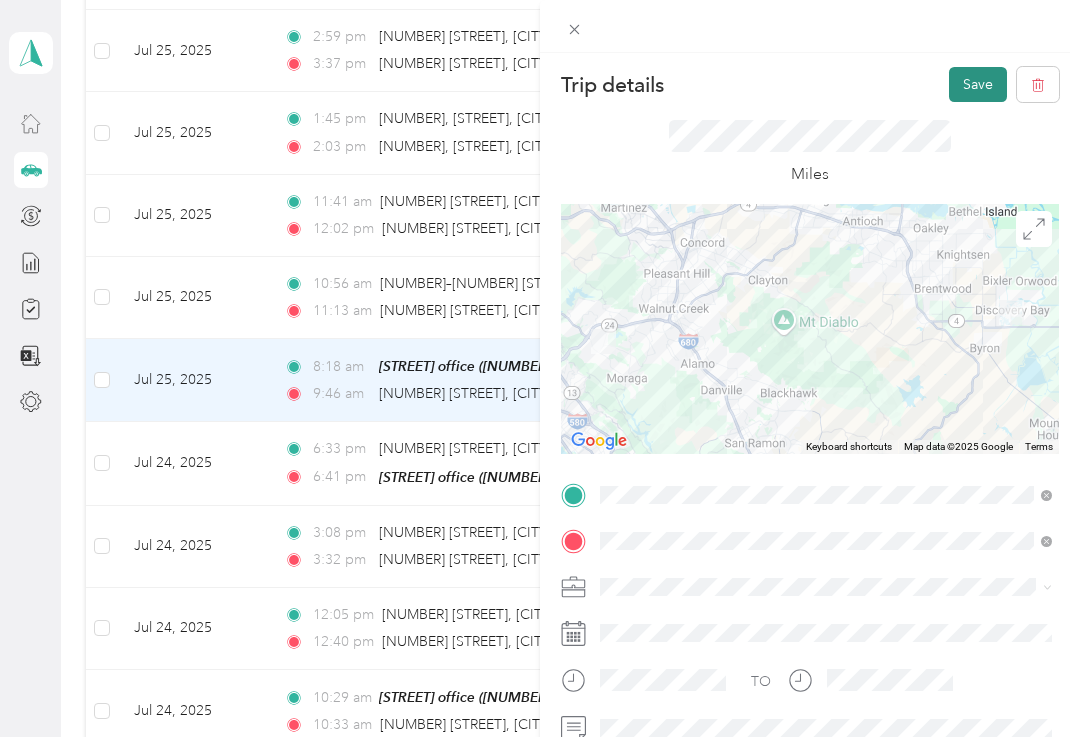 click on "Save" at bounding box center (978, 84) 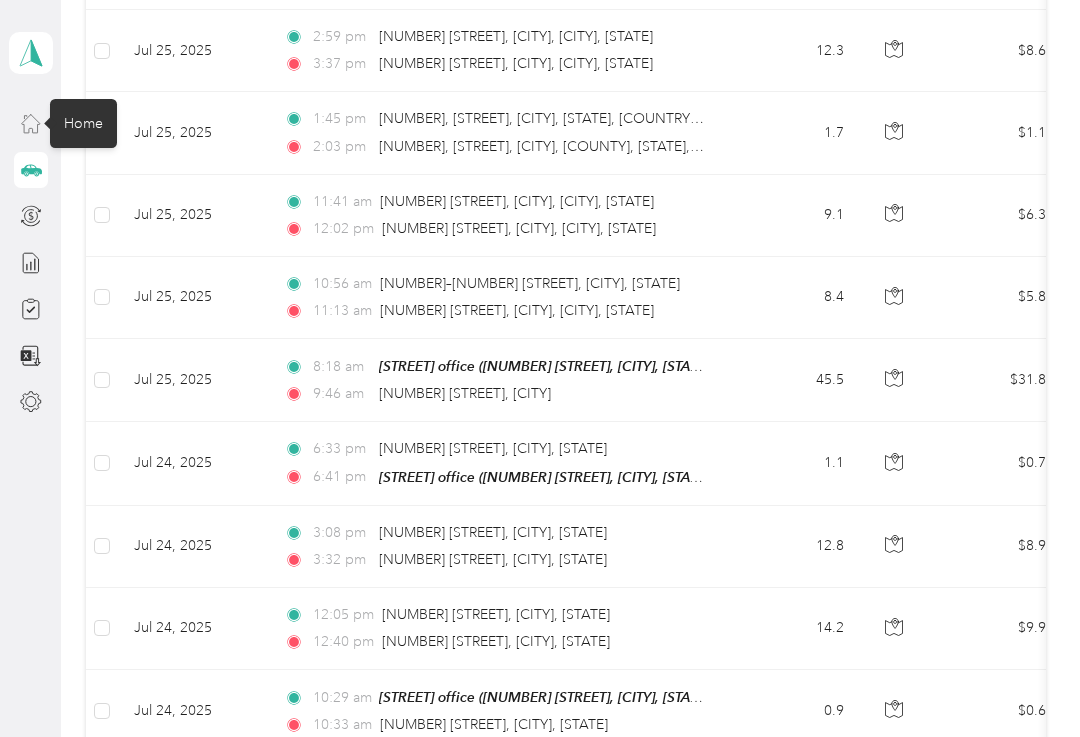 click 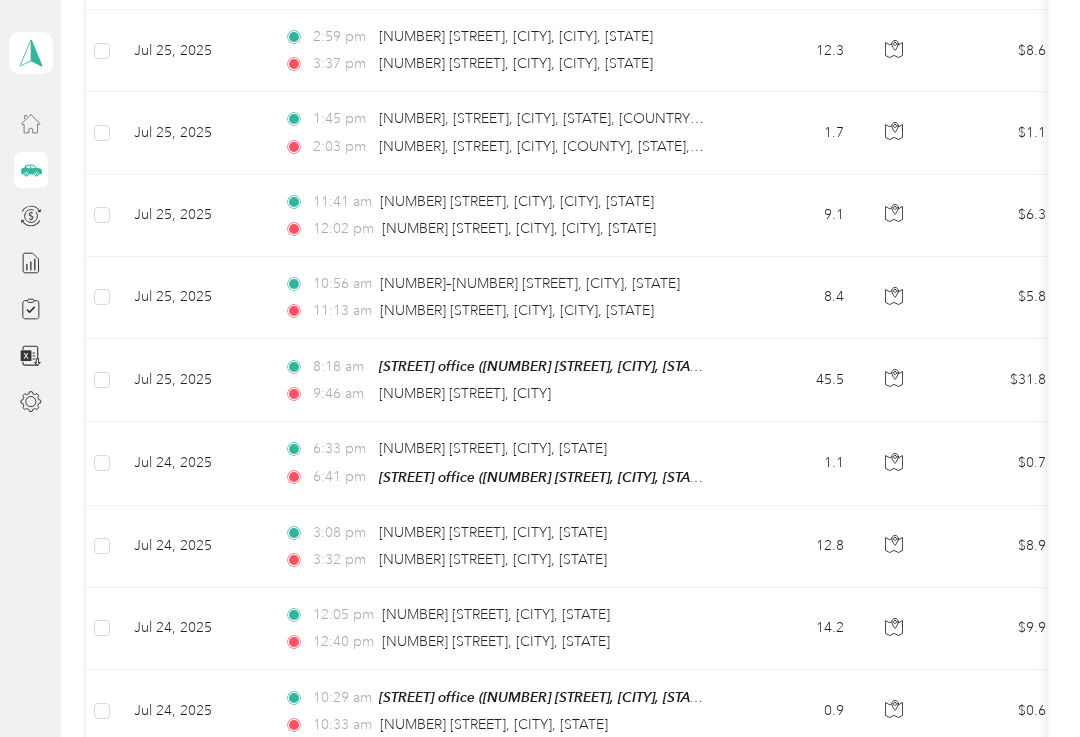 scroll, scrollTop: 214, scrollLeft: 0, axis: vertical 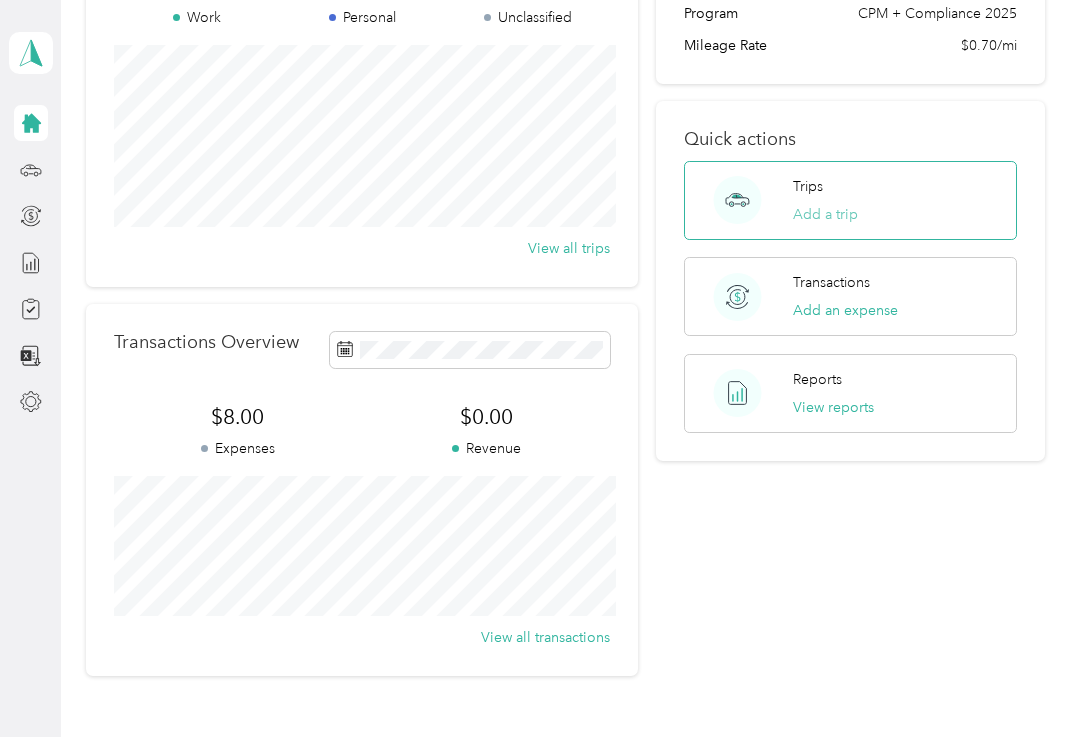 click on "Add a trip" at bounding box center (825, 214) 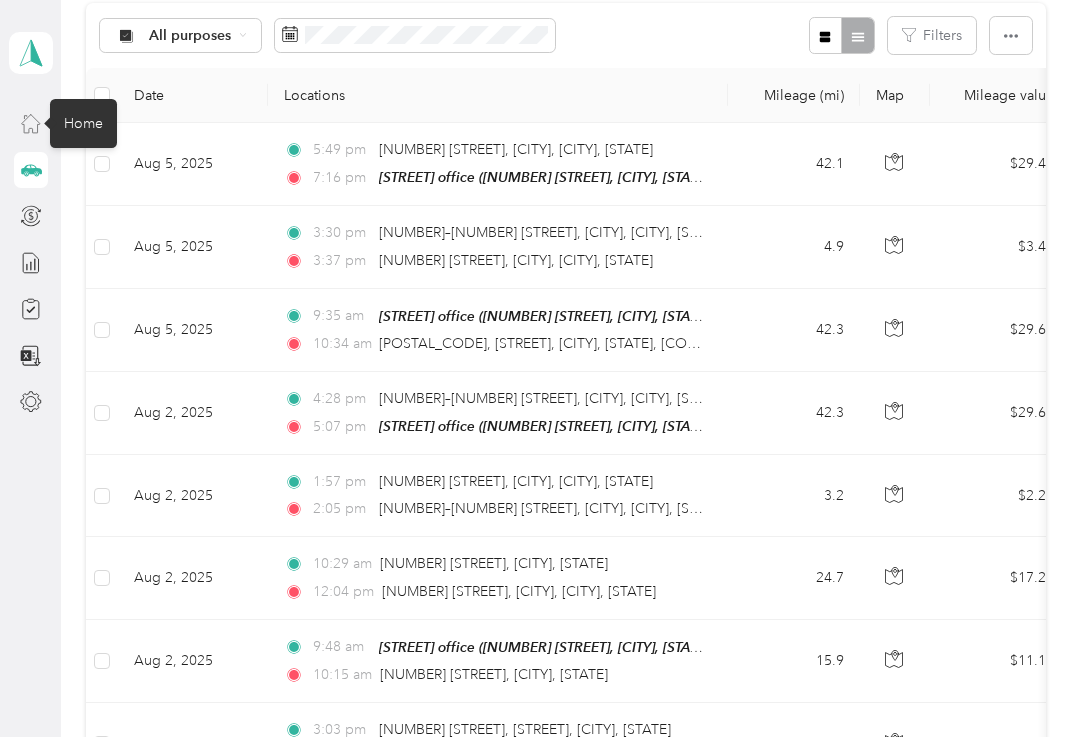 click 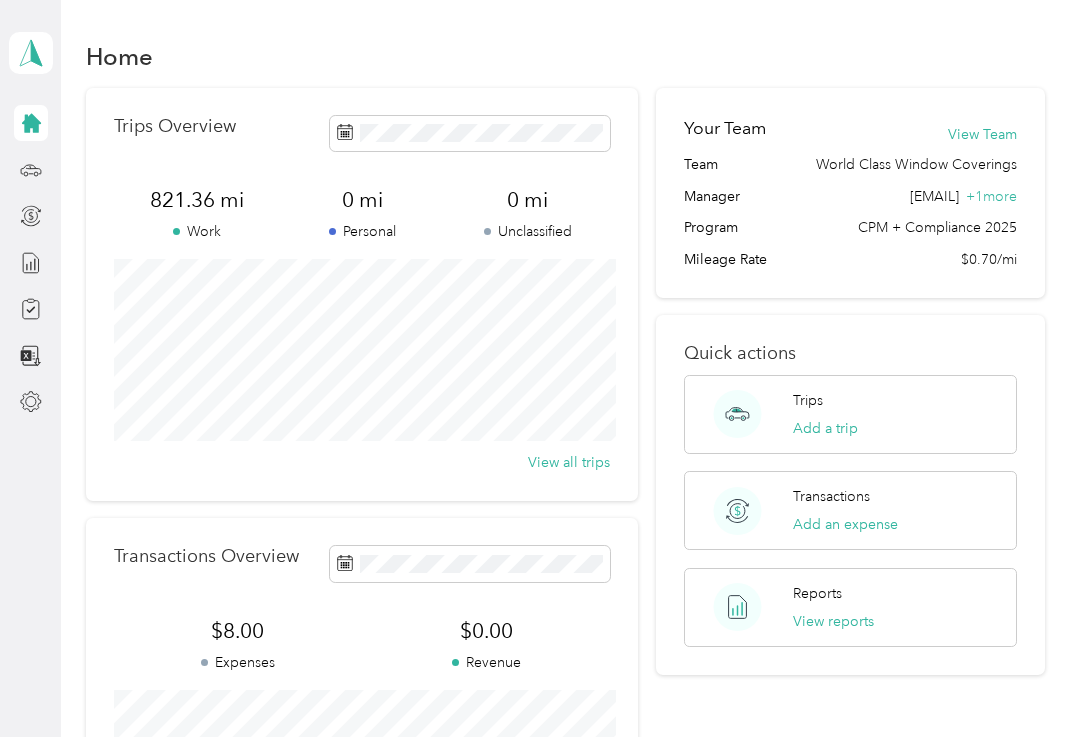 scroll, scrollTop: 142, scrollLeft: 0, axis: vertical 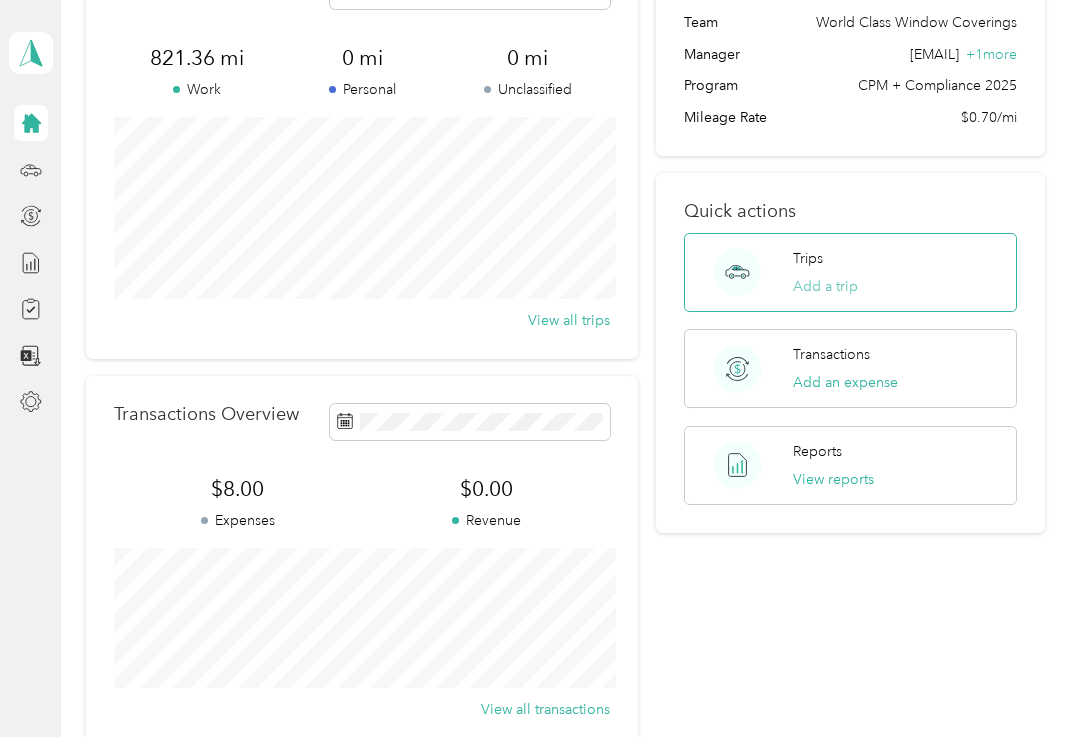 click on "Add a trip" at bounding box center (825, 286) 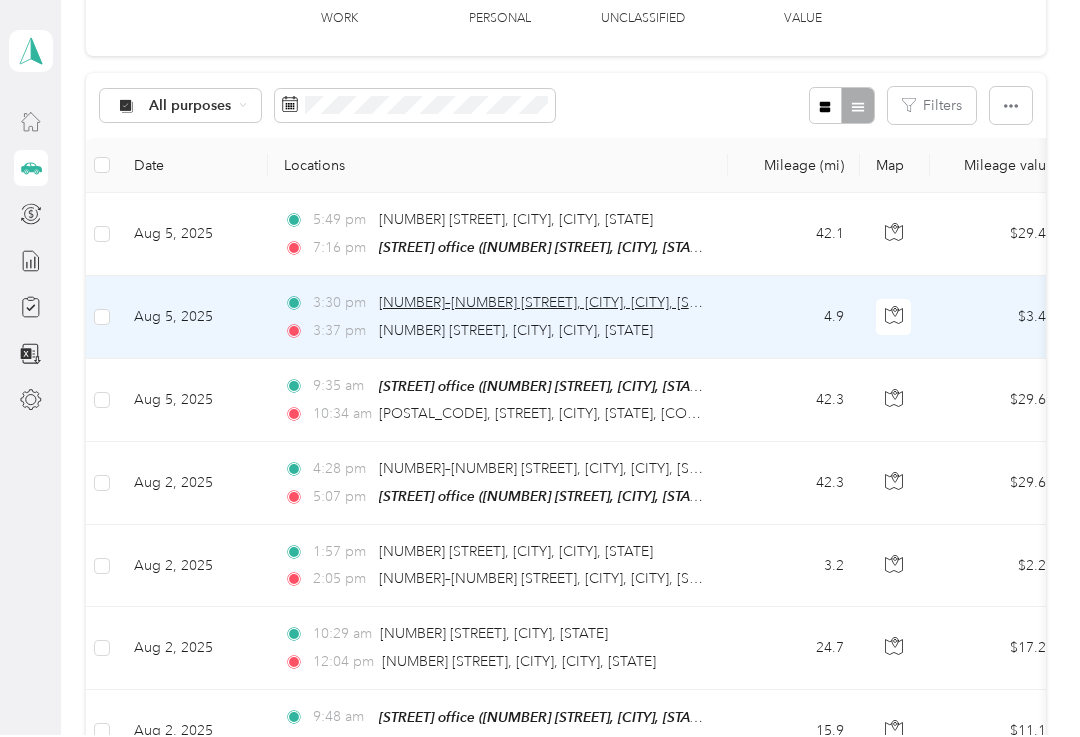 scroll, scrollTop: 0, scrollLeft: 0, axis: both 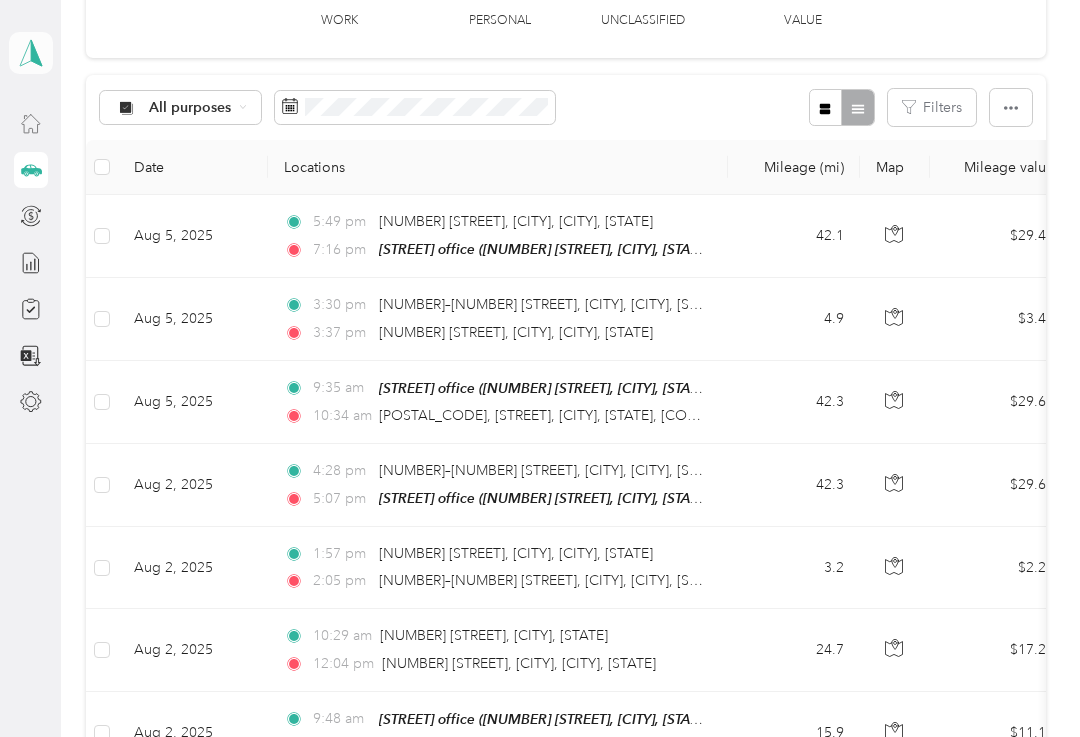 click 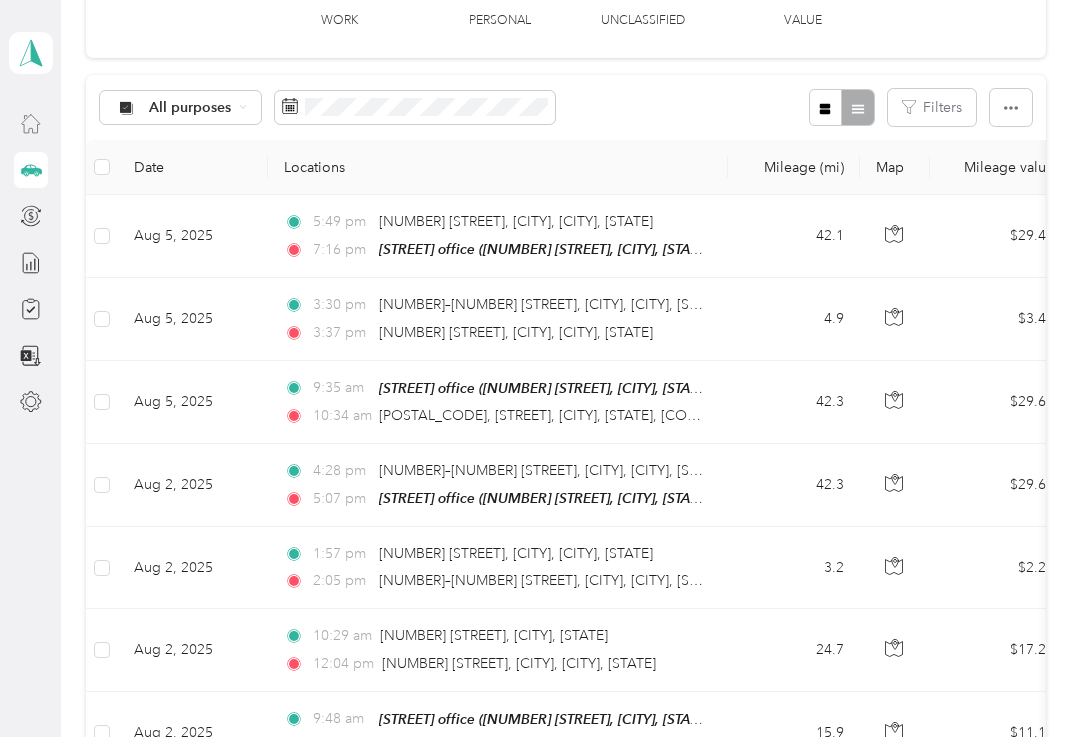 click on "[NUMBER] mi Work [NUMBER] mi Personal [NUMBER] mi Unclassified [PRICE] Value" at bounding box center [566, 2] 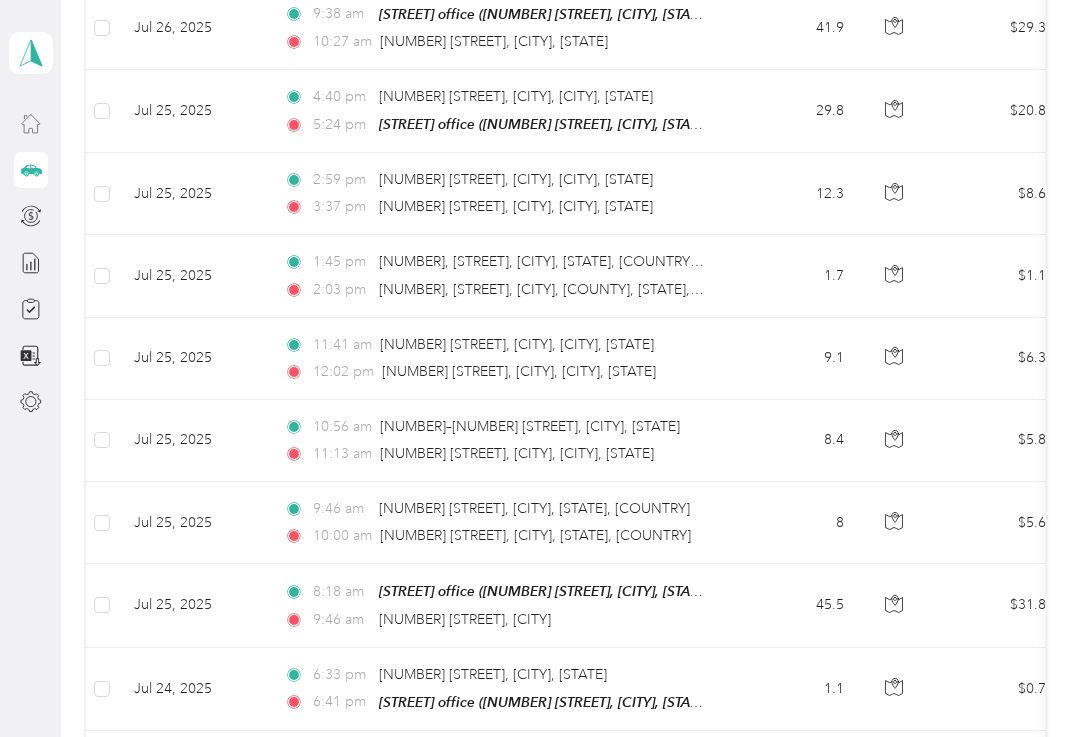 scroll, scrollTop: 2164, scrollLeft: 0, axis: vertical 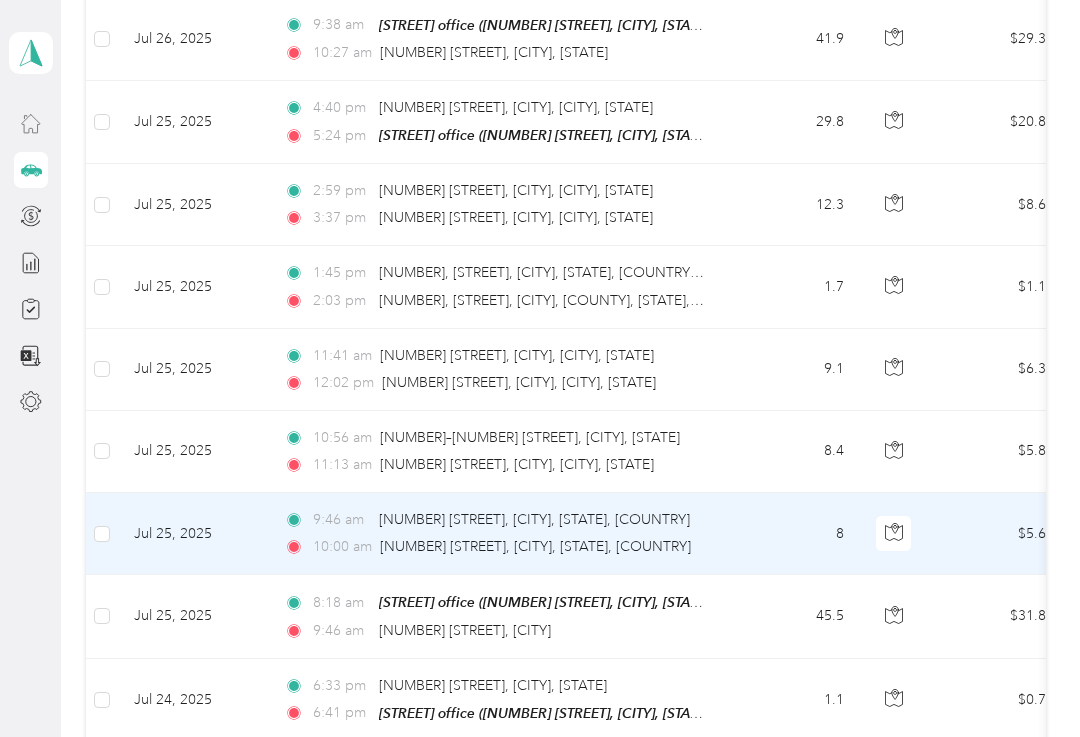 click on "Jul 25, 2025" at bounding box center (193, 534) 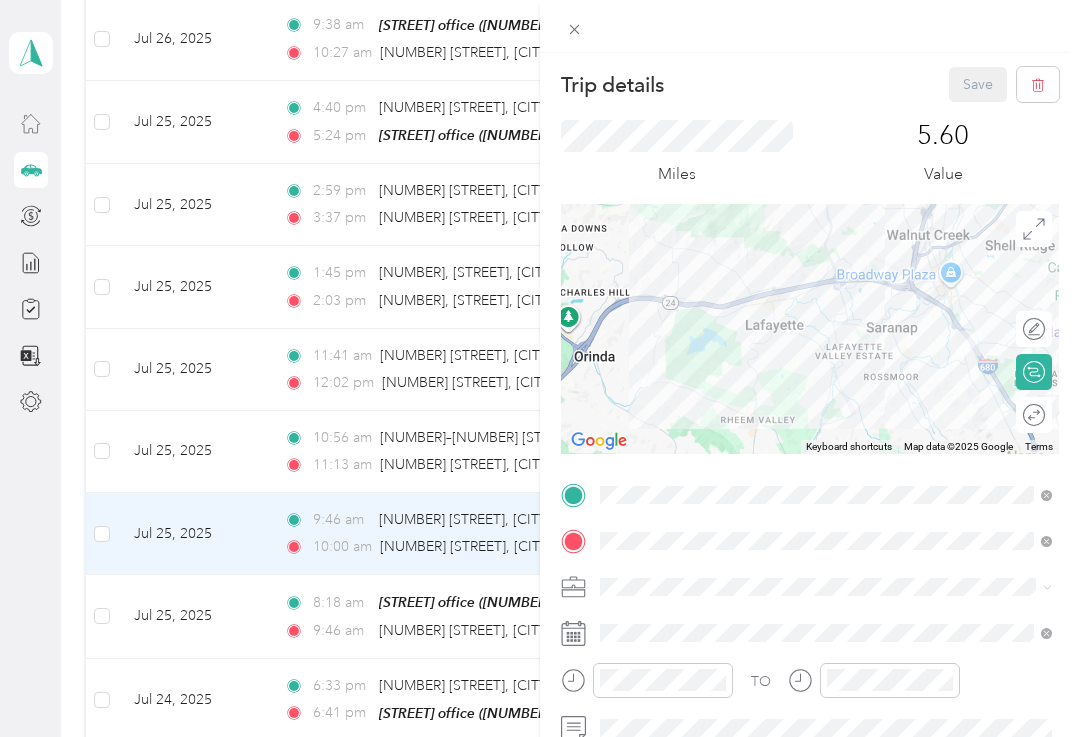 click 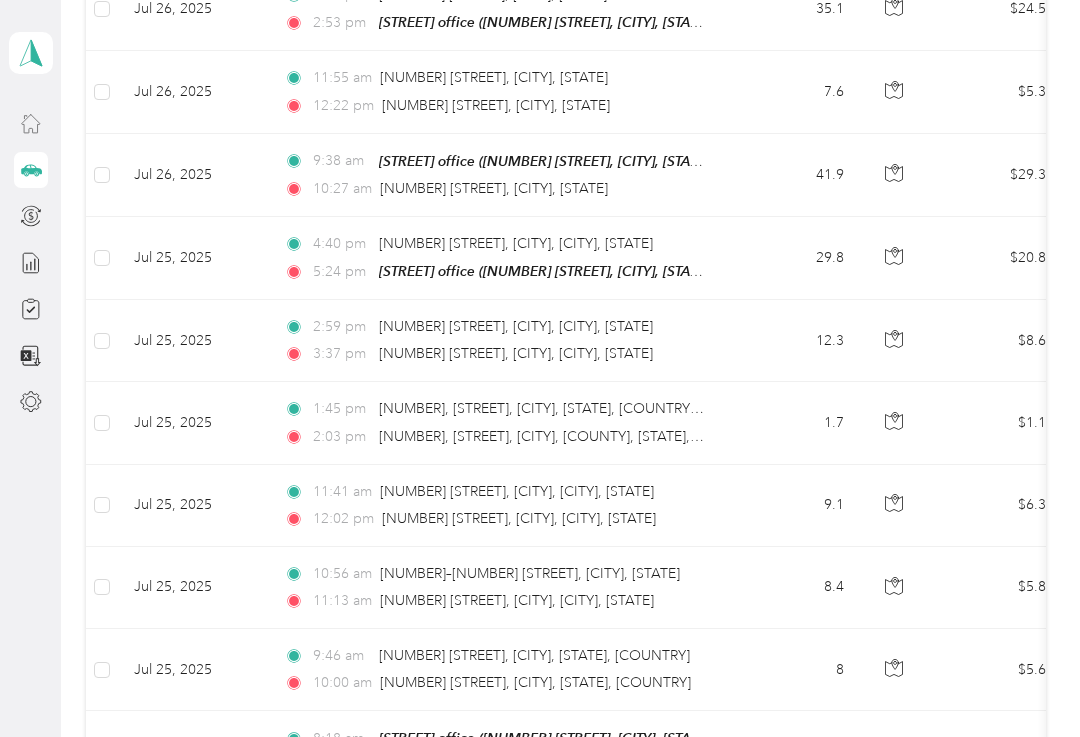 scroll, scrollTop: 2019, scrollLeft: 0, axis: vertical 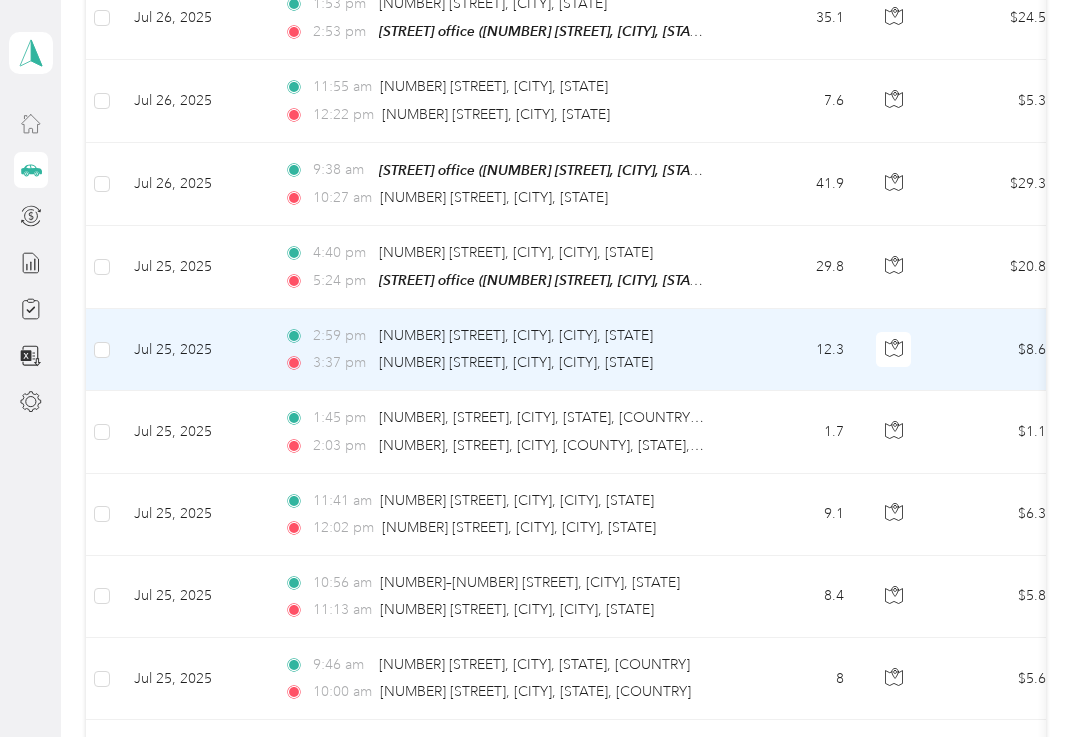 click on "12.3" at bounding box center [794, 350] 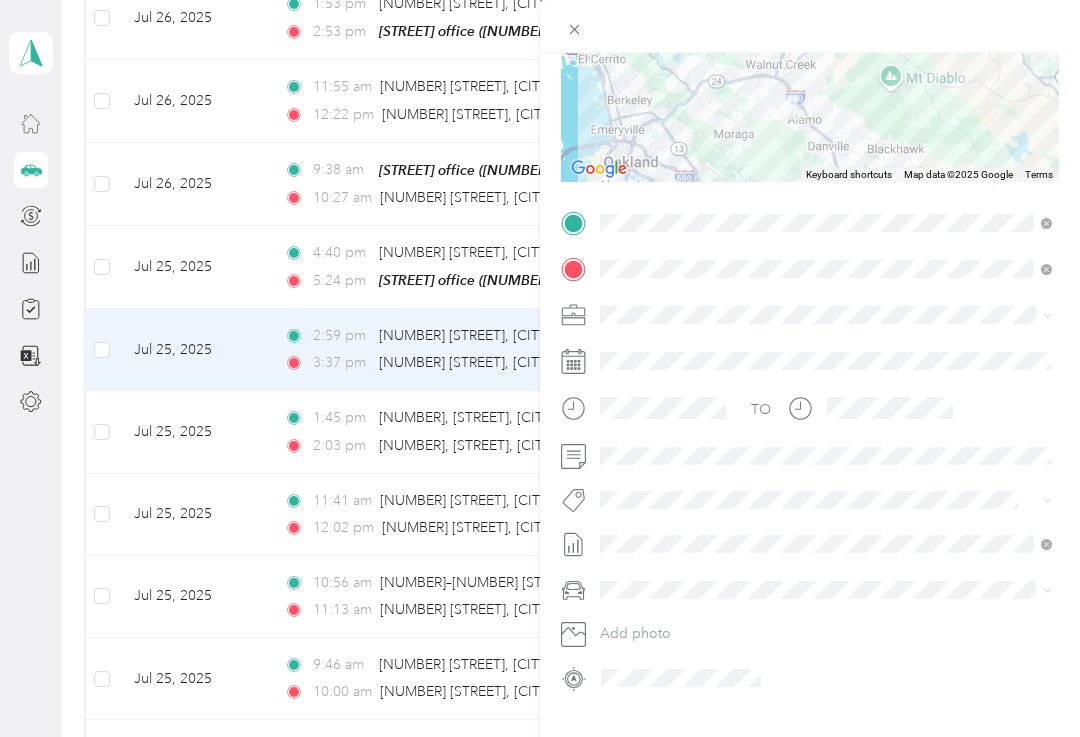 scroll, scrollTop: 270, scrollLeft: 0, axis: vertical 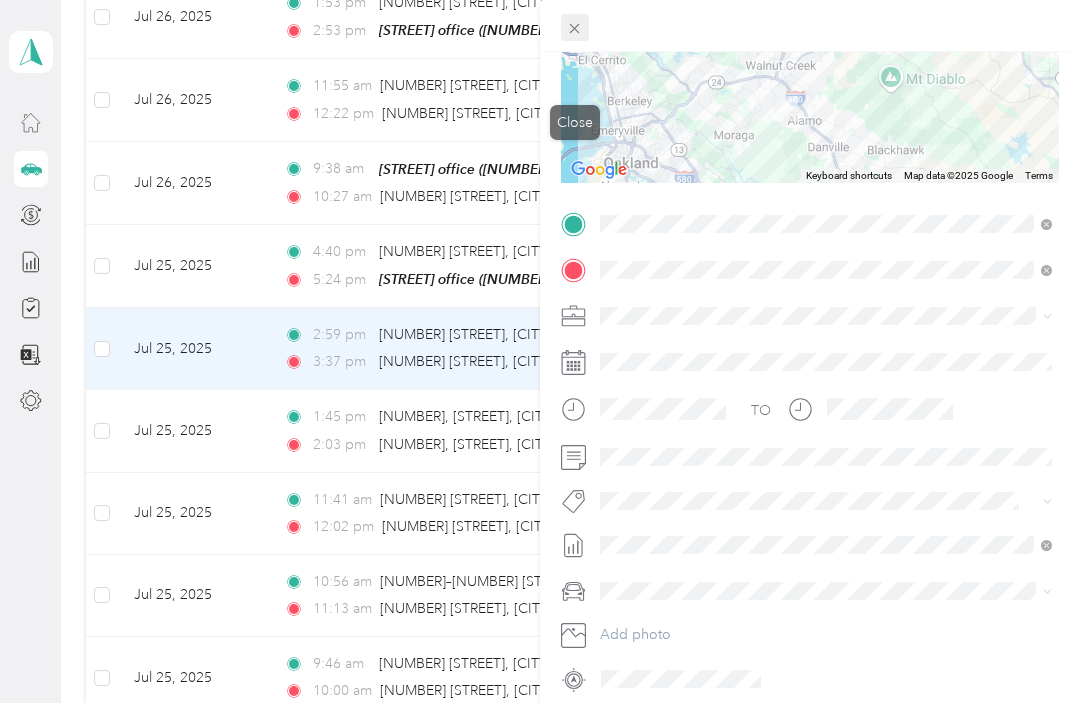 click at bounding box center (575, 29) 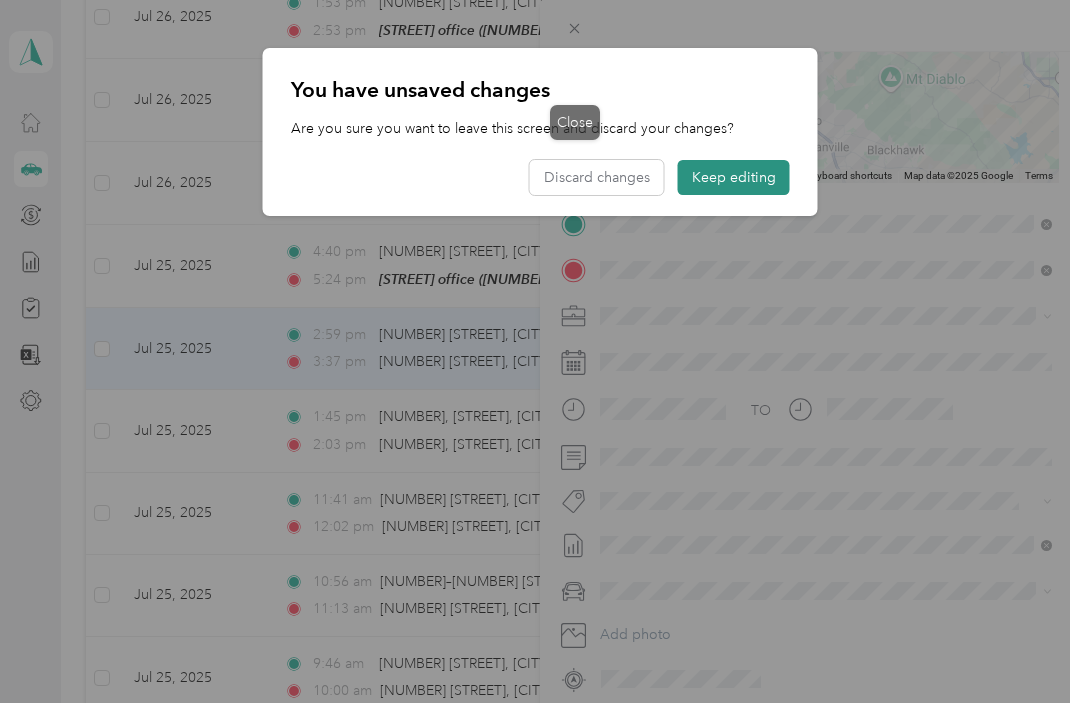 click on "Keep editing" at bounding box center (734, 178) 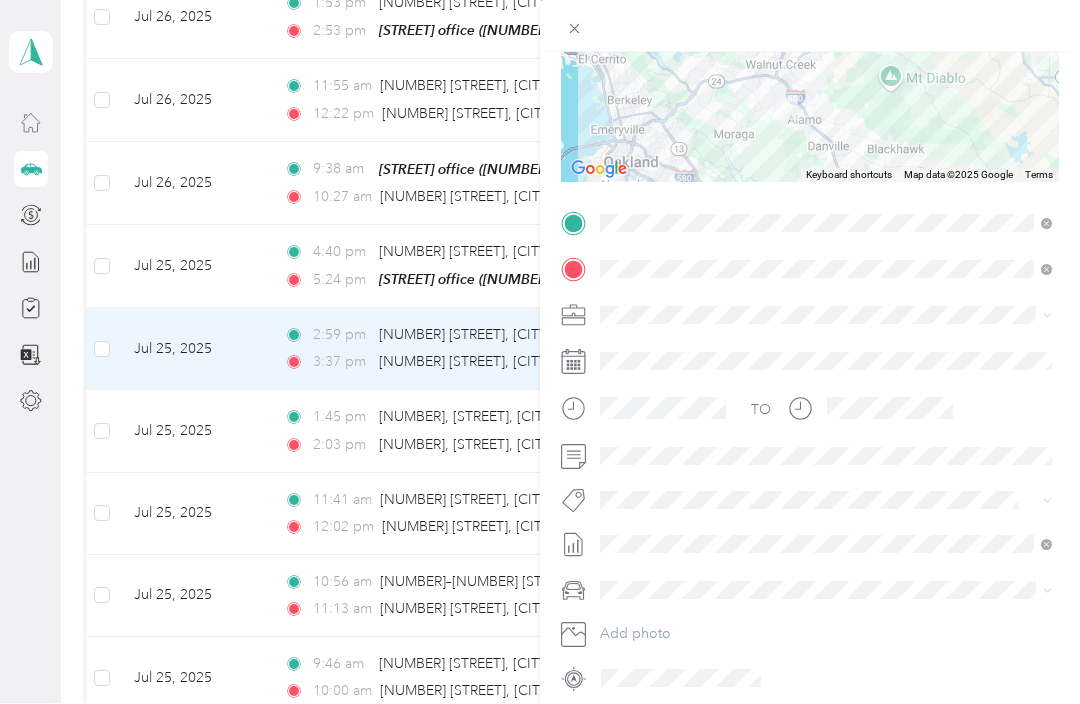 scroll, scrollTop: 270, scrollLeft: 0, axis: vertical 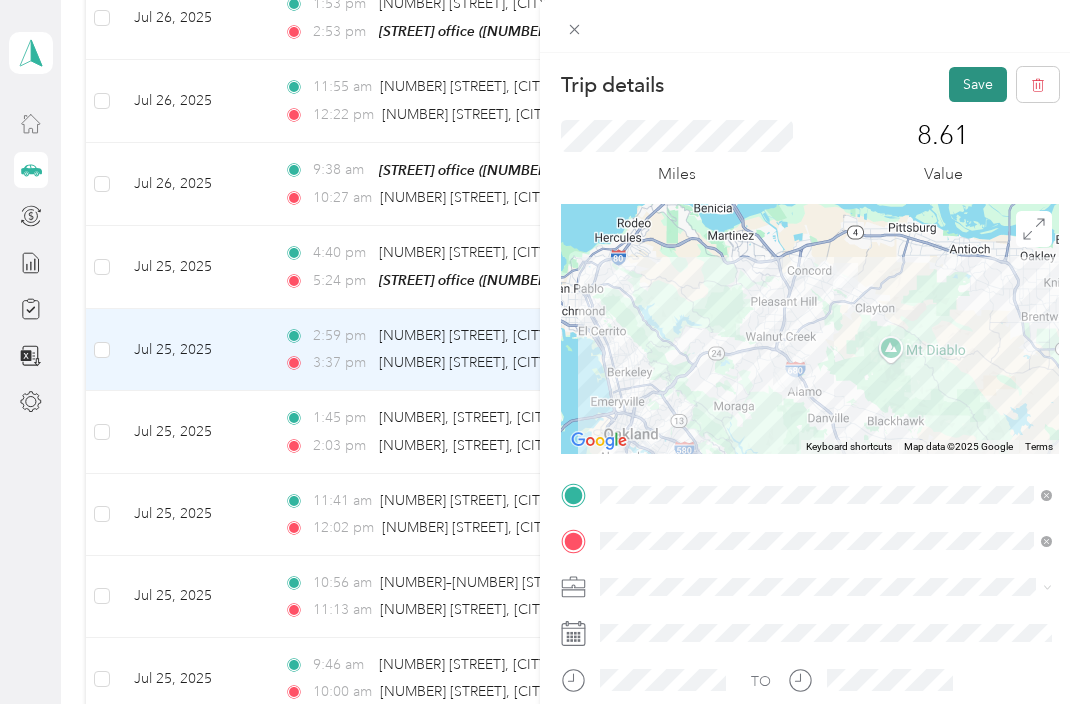 click on "Save" at bounding box center [978, 84] 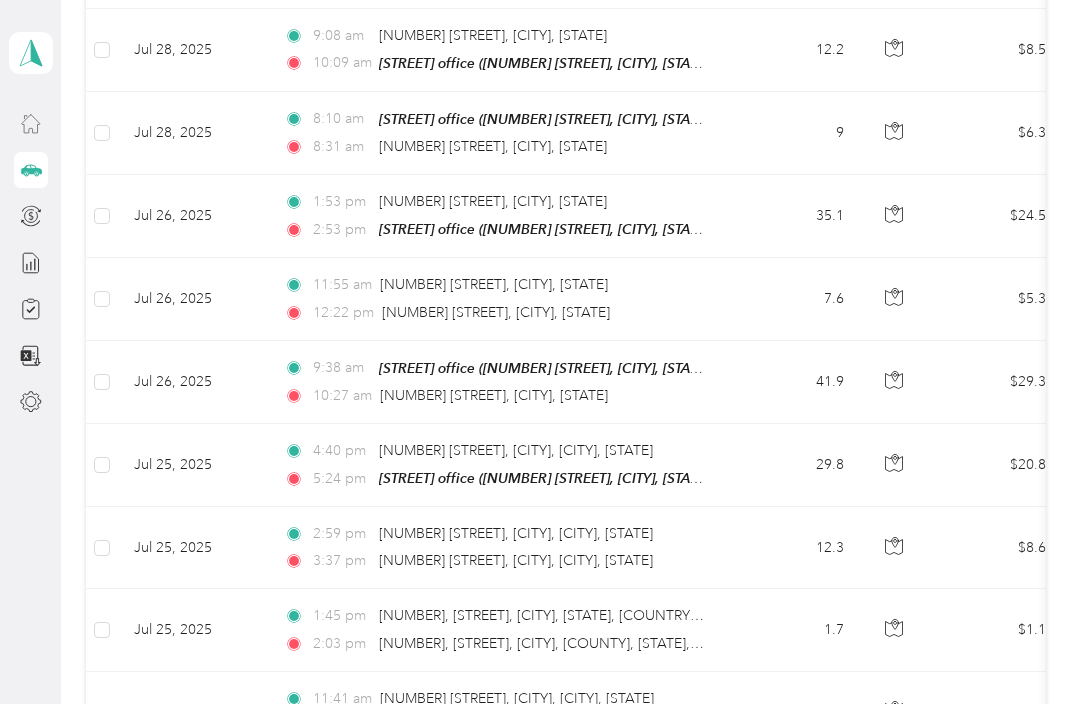 scroll, scrollTop: 1802, scrollLeft: 0, axis: vertical 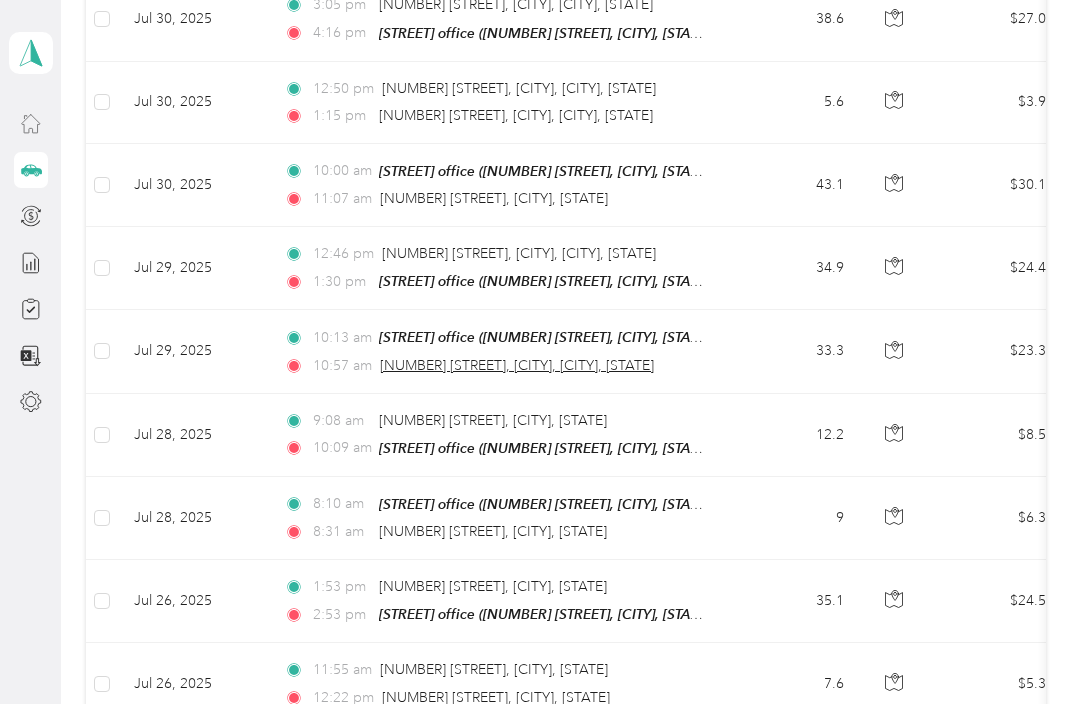 click on "[NUMBER] [STREET], [CITY], [CITY], [STATE]" at bounding box center [517, 365] 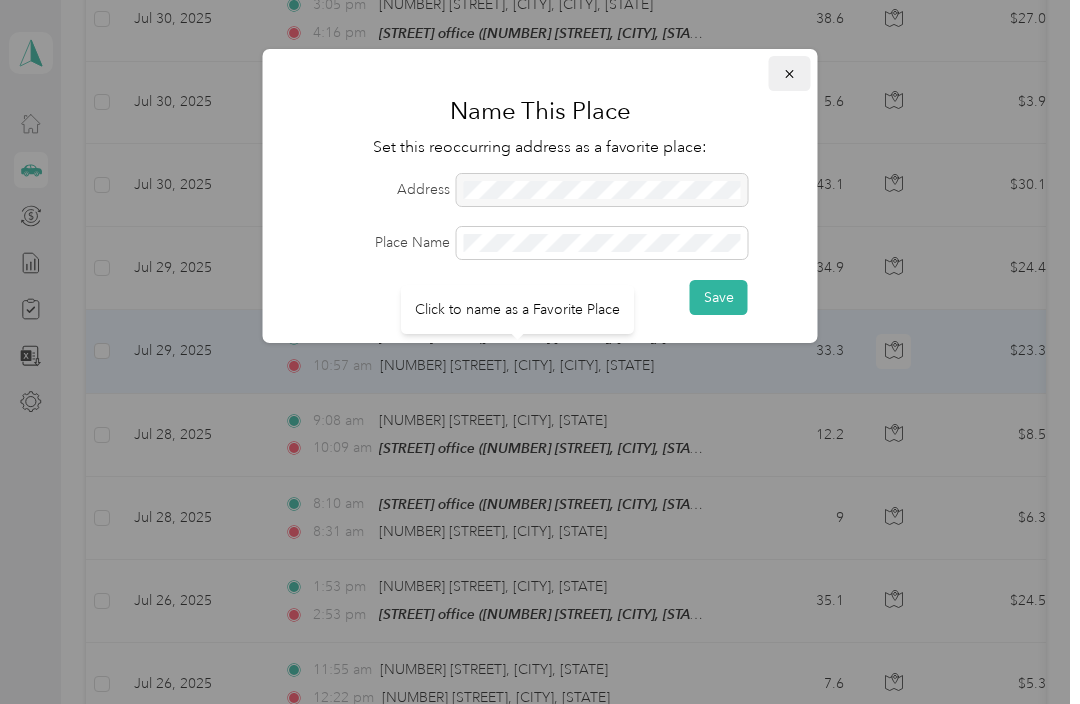 click at bounding box center (790, 73) 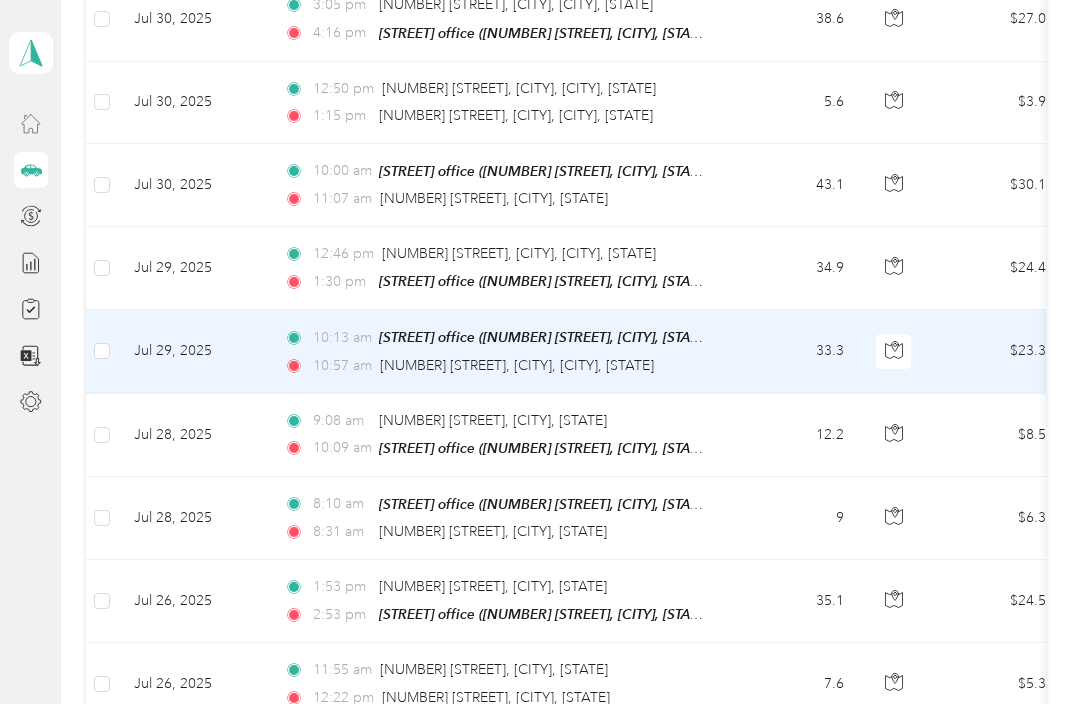 click on "33.3" at bounding box center [794, 351] 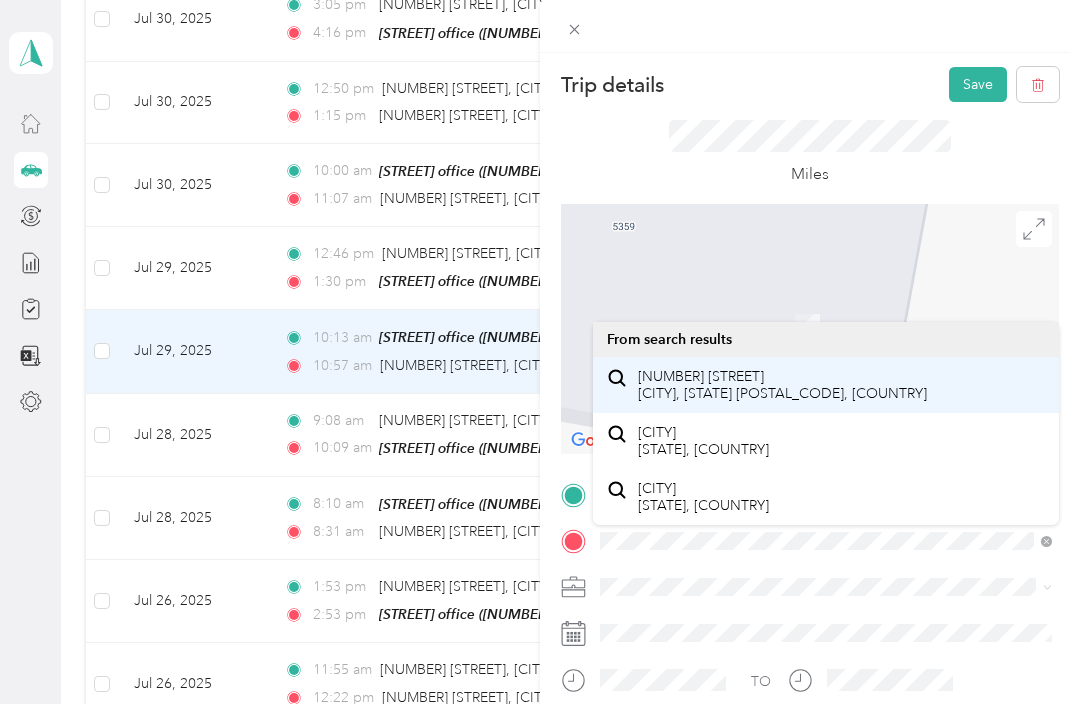 click on "[NUMBER] [STREET]
[CITY], [STATE] [POSTAL_CODE], [COUNTRY]" at bounding box center (782, 385) 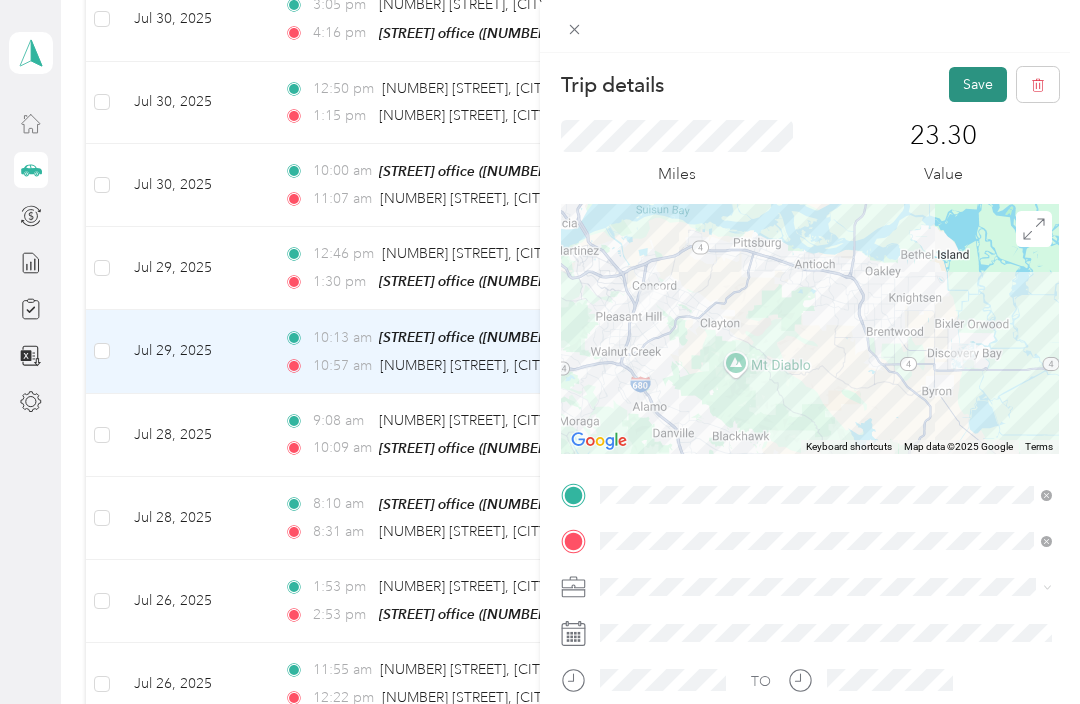 click on "Save" at bounding box center [978, 84] 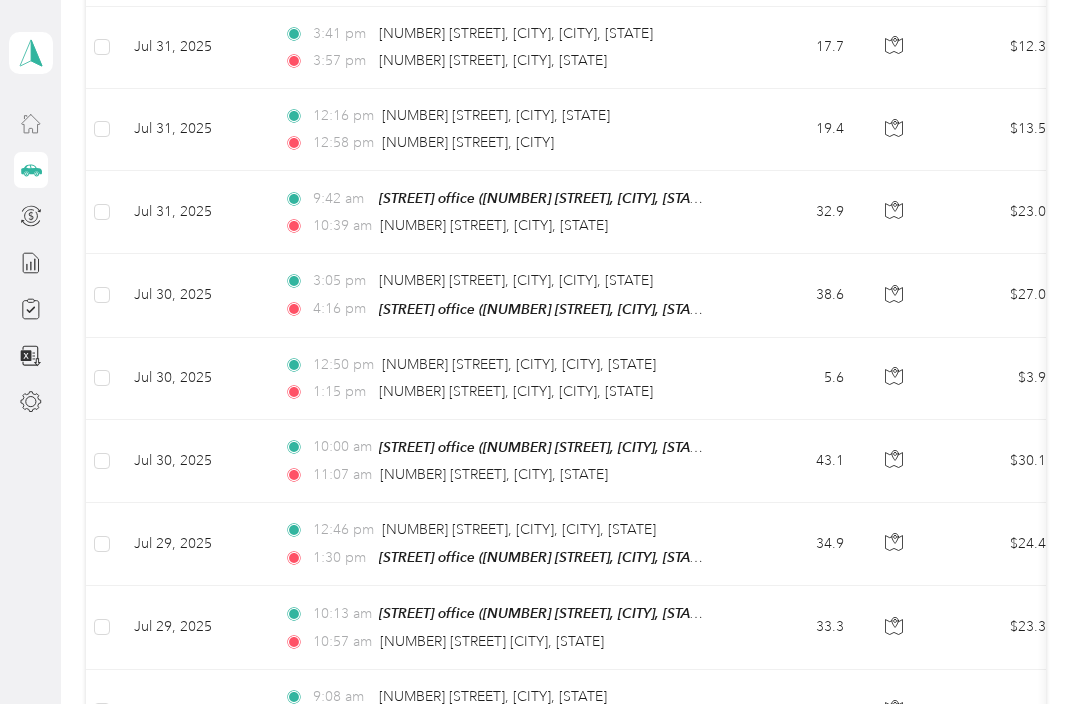 scroll, scrollTop: 1208, scrollLeft: 0, axis: vertical 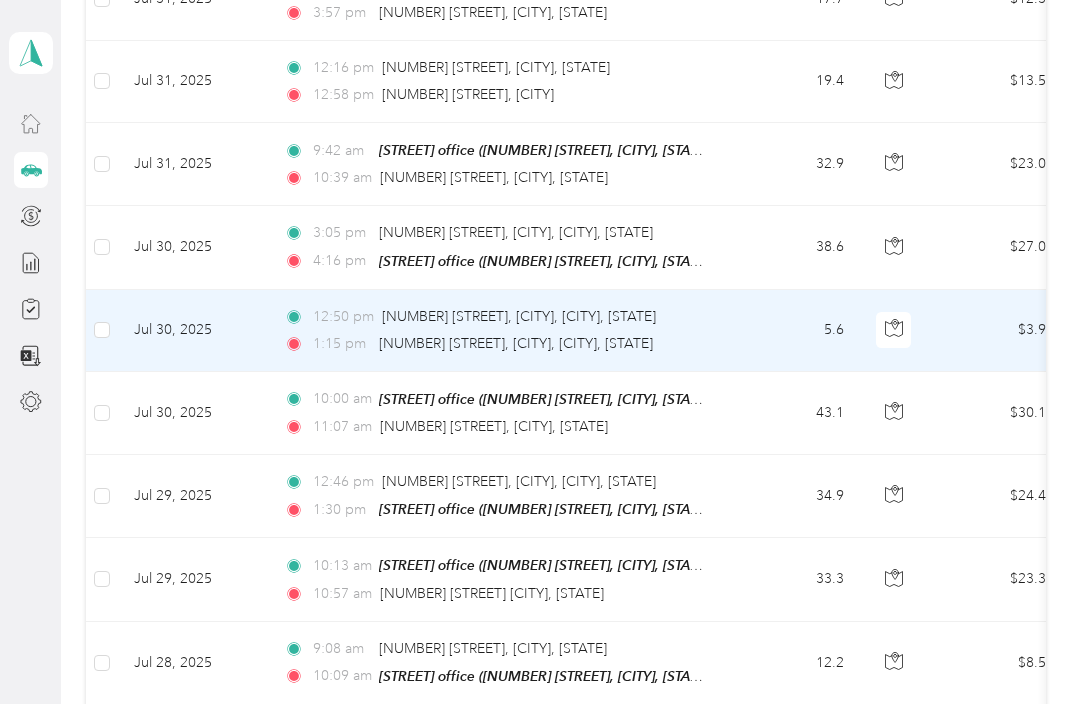 click on "5.6" at bounding box center [794, 331] 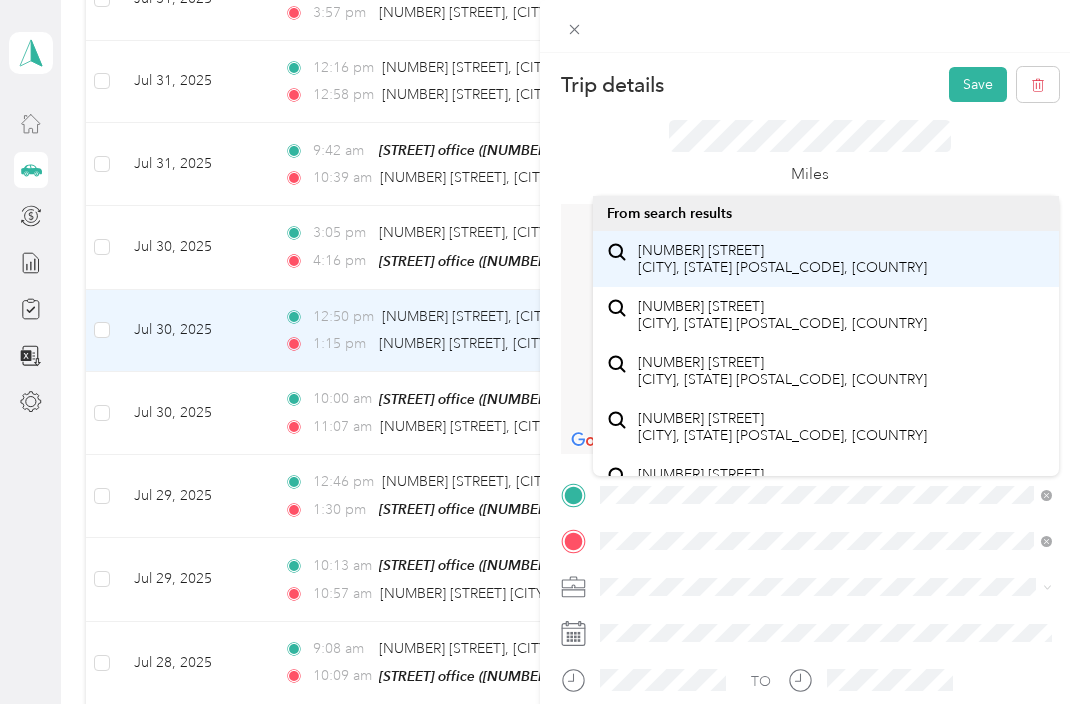 click on "[NUMBER] [STREET]
[CITY], [STATE] [POSTAL_CODE], [COUNTRY]" at bounding box center [782, 259] 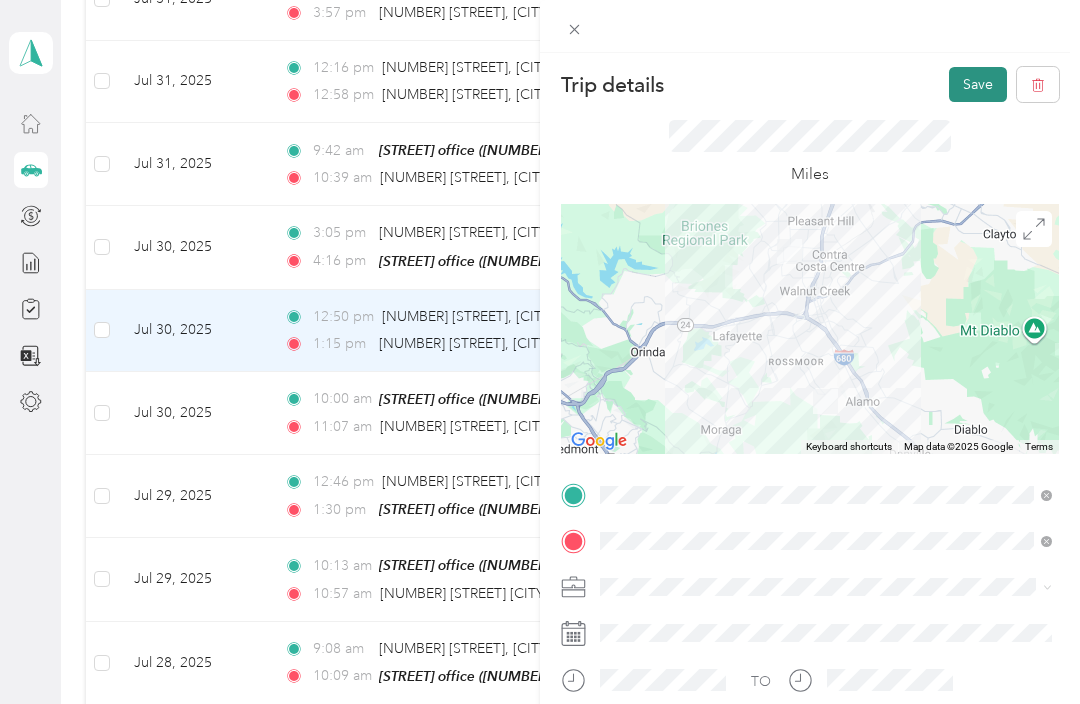click on "Save" at bounding box center (978, 84) 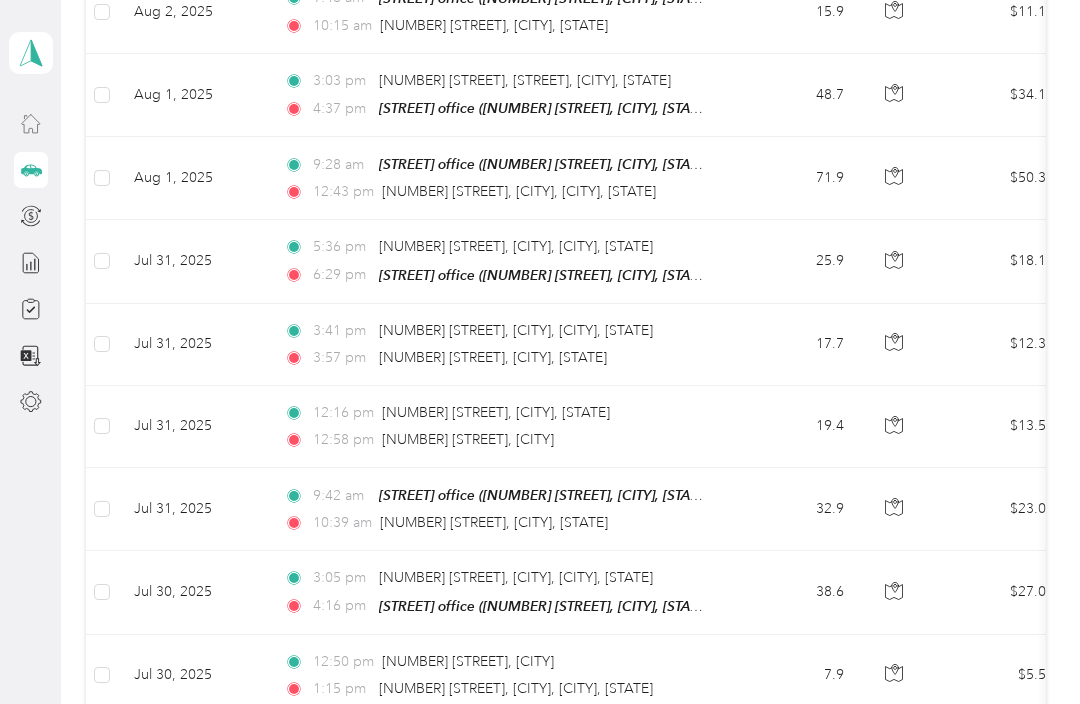 scroll, scrollTop: 861, scrollLeft: 0, axis: vertical 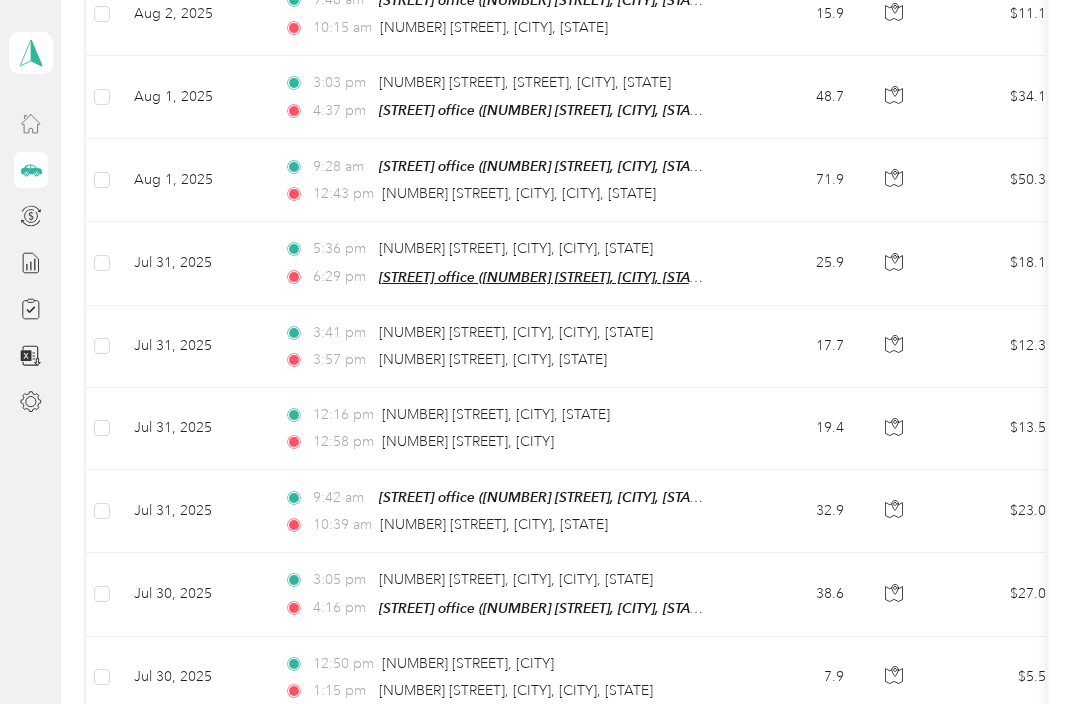 click on "[STREET] office ([NUMBER] [STREET], [CITY], [STATE], [COUNTRY] , [CITY], [STATE])" at bounding box center [638, 277] 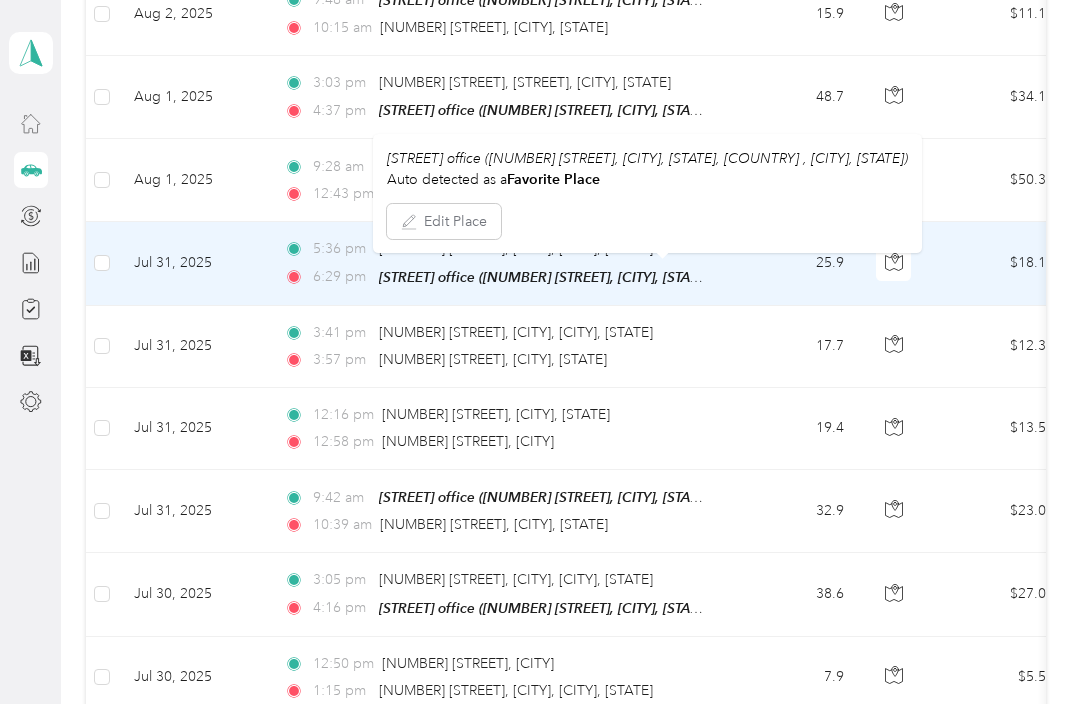 click on "25.9" at bounding box center (794, 263) 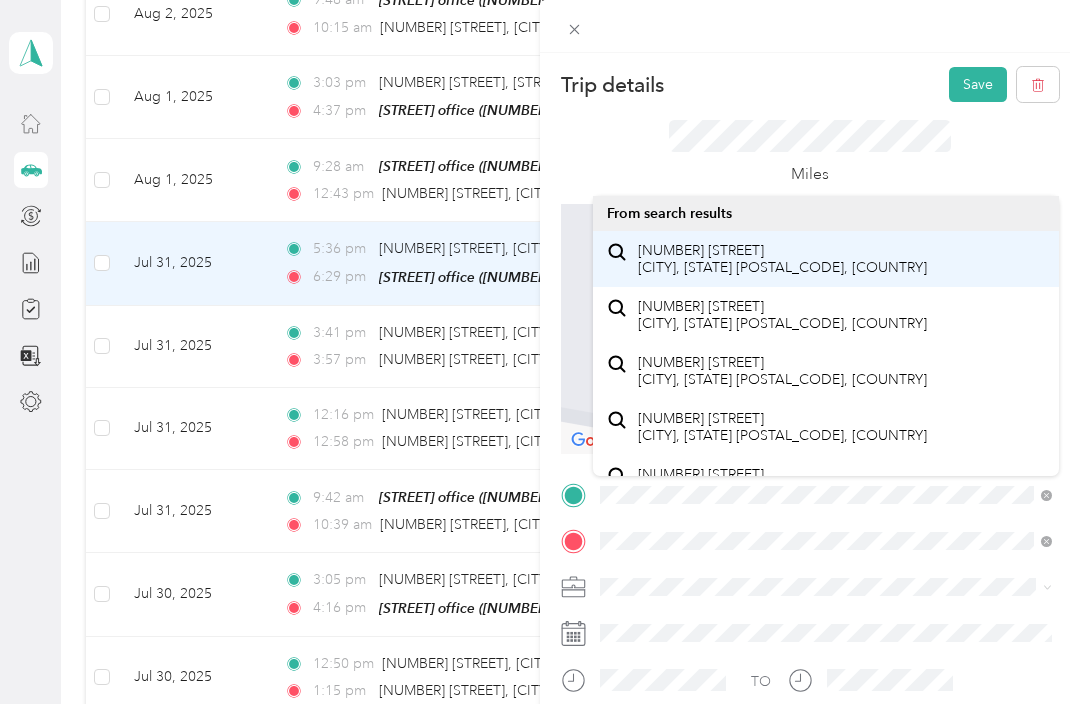 click on "[NUMBER] [STREET]
[CITY], [STATE] [POSTAL_CODE], [COUNTRY]" at bounding box center [782, 259] 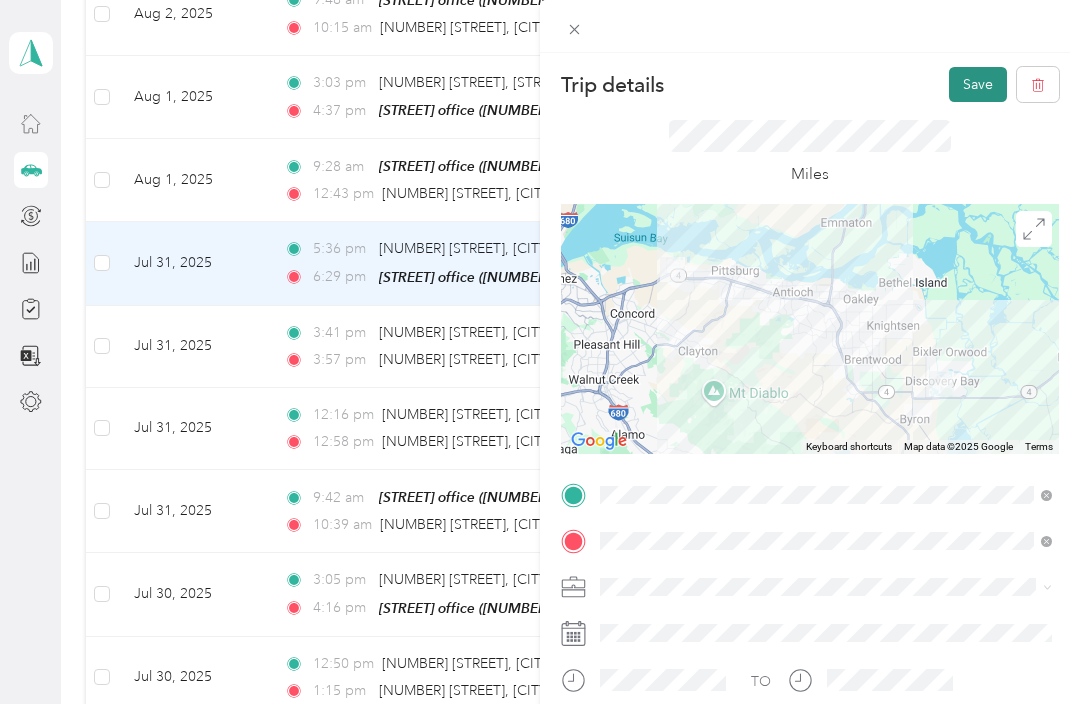 click on "Save" at bounding box center (978, 84) 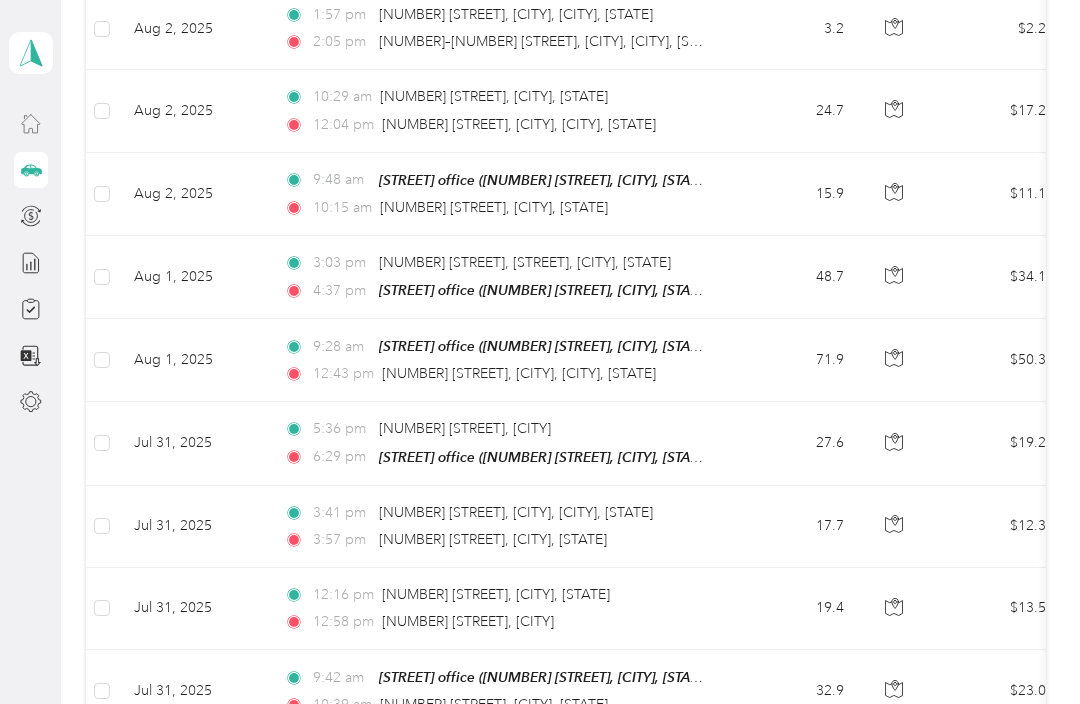 scroll, scrollTop: 679, scrollLeft: 0, axis: vertical 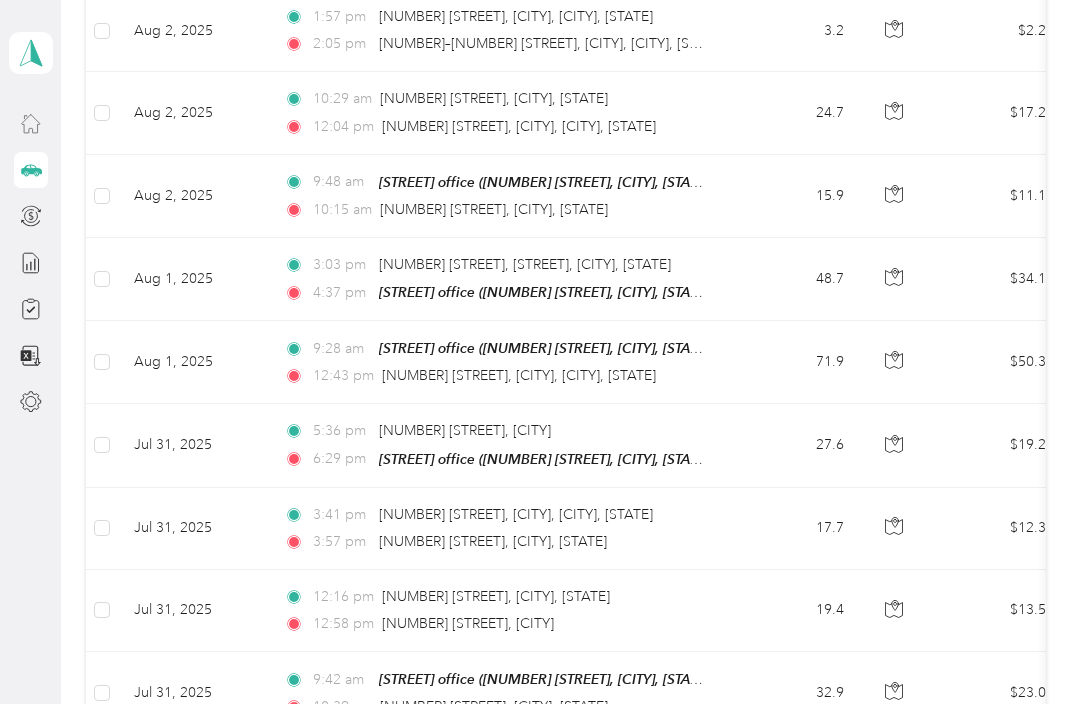 click on "71.9" at bounding box center [794, 362] 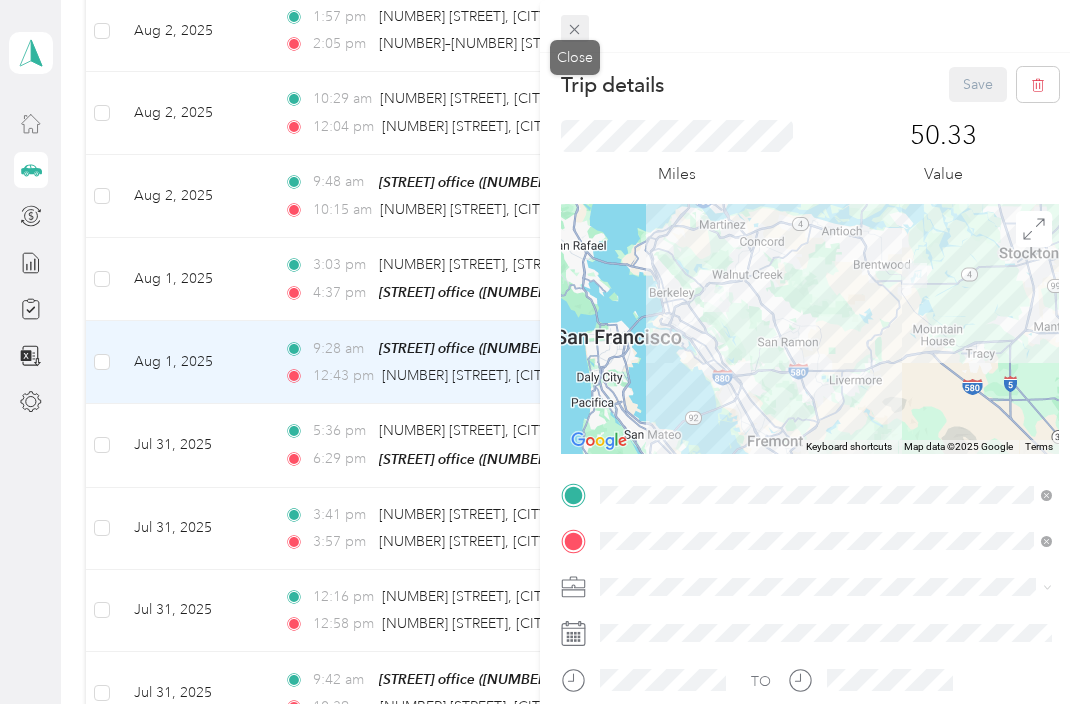 click 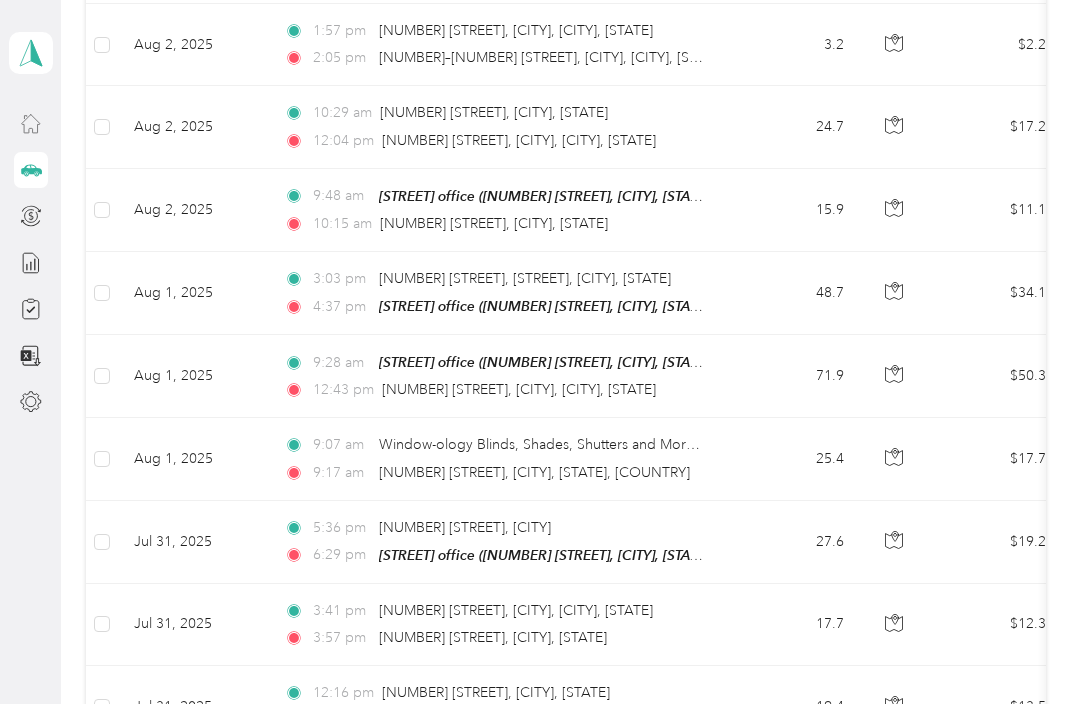 scroll, scrollTop: 664, scrollLeft: 0, axis: vertical 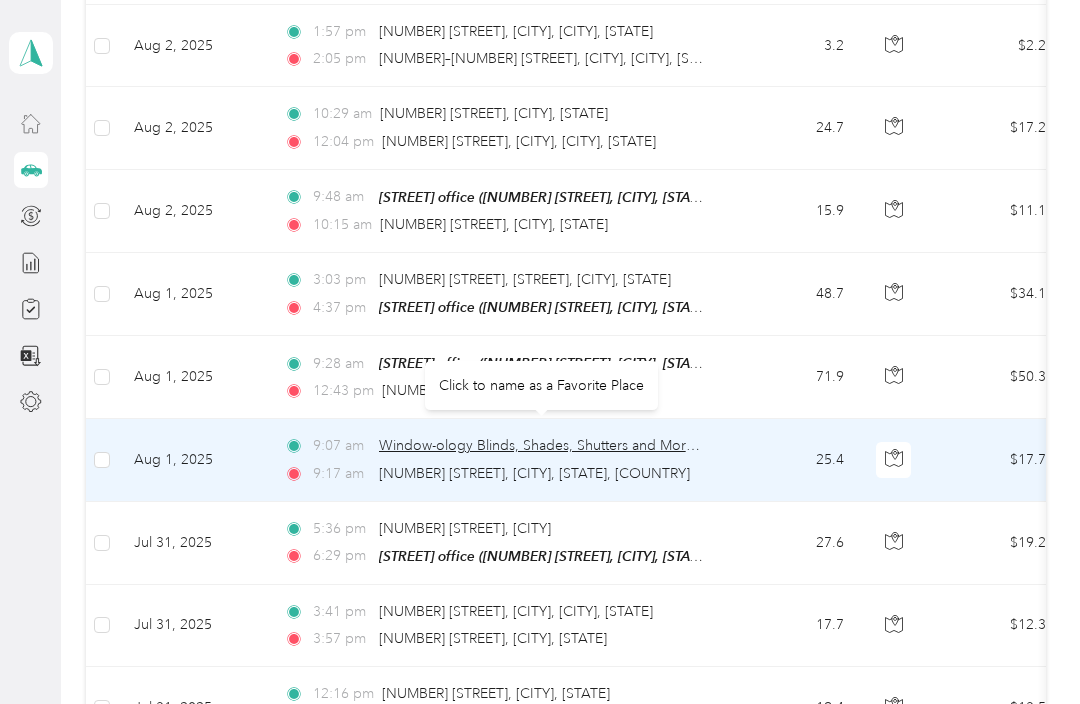click on "Window-ology Blinds, Shades, Shutters and More, [NUMBER] [STREET], [CITY], [STATE]  [POSTAL_CODE], [COUNTRY]" at bounding box center (752, 445) 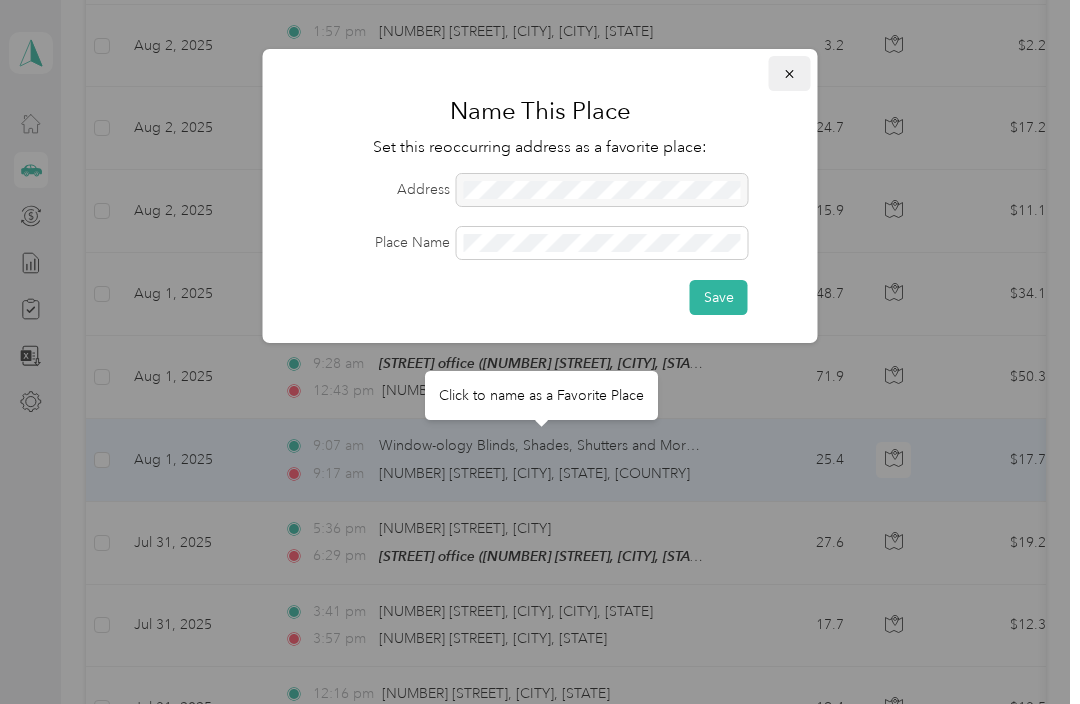 click at bounding box center (790, 73) 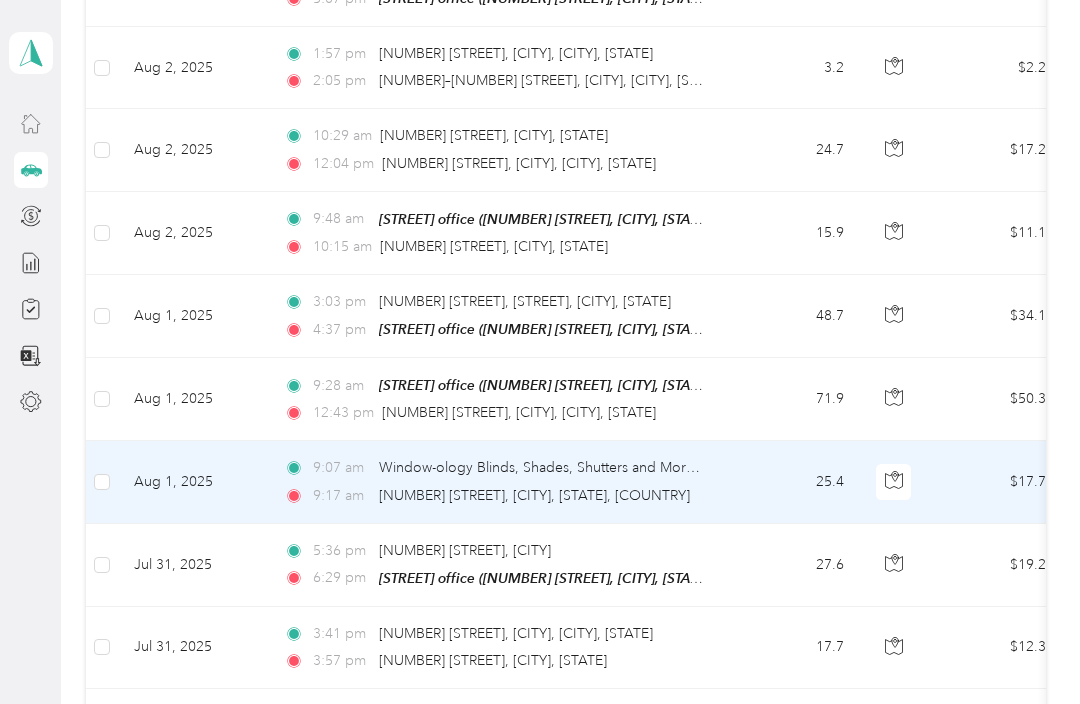 scroll, scrollTop: 639, scrollLeft: 0, axis: vertical 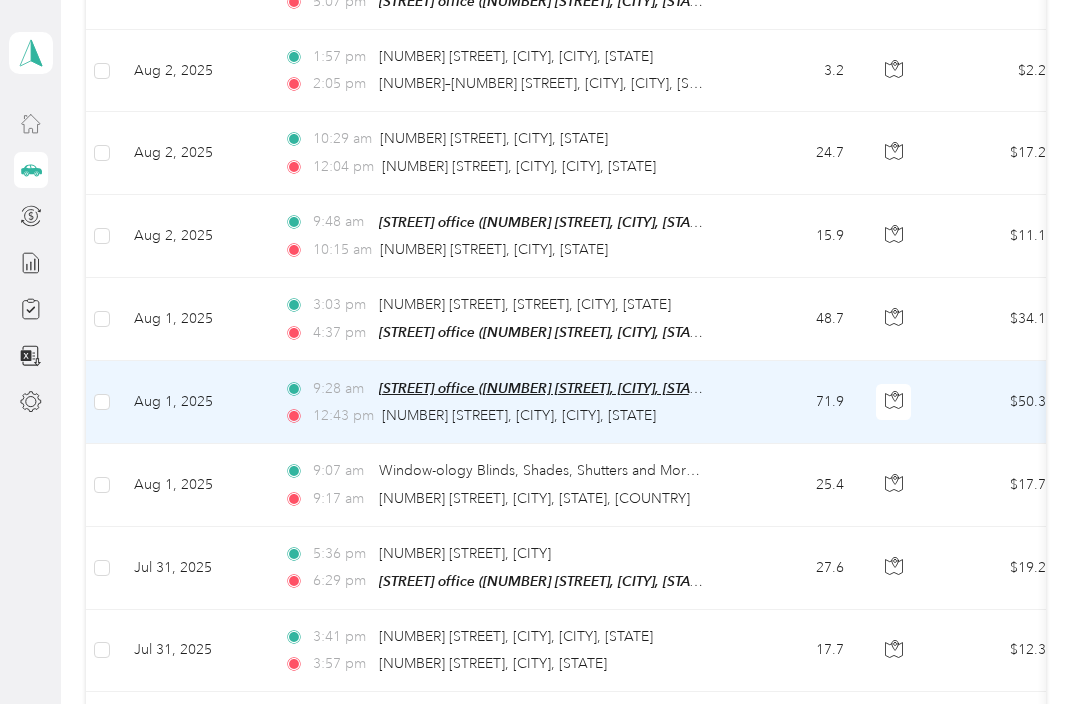 click on "[STREET] office ([NUMBER] [STREET], [CITY], [STATE], [COUNTRY] , [CITY], [STATE])" at bounding box center (638, 388) 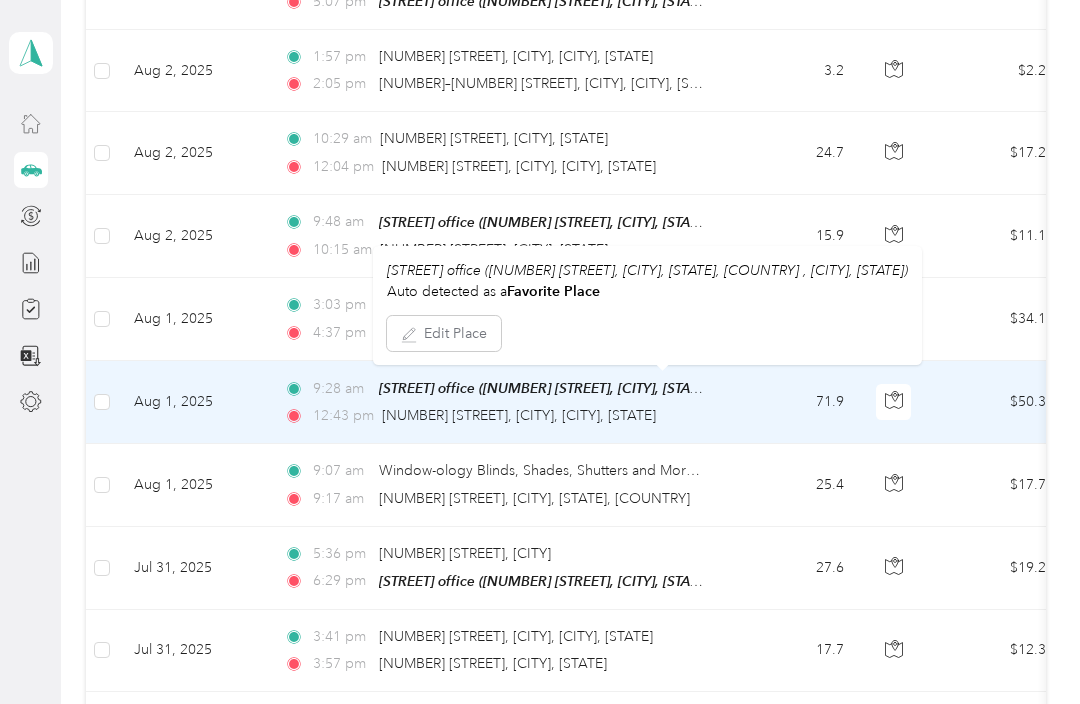 click on "71.9" at bounding box center [794, 402] 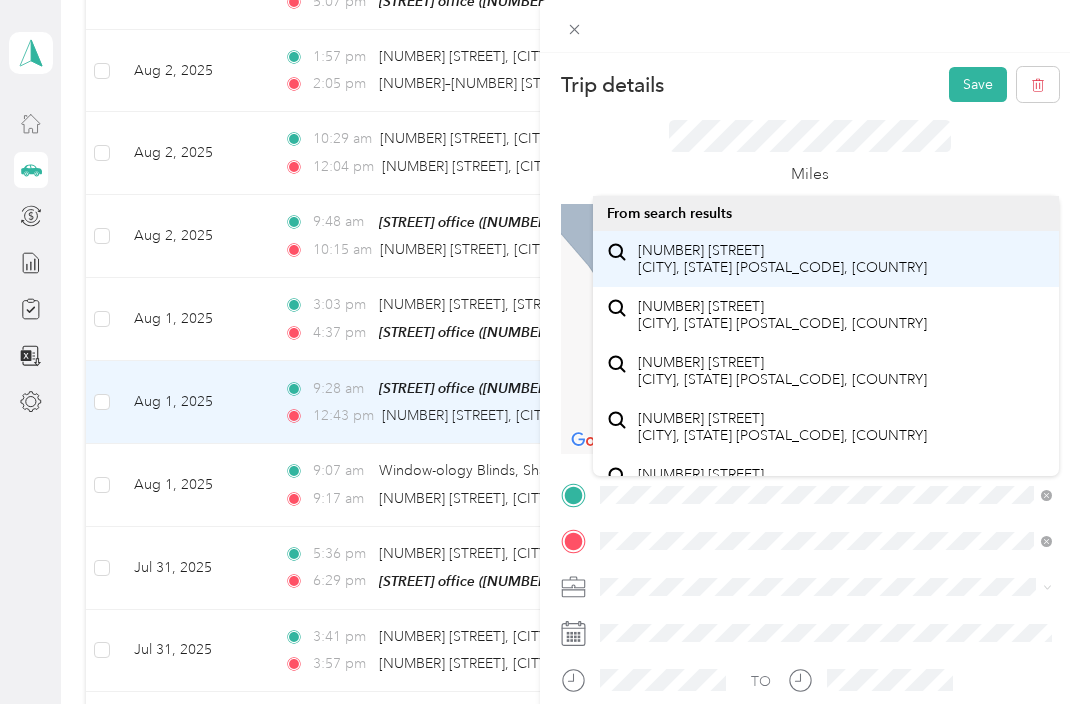 click on "[NUMBER] [STREET]
[CITY], [STATE] [POSTAL_CODE], [COUNTRY]" at bounding box center (782, 259) 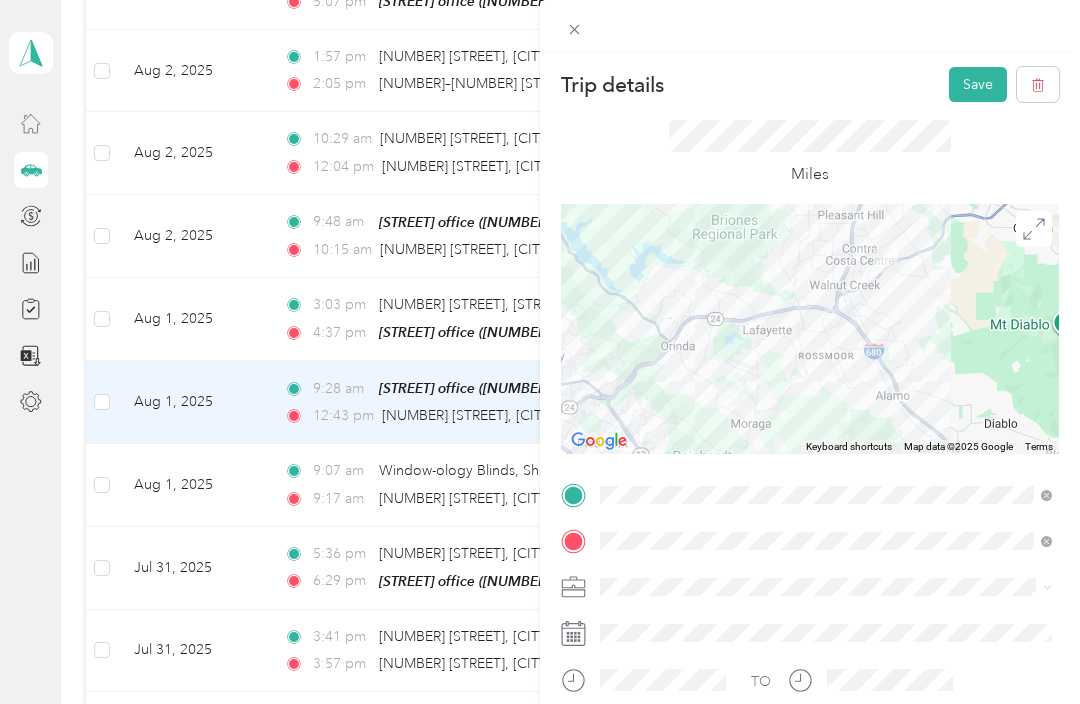 click at bounding box center [890, 680] 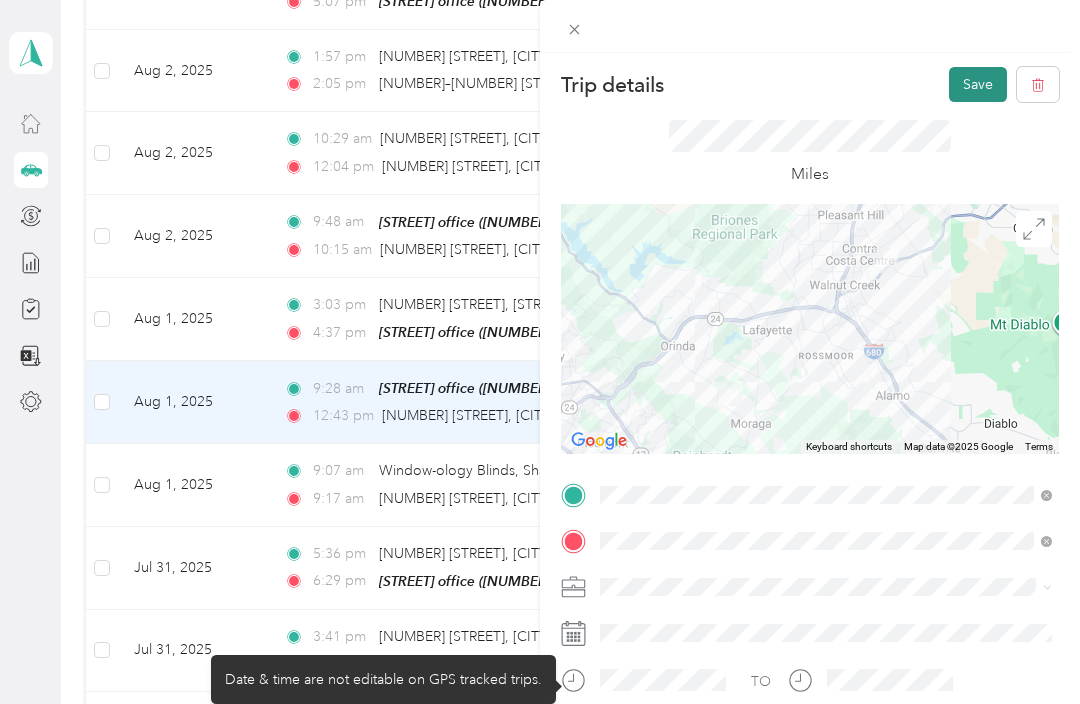 click on "Save" at bounding box center [978, 84] 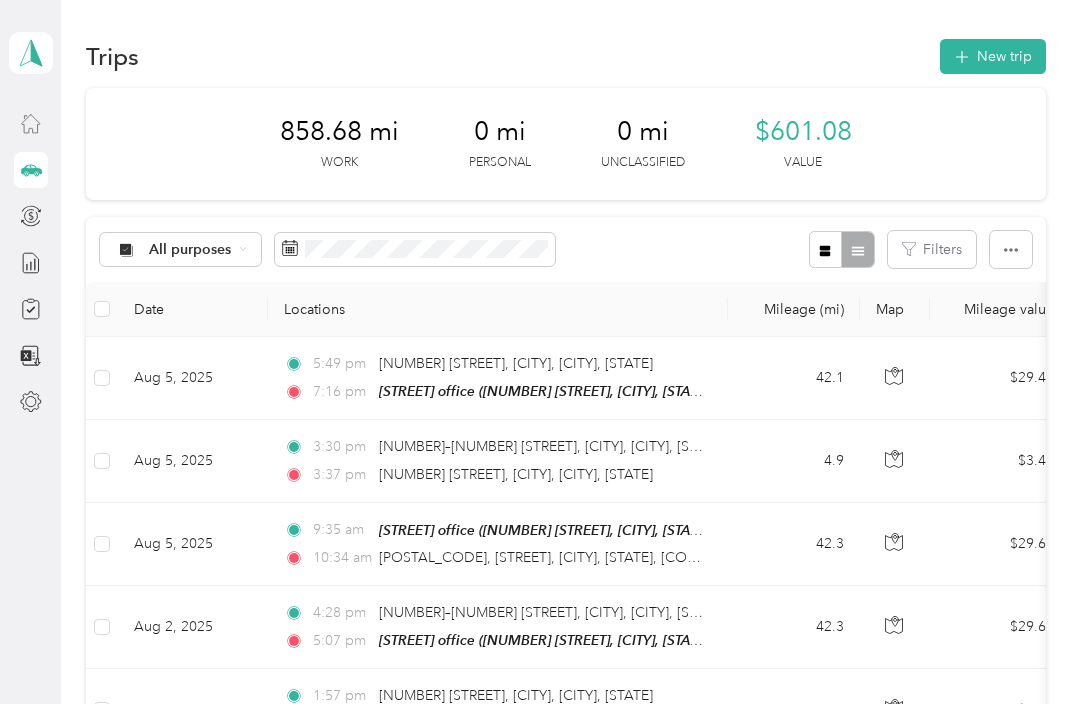 scroll, scrollTop: 0, scrollLeft: 0, axis: both 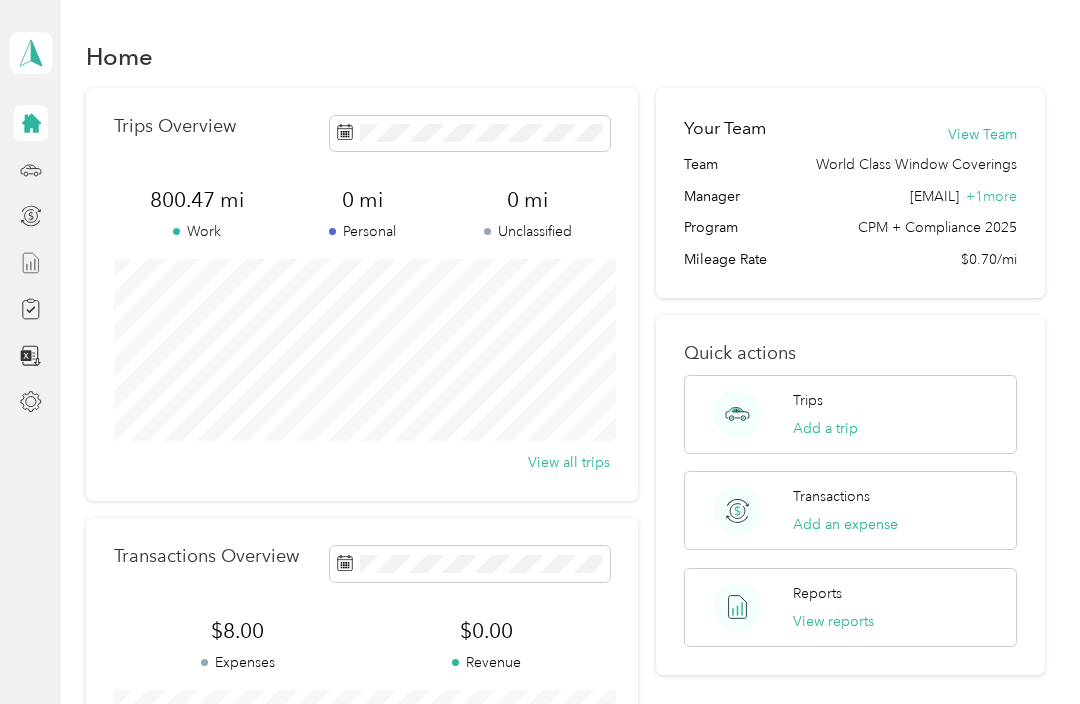 click at bounding box center [31, 263] 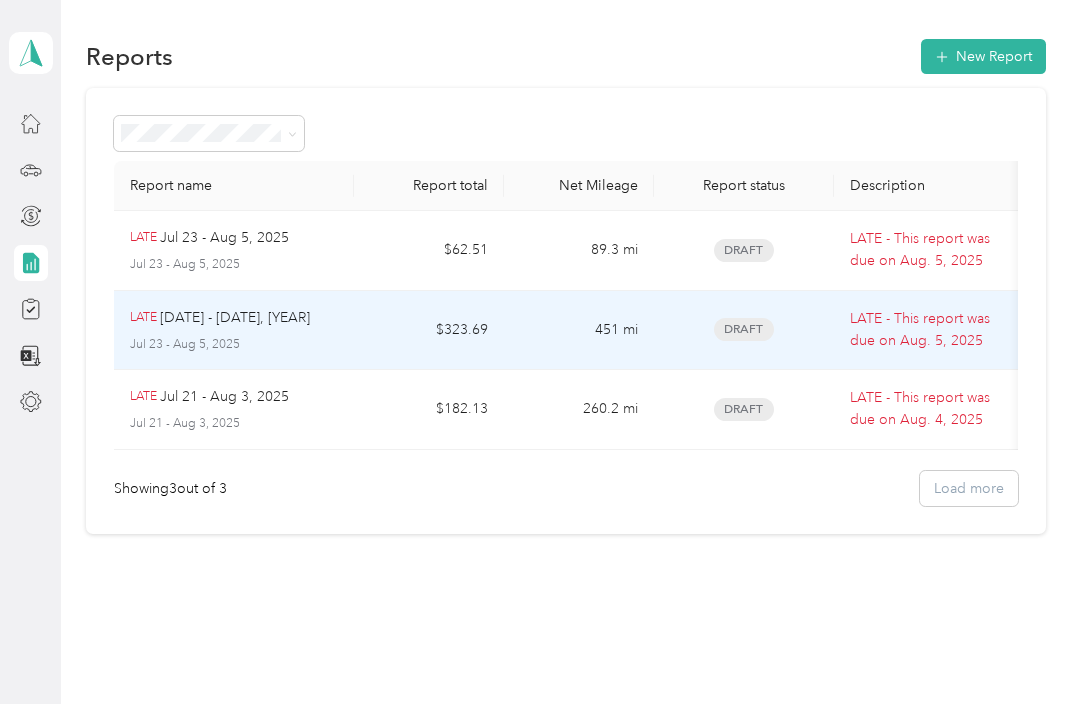 click on "Jul 23 - Aug 5, 2025" at bounding box center (234, 345) 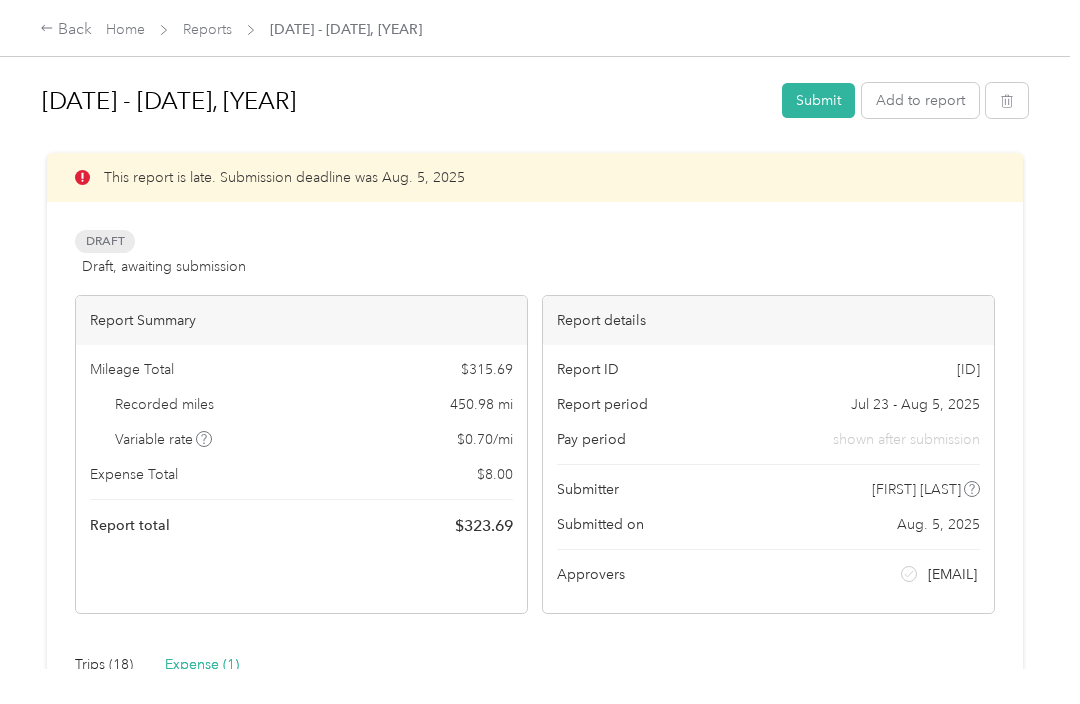 scroll, scrollTop: 0, scrollLeft: 0, axis: both 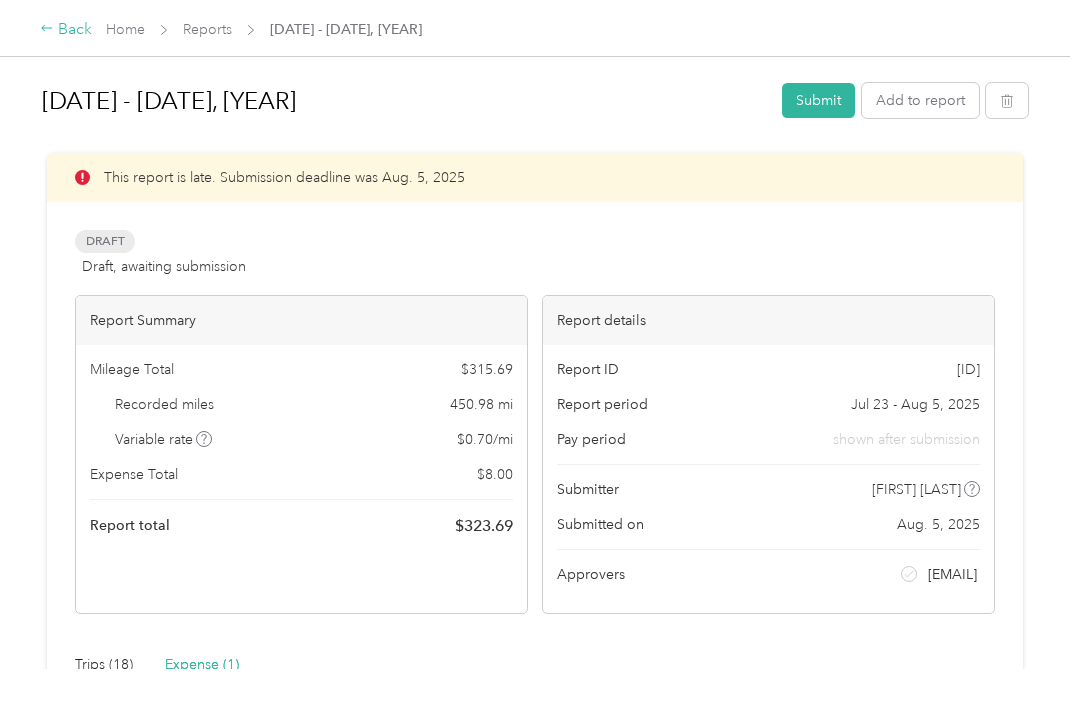 click on "Back" at bounding box center [66, 30] 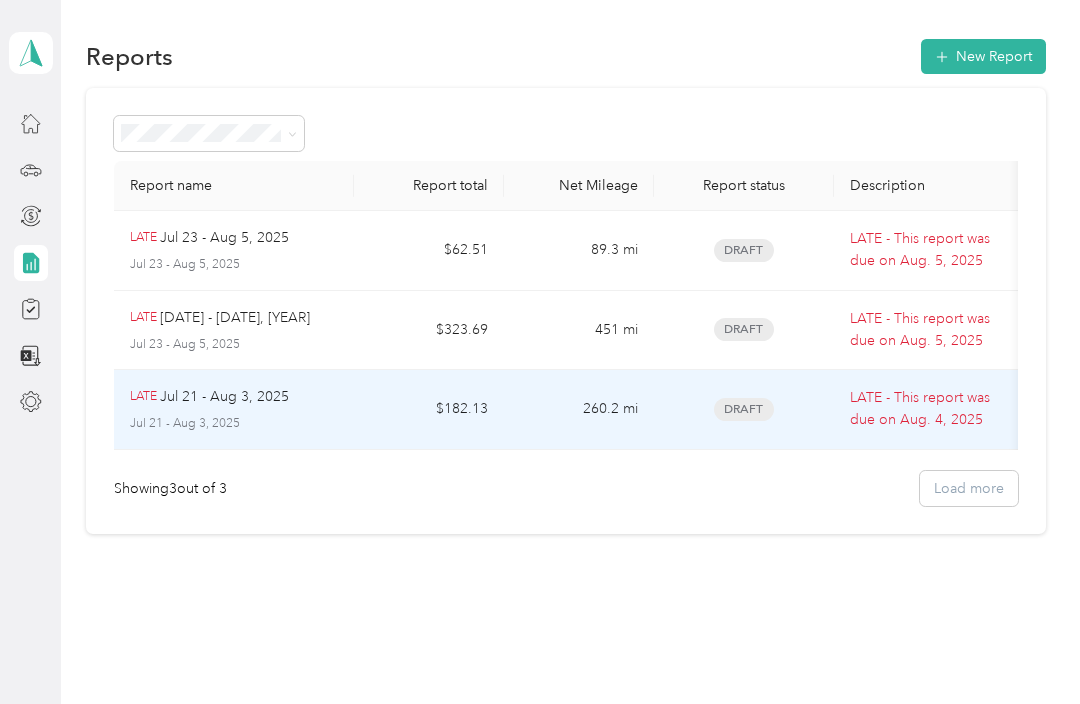 click on "260.2 mi" at bounding box center (579, 410) 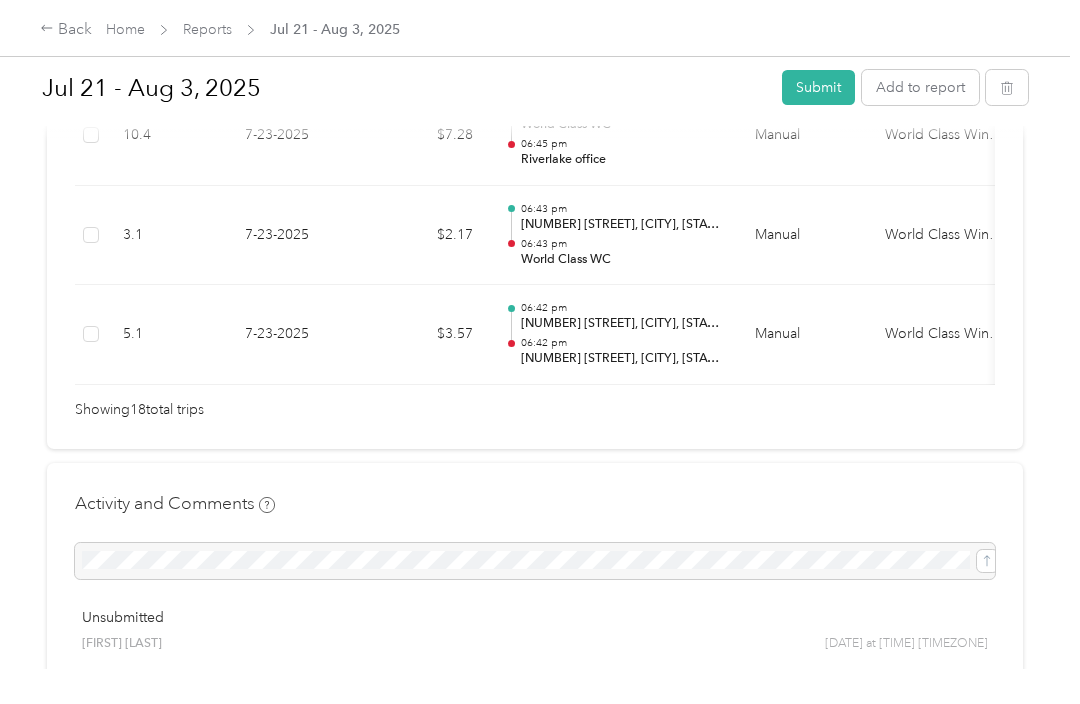 scroll, scrollTop: 2163, scrollLeft: 0, axis: vertical 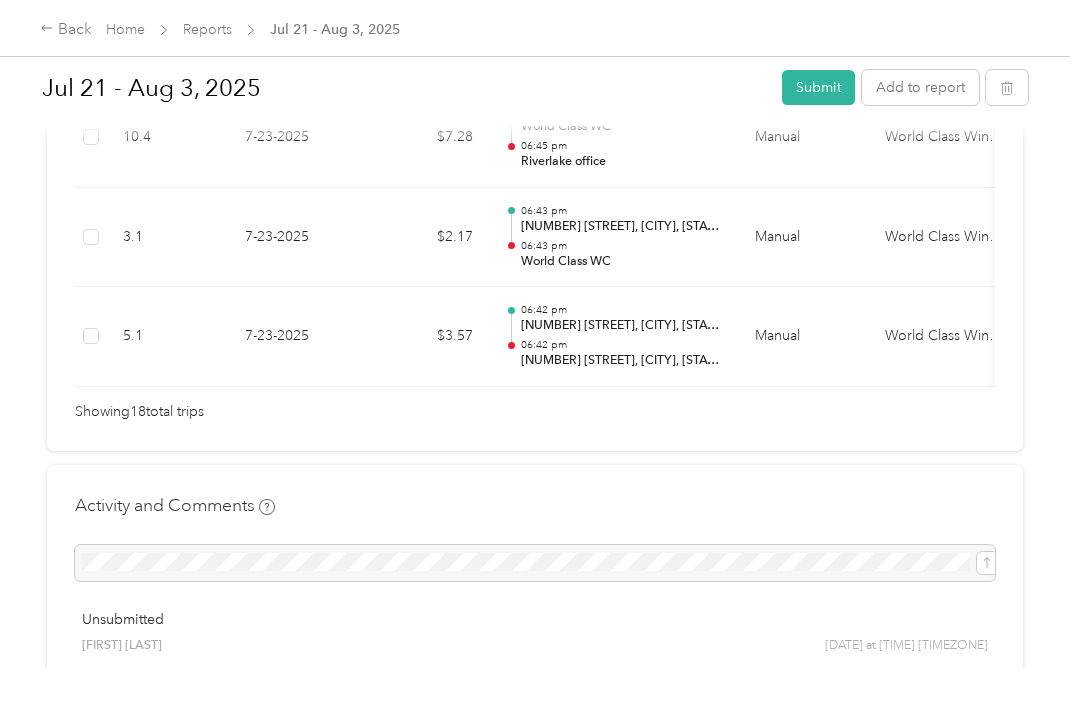 click on "Showing  18  total trips" at bounding box center [139, 412] 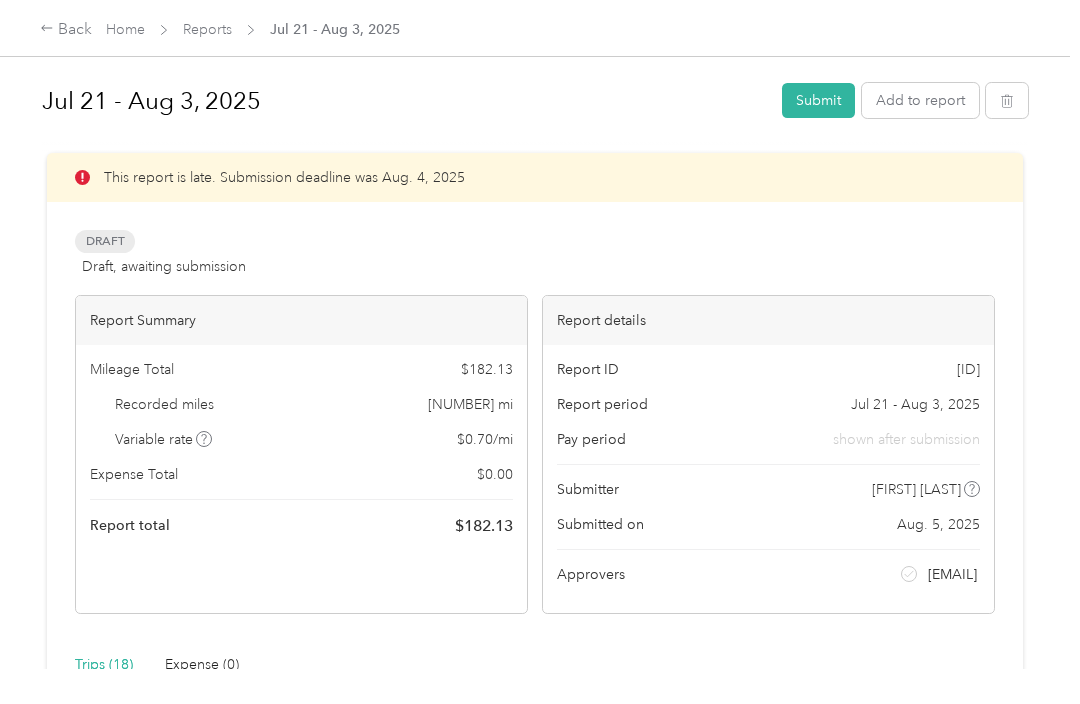 scroll, scrollTop: 0, scrollLeft: 0, axis: both 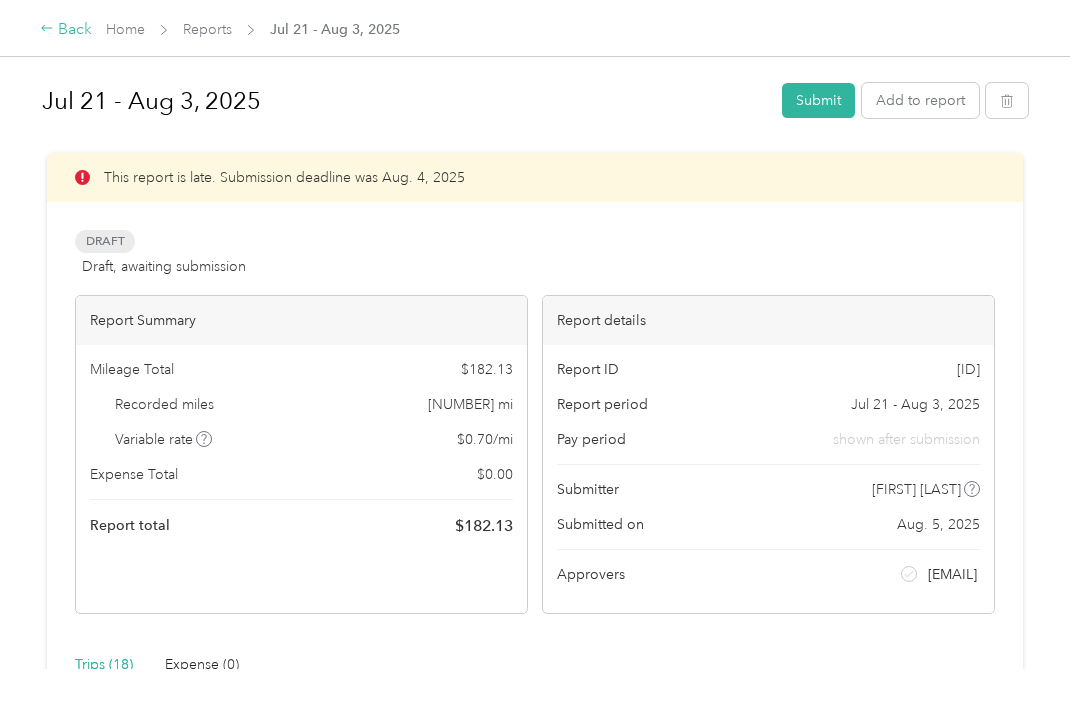 click on "Back" at bounding box center [66, 30] 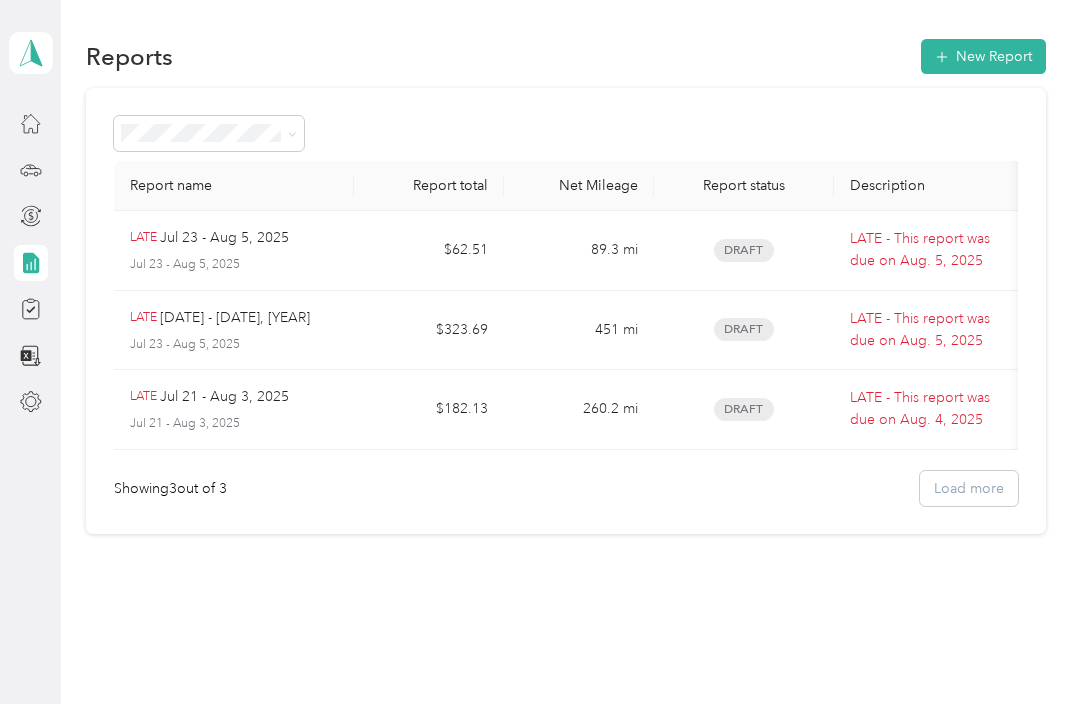 click on "451 mi" at bounding box center [579, 331] 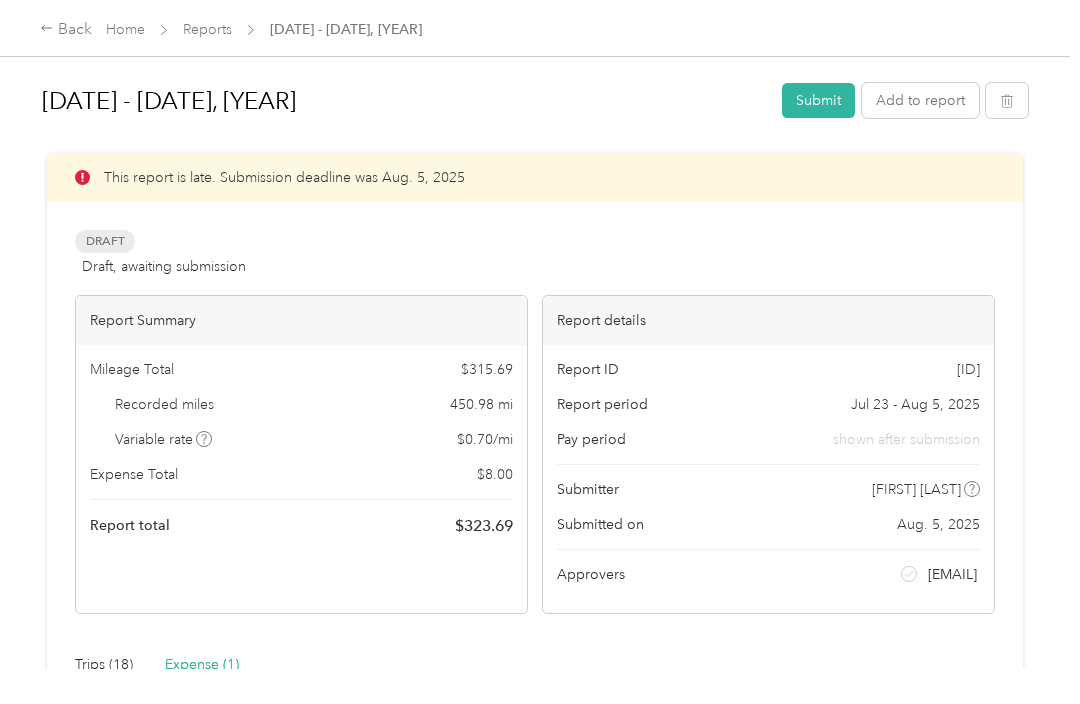scroll, scrollTop: 0, scrollLeft: 0, axis: both 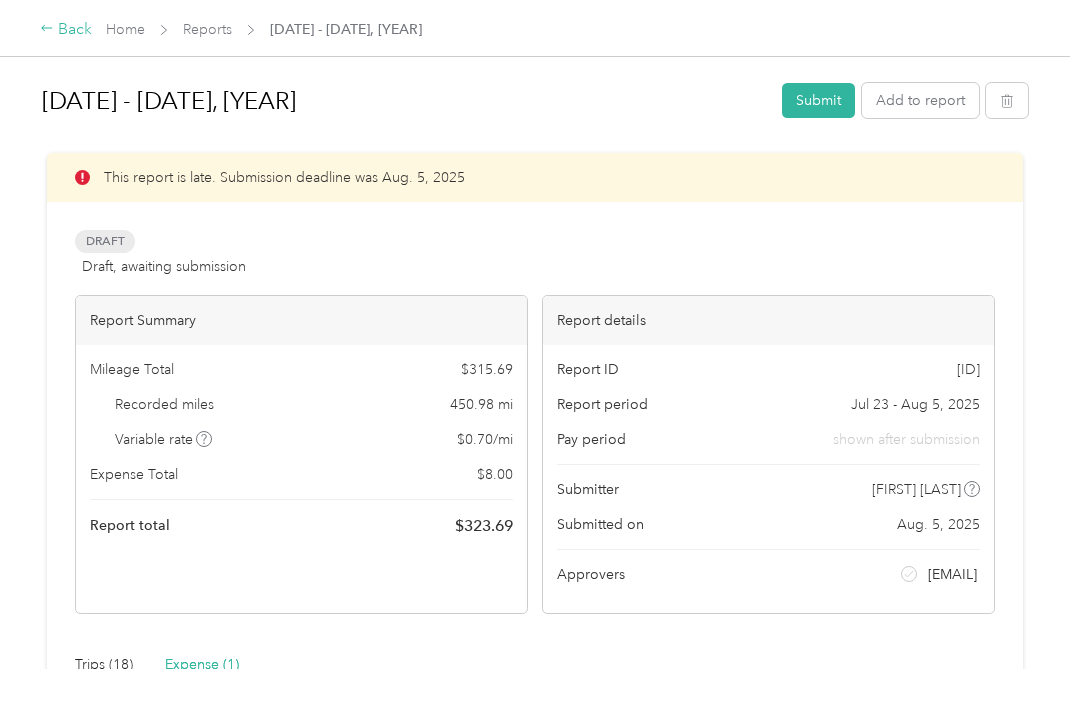 click on "Back" at bounding box center (66, 30) 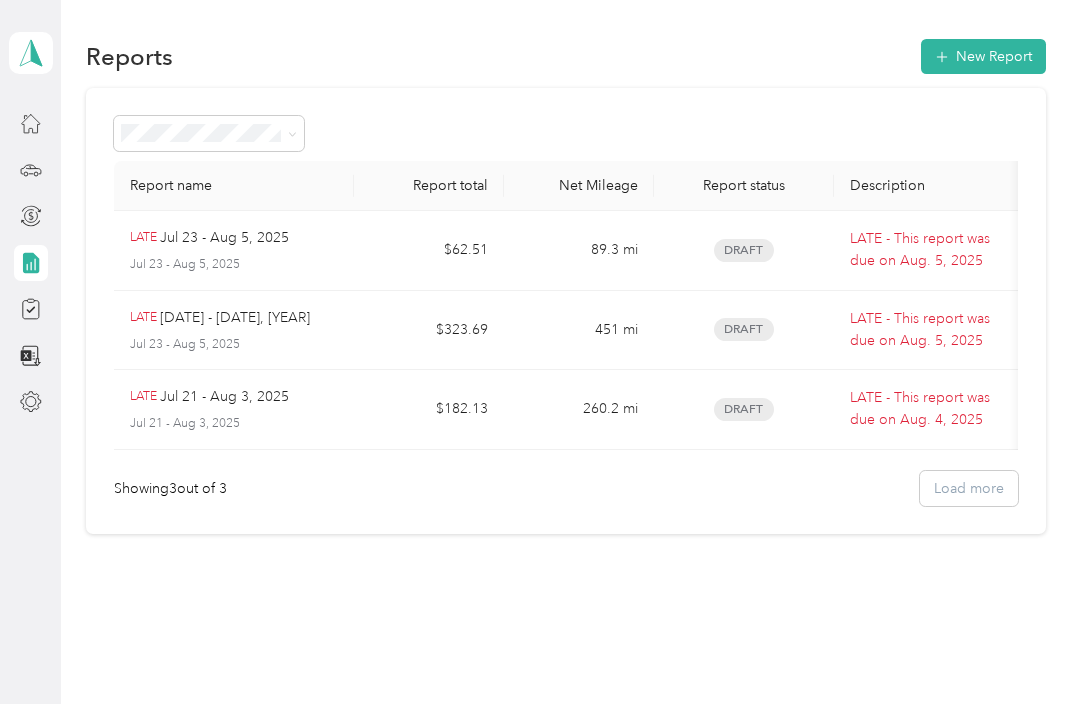 click on "Jul 23 - Aug 5, 2025" at bounding box center (234, 265) 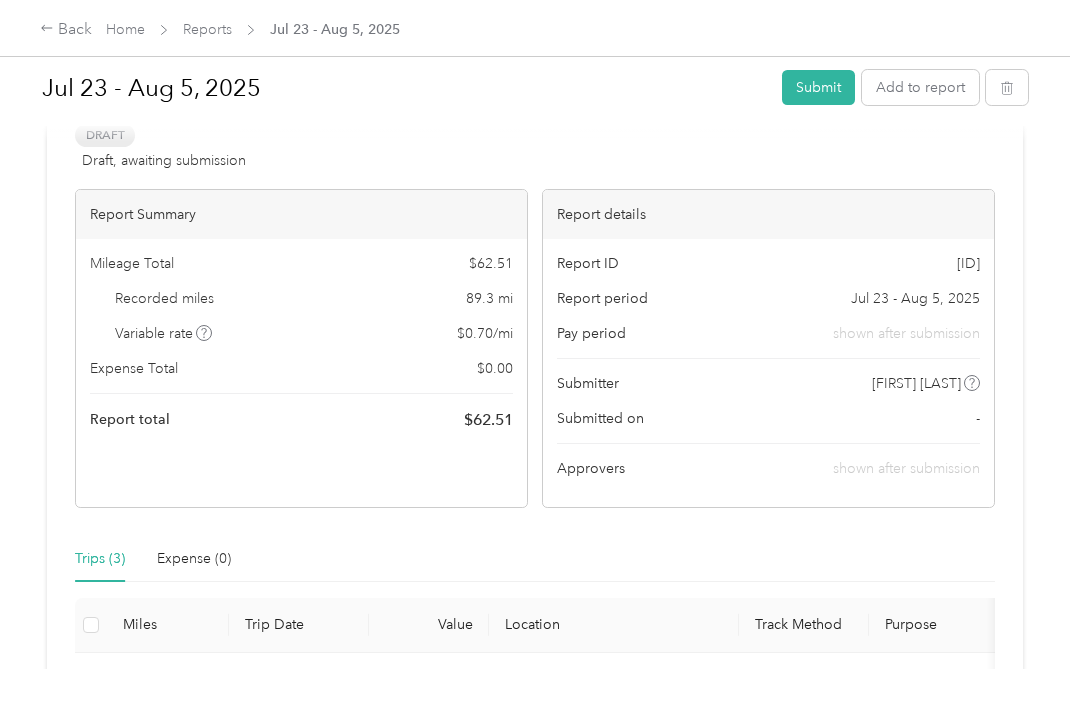 scroll, scrollTop: 105, scrollLeft: 0, axis: vertical 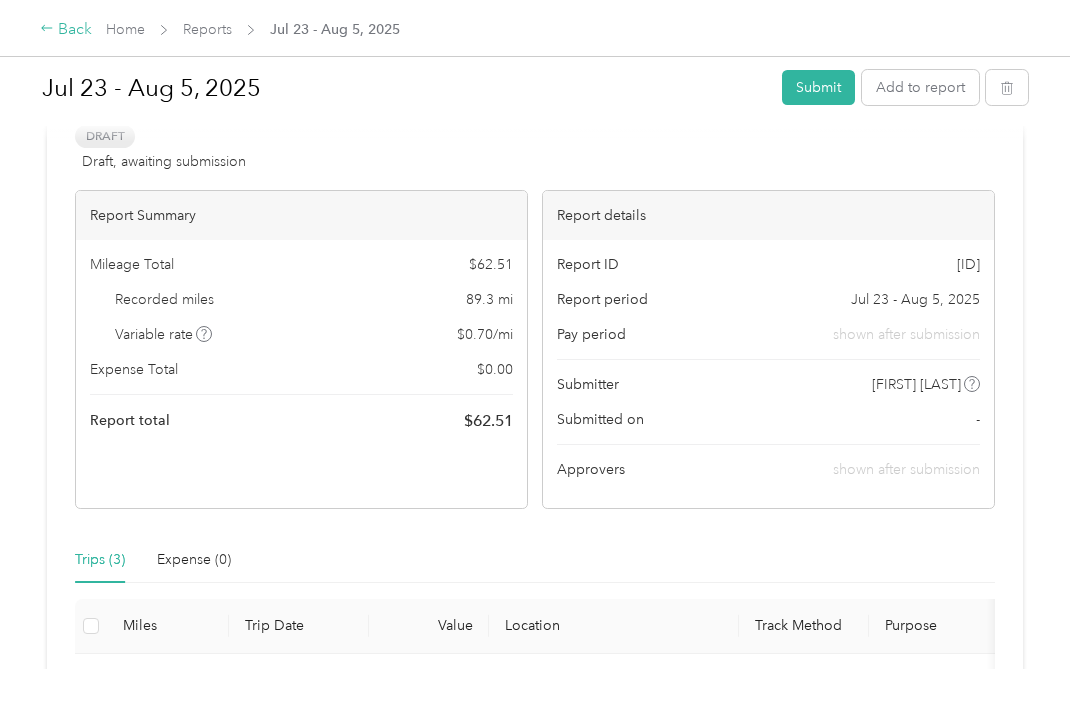 click on "Back" at bounding box center (66, 30) 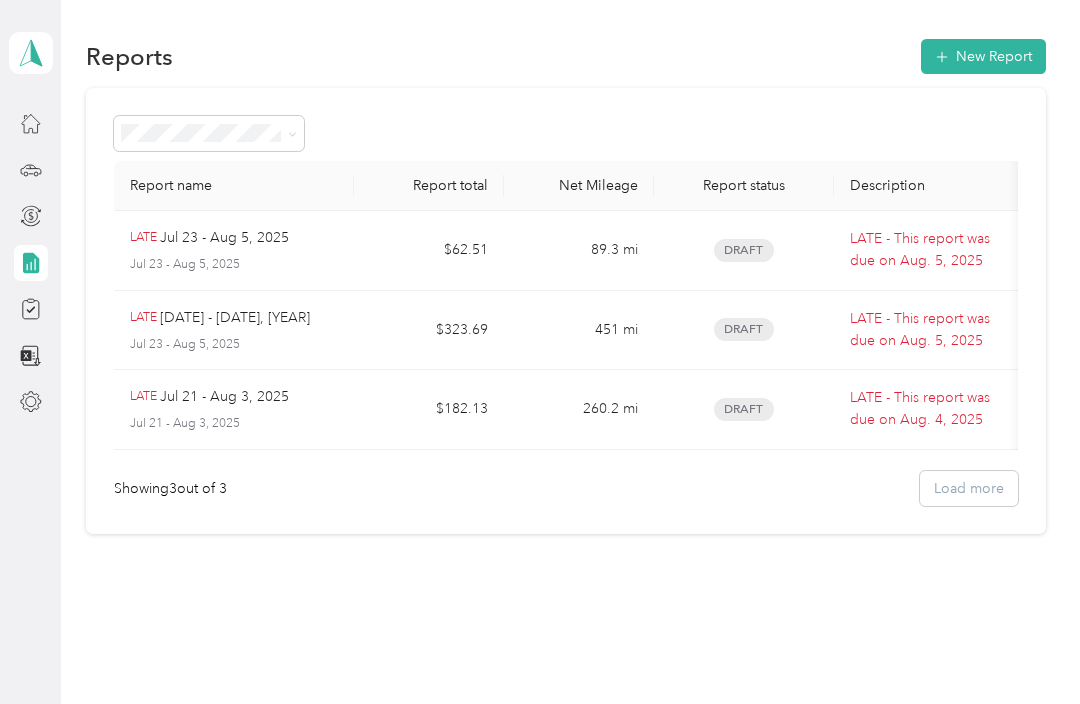 click on "Jul 23 - Aug 5, 2025" at bounding box center [234, 345] 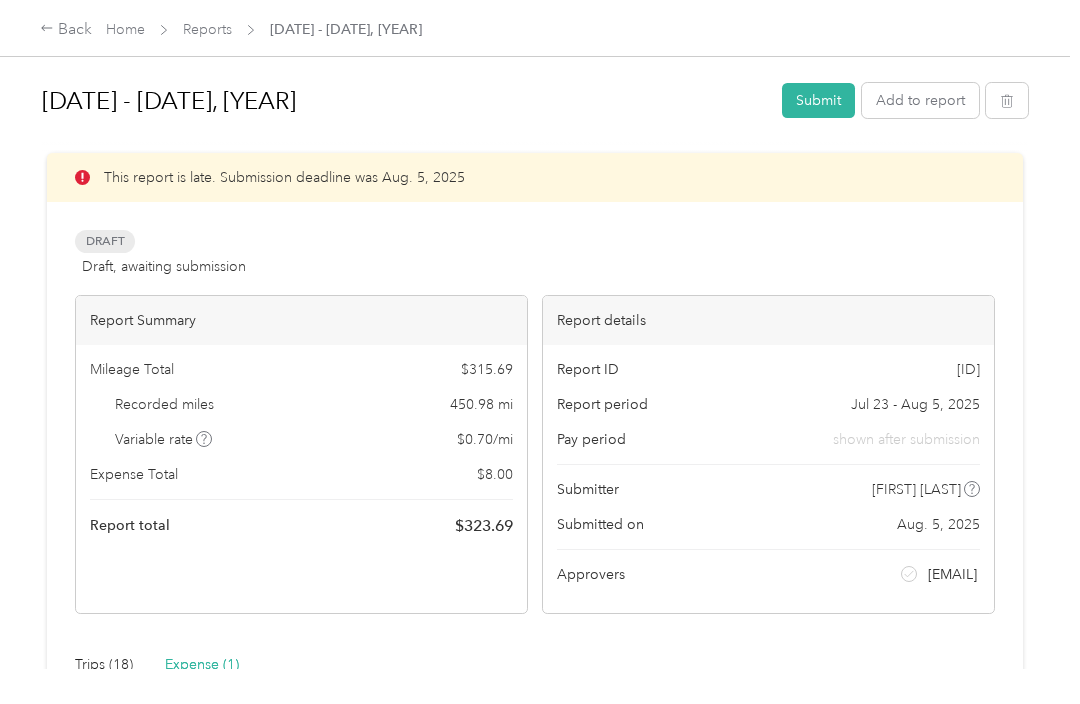 click on "Draft Draft, awaiting submission" at bounding box center (160, 254) 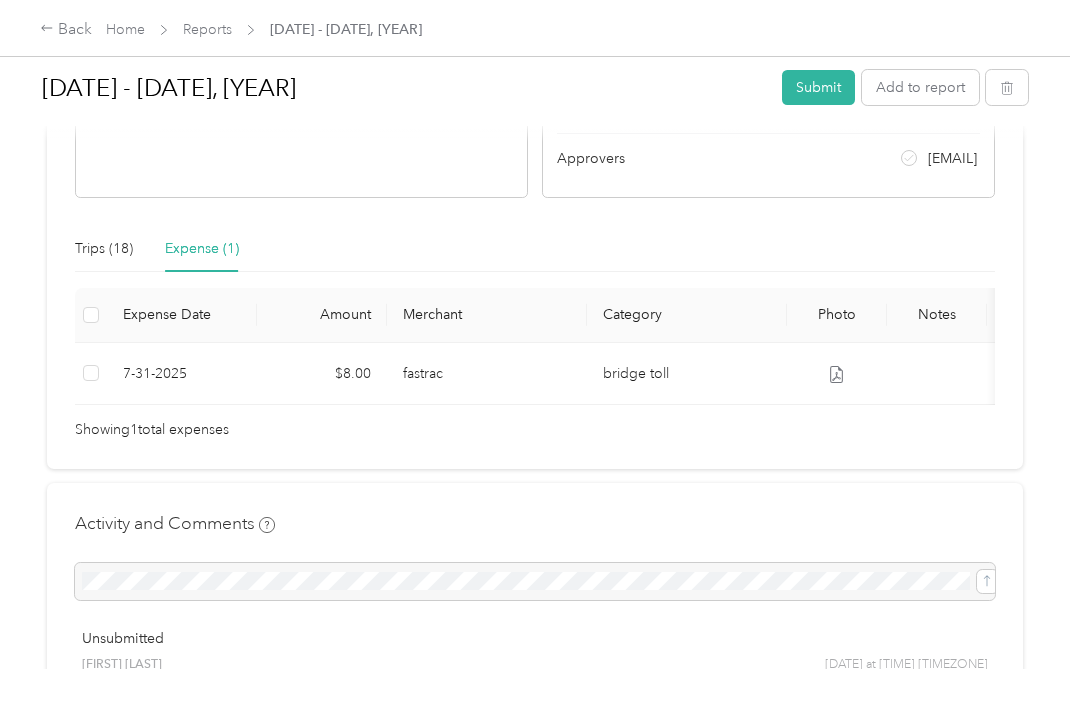 scroll, scrollTop: 421, scrollLeft: 0, axis: vertical 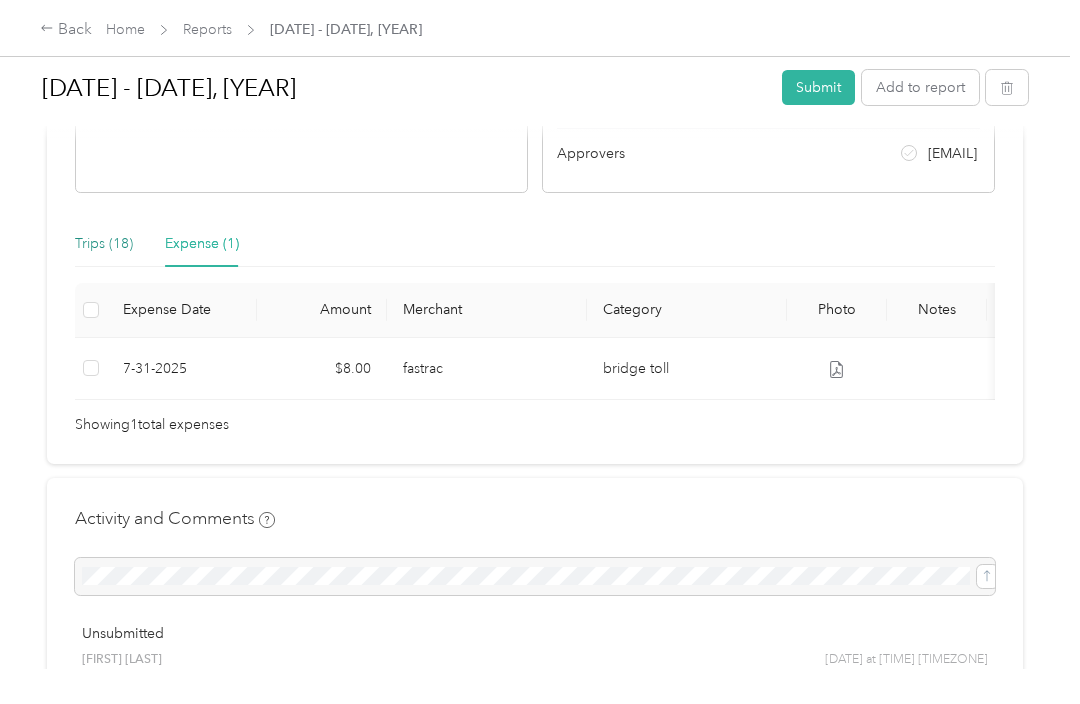 click on "Trips (18)" at bounding box center [104, 244] 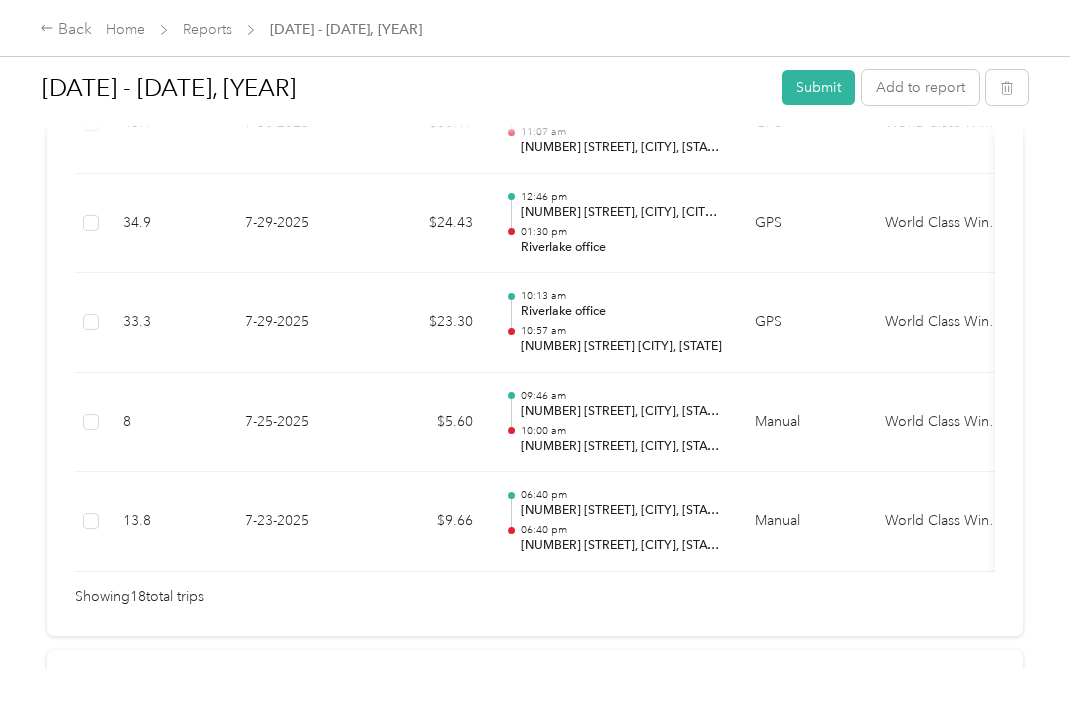 scroll, scrollTop: 1975, scrollLeft: 0, axis: vertical 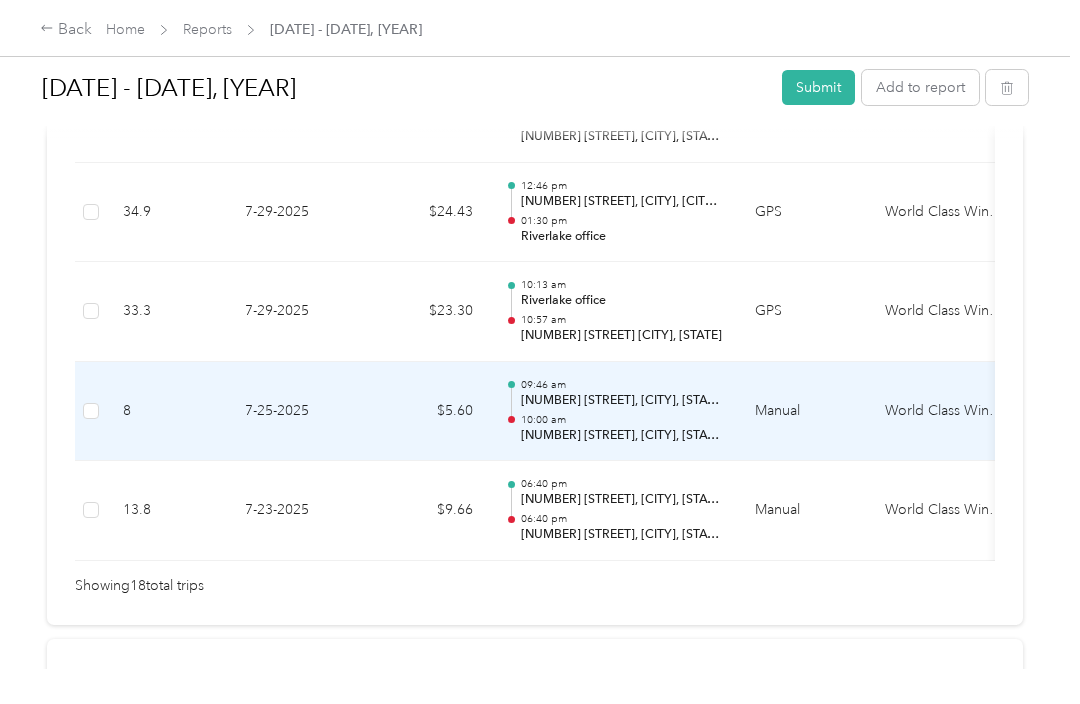 click at bounding box center (91, 412) 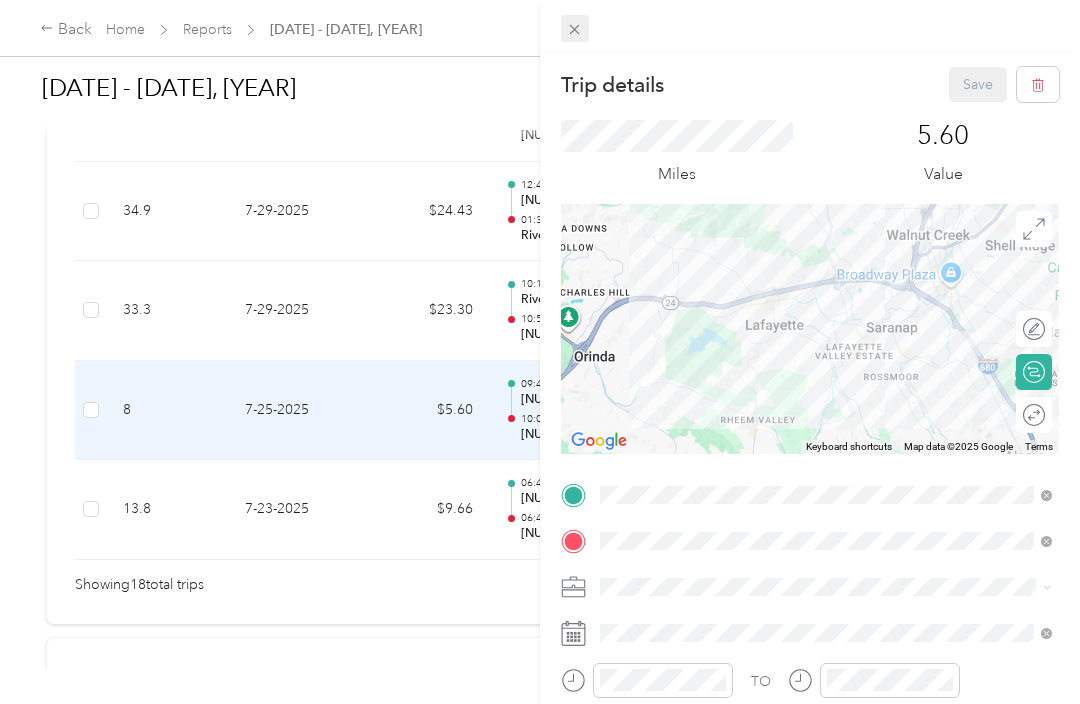click 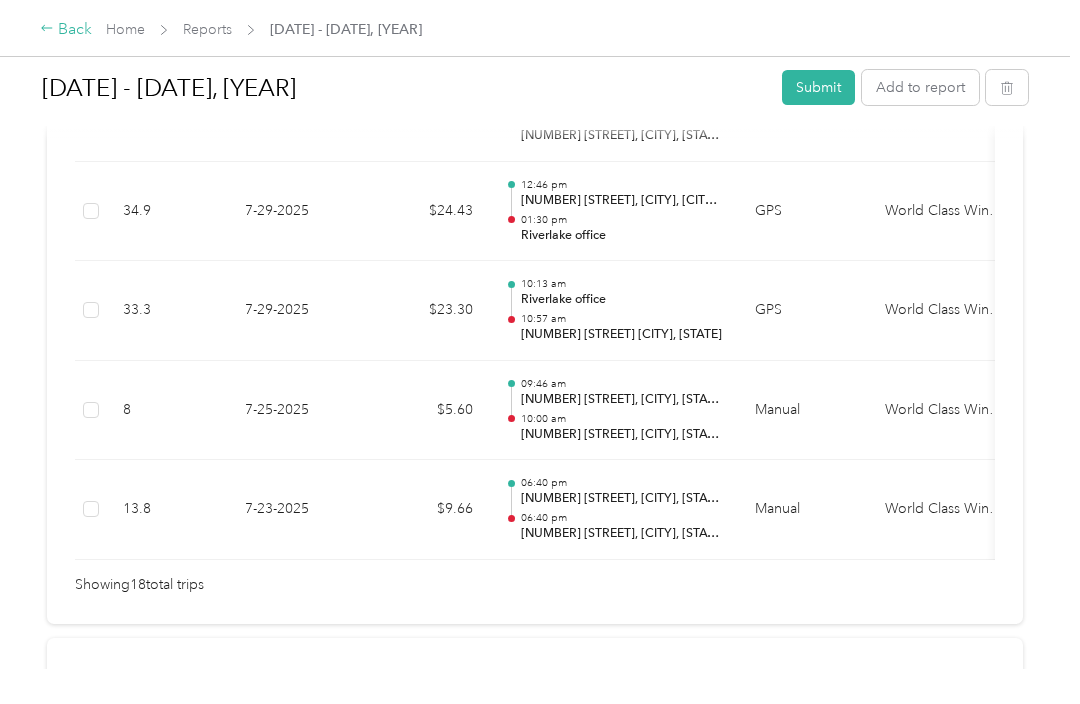click on "Back" at bounding box center [66, 30] 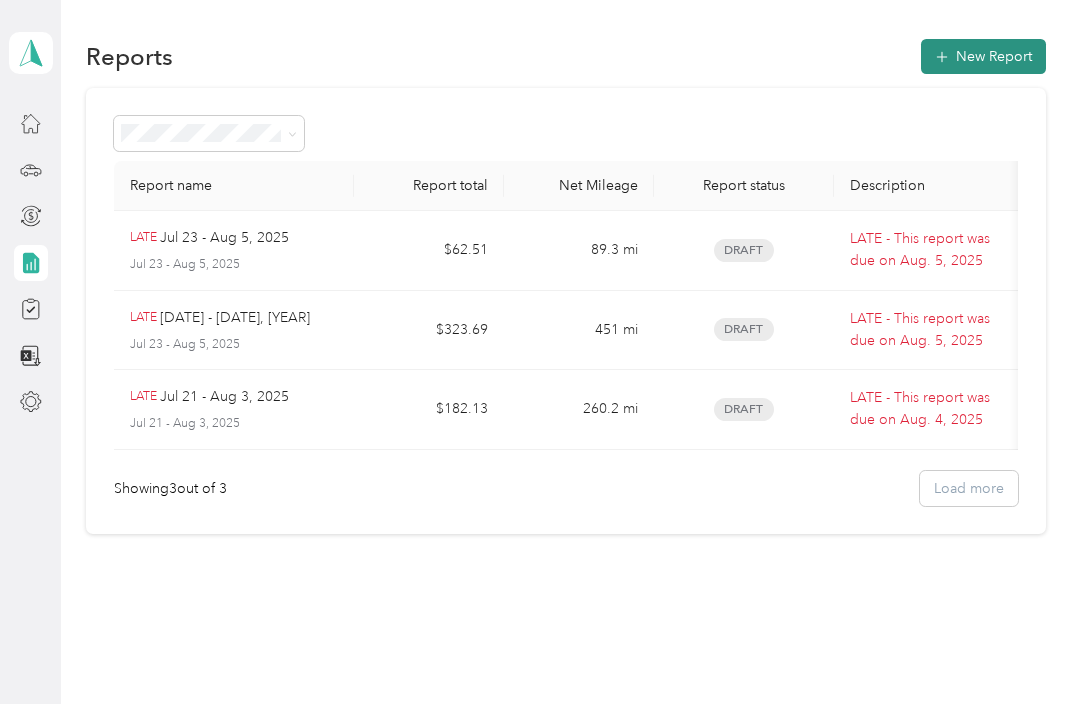 click on "New Report" at bounding box center (983, 56) 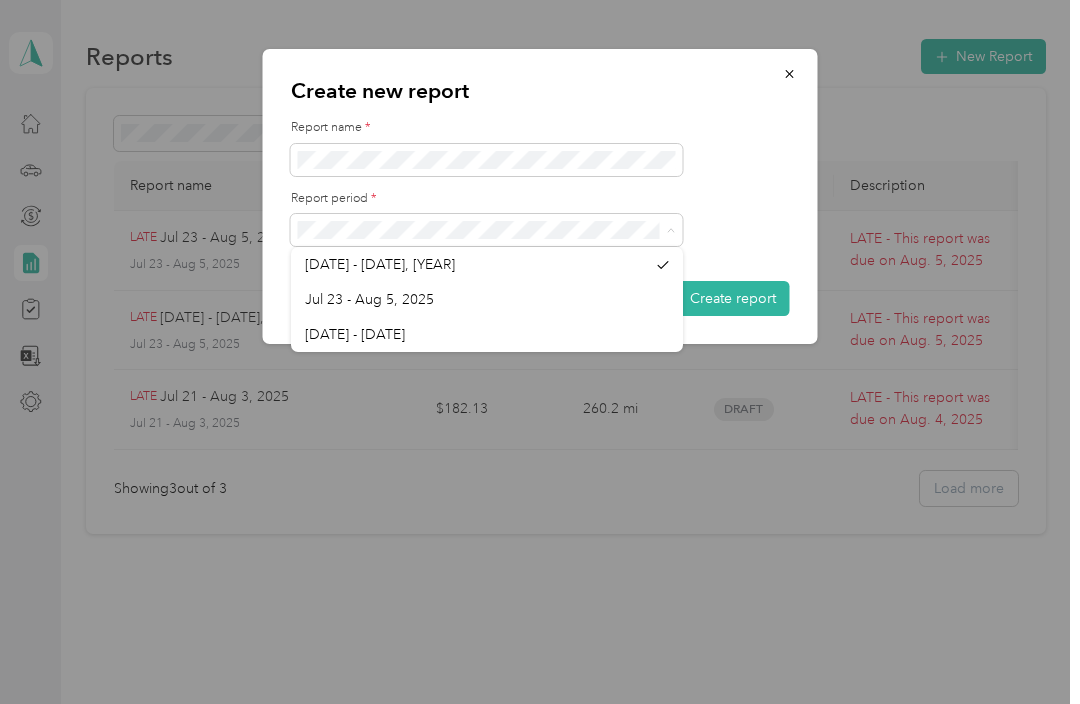 click at bounding box center (540, 230) 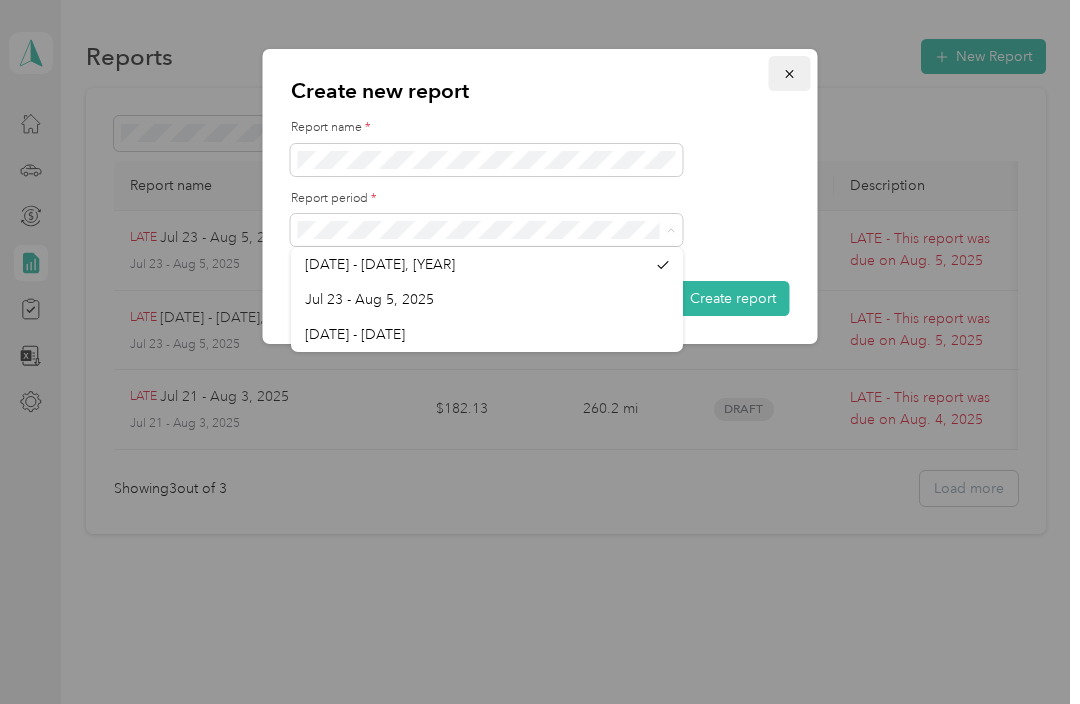 click at bounding box center (790, 73) 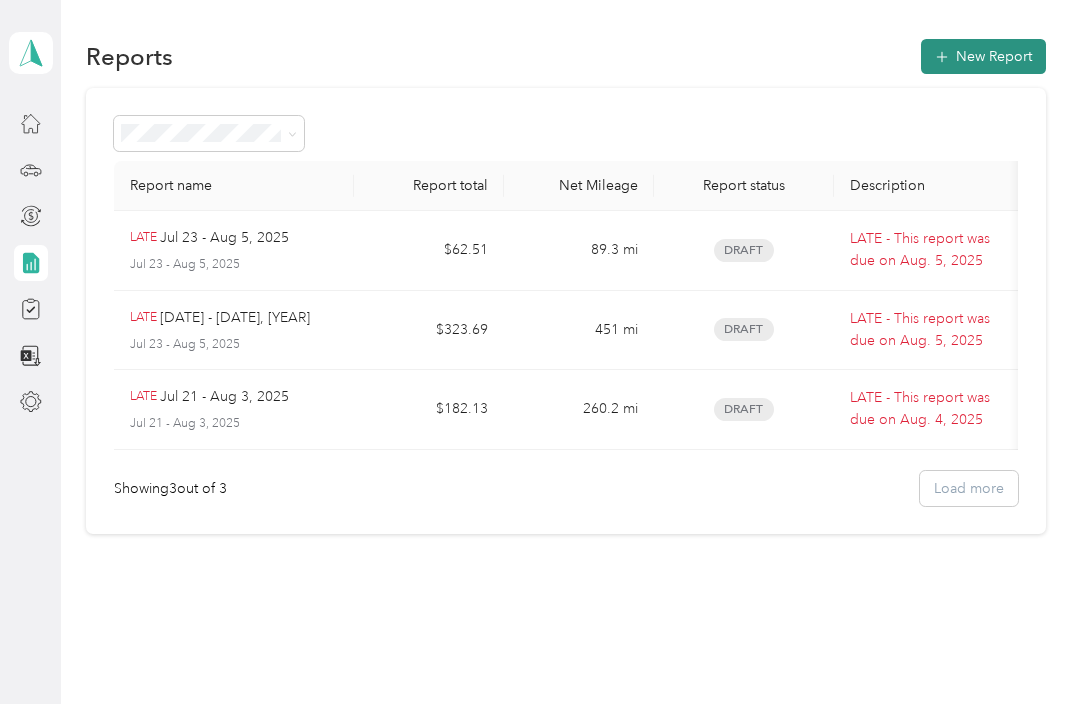 click on "New Report" at bounding box center (983, 56) 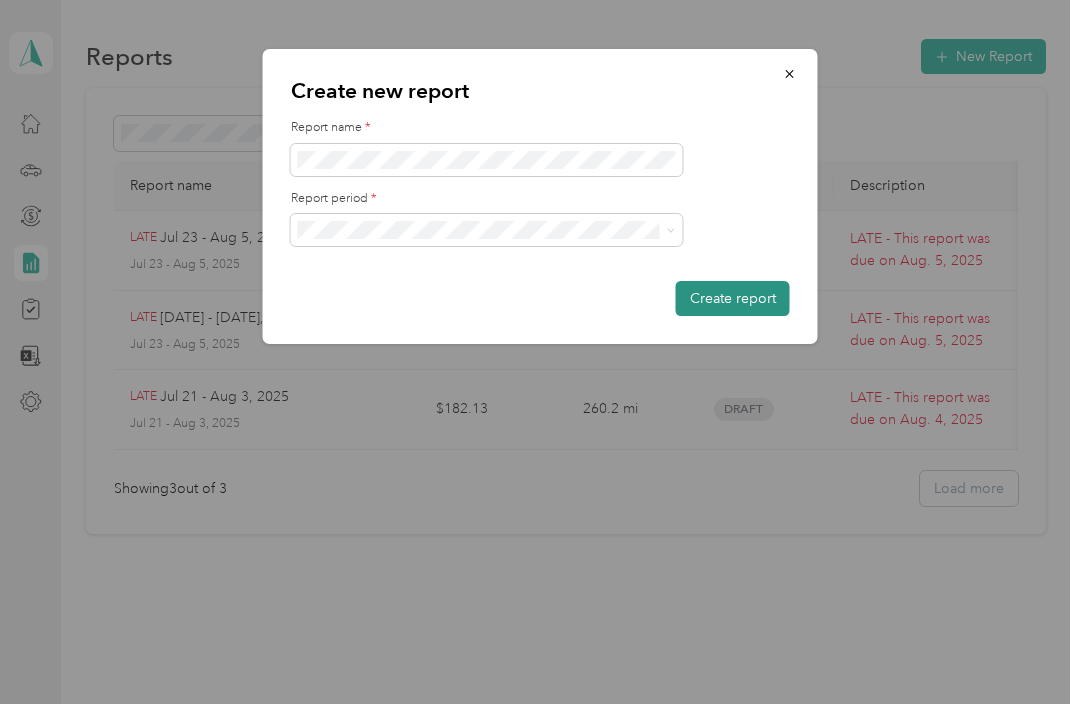 click on "Create report" at bounding box center (733, 298) 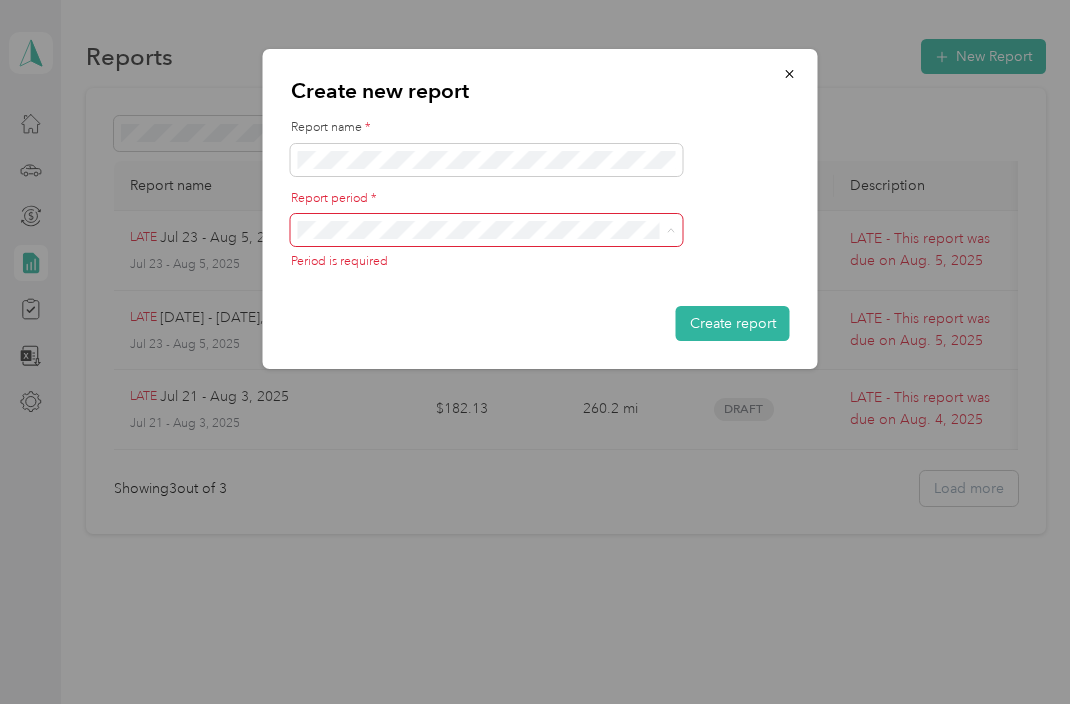 click on "Jul 23 - Aug 5, 2025" at bounding box center [487, 299] 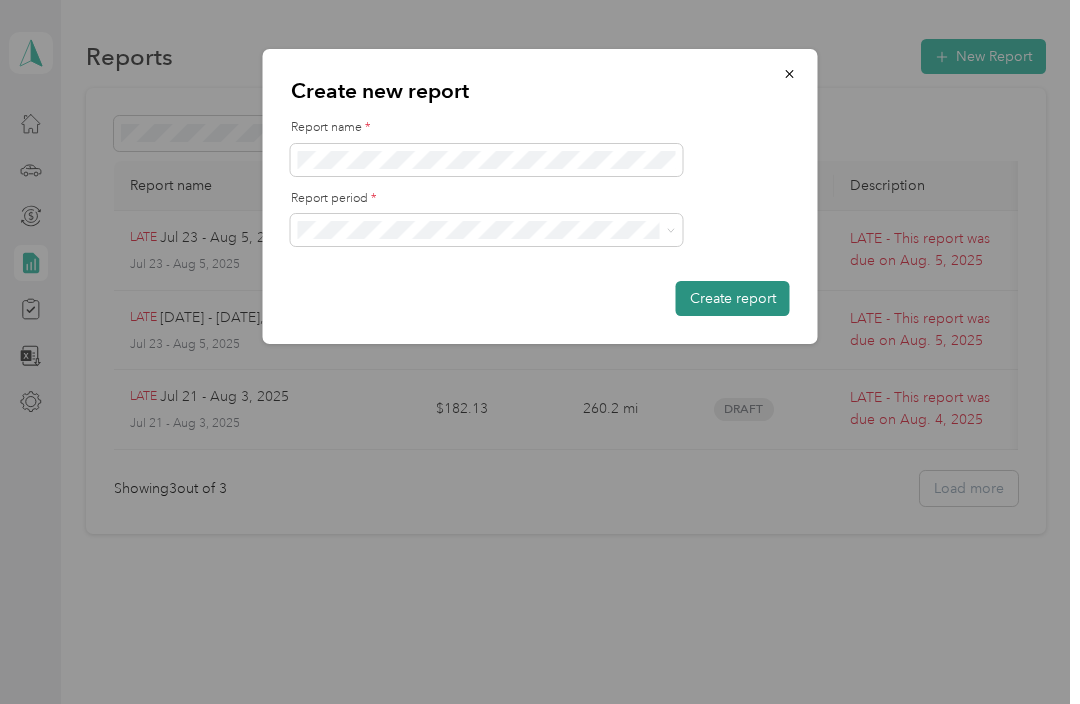 click on "Create report" at bounding box center (733, 298) 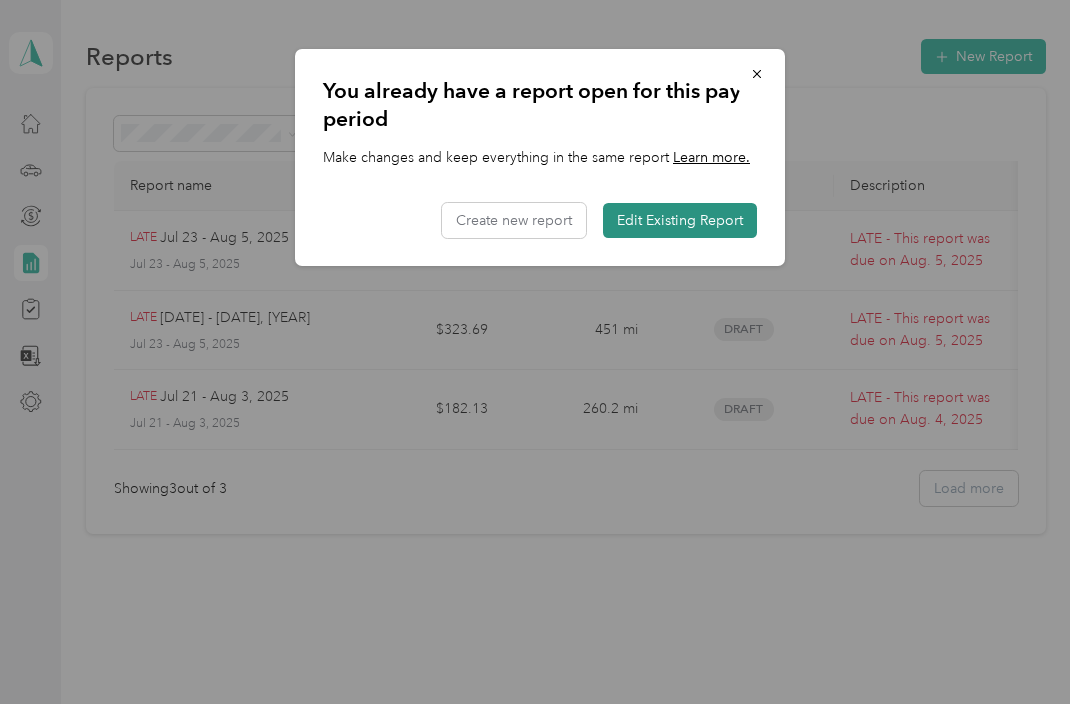 click on "Edit Existing Report" at bounding box center (680, 220) 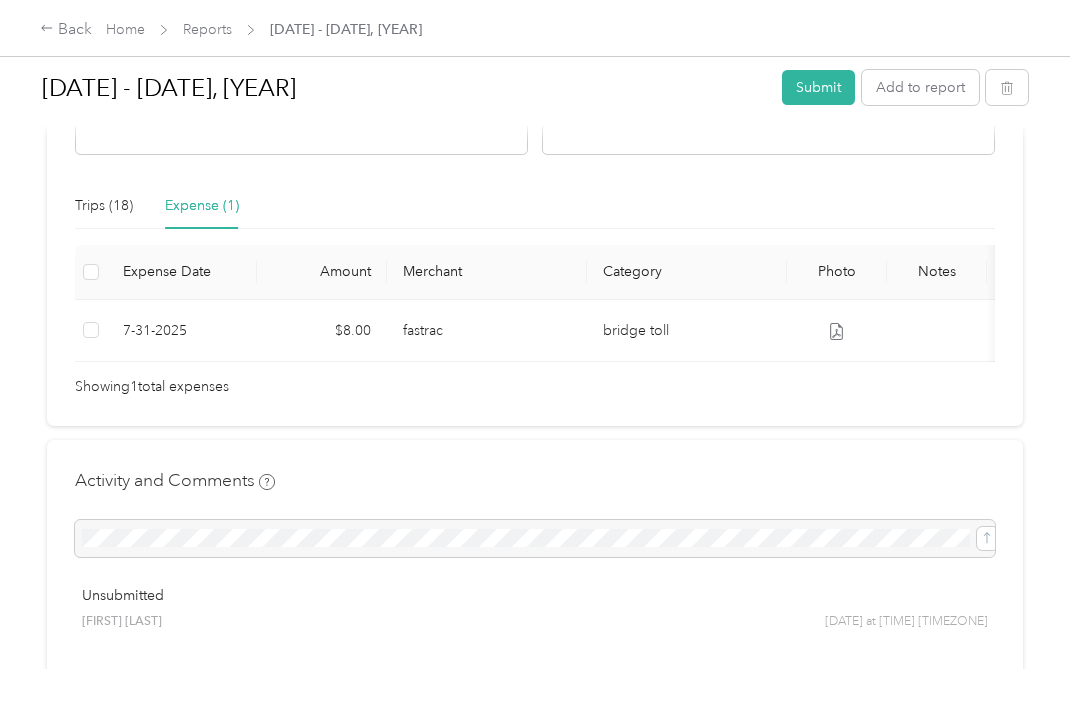scroll, scrollTop: 448, scrollLeft: 0, axis: vertical 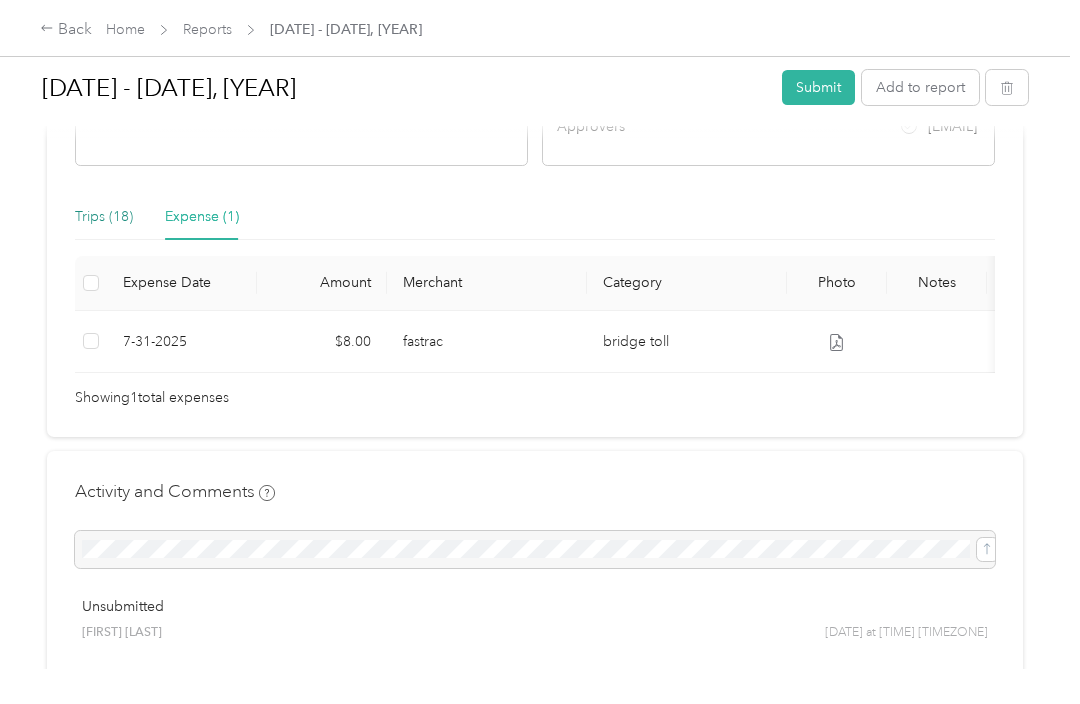 click on "Trips (18)" at bounding box center (104, 217) 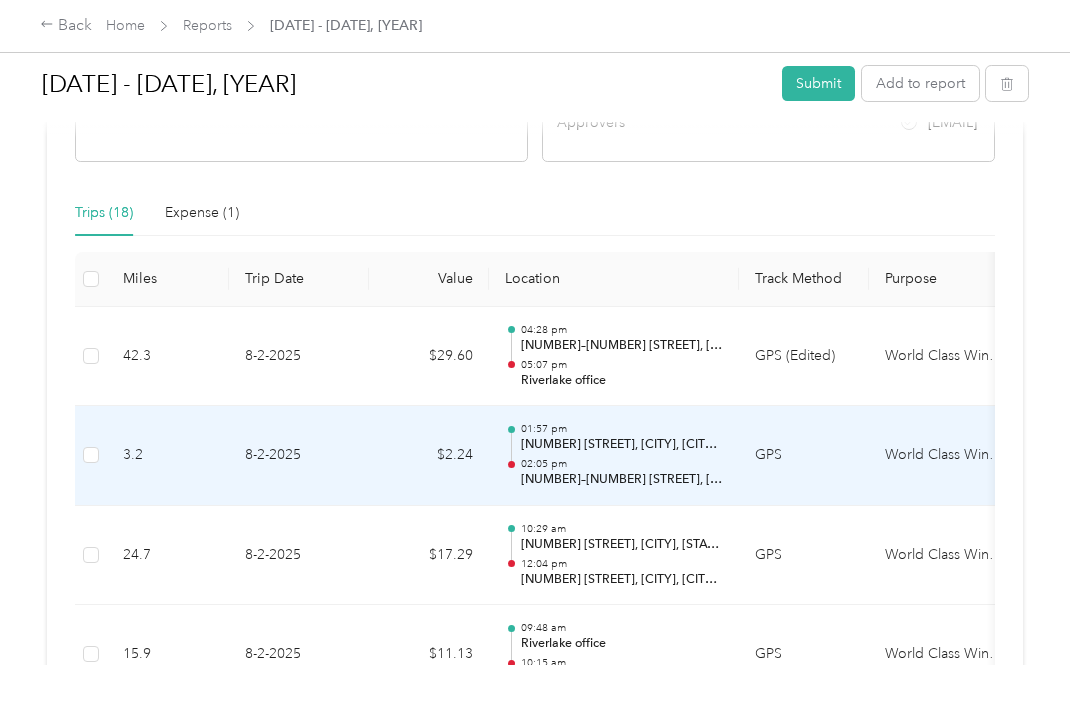 scroll, scrollTop: 0, scrollLeft: 0, axis: both 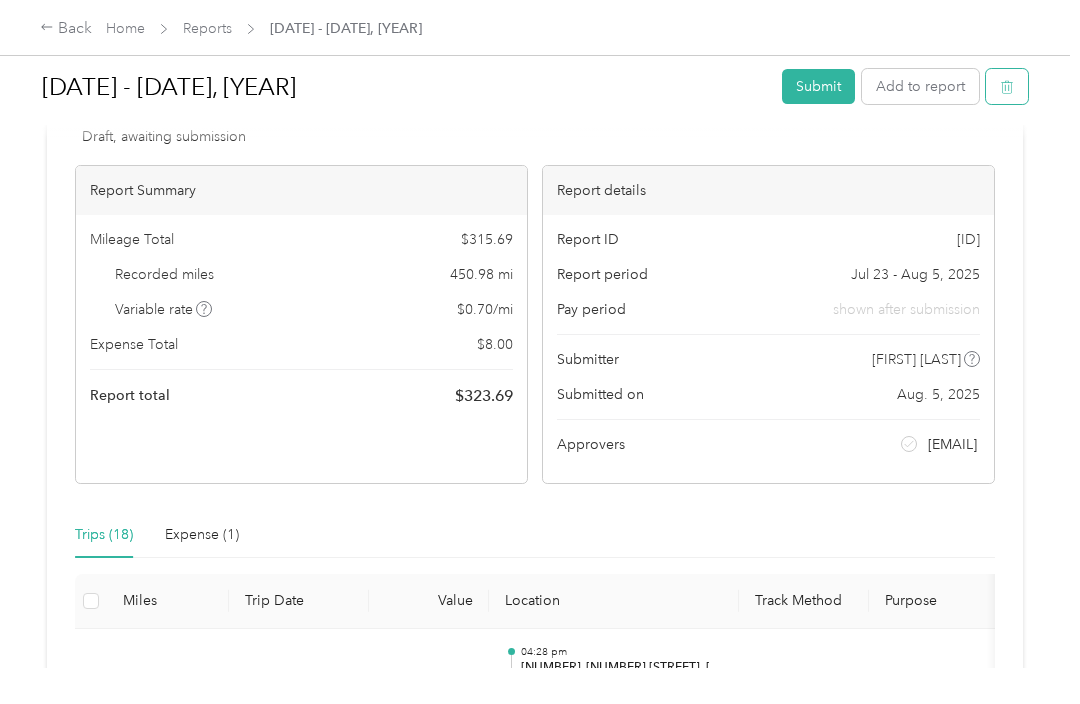 click 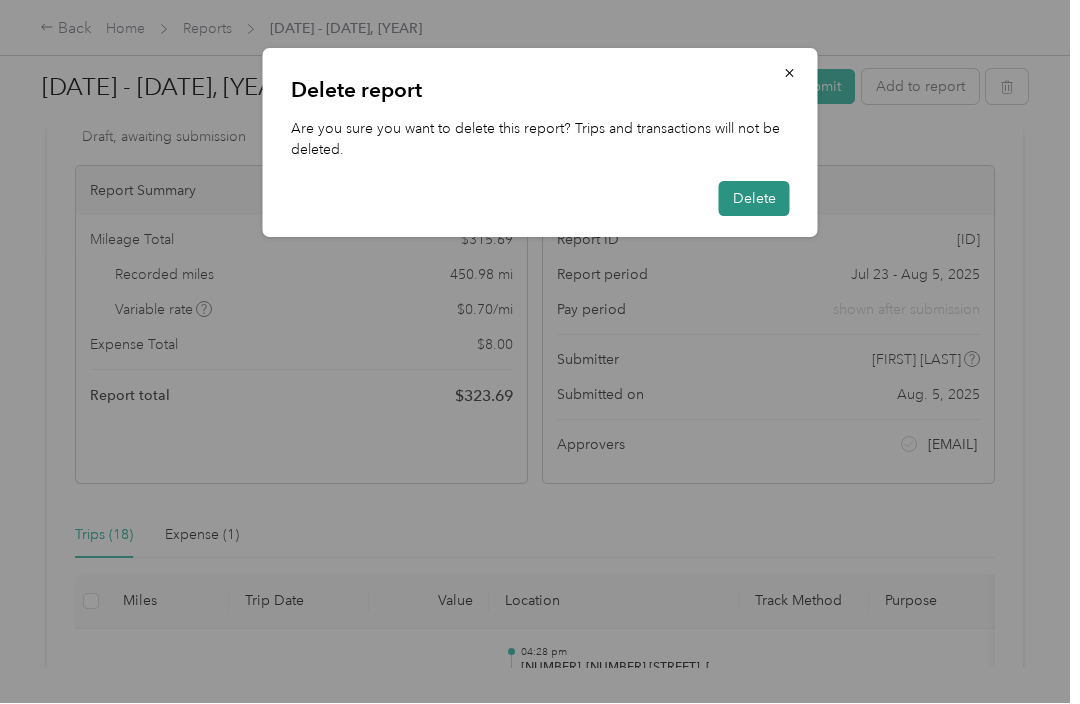 click on "Delete" at bounding box center [754, 199] 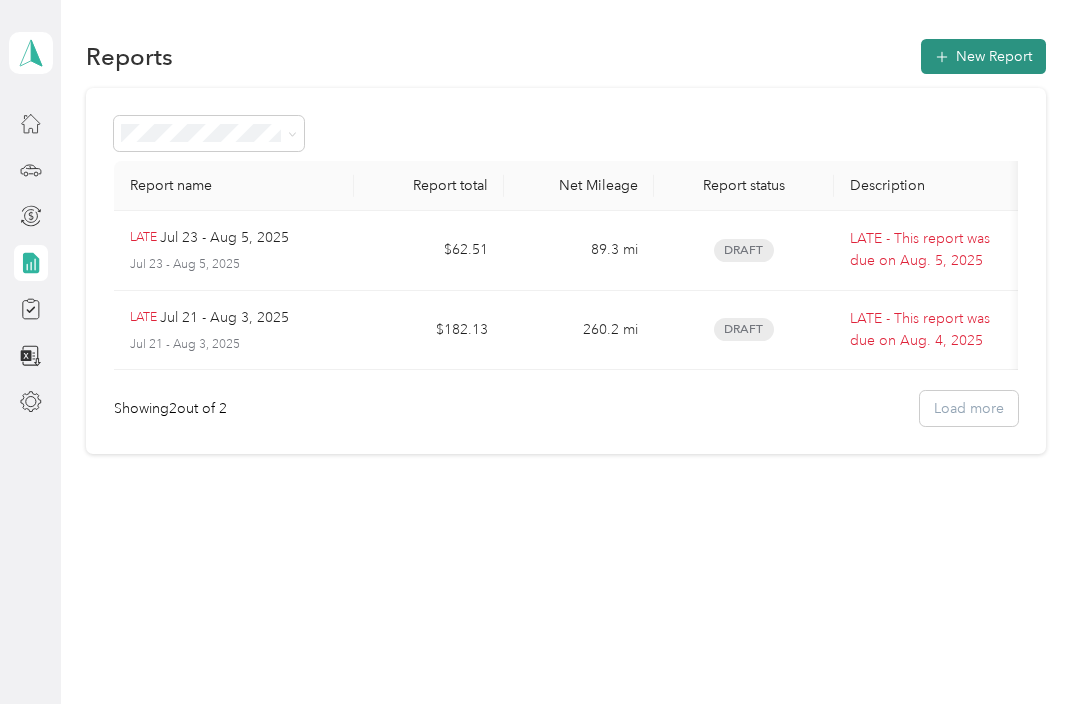 click on "New Report" at bounding box center (983, 56) 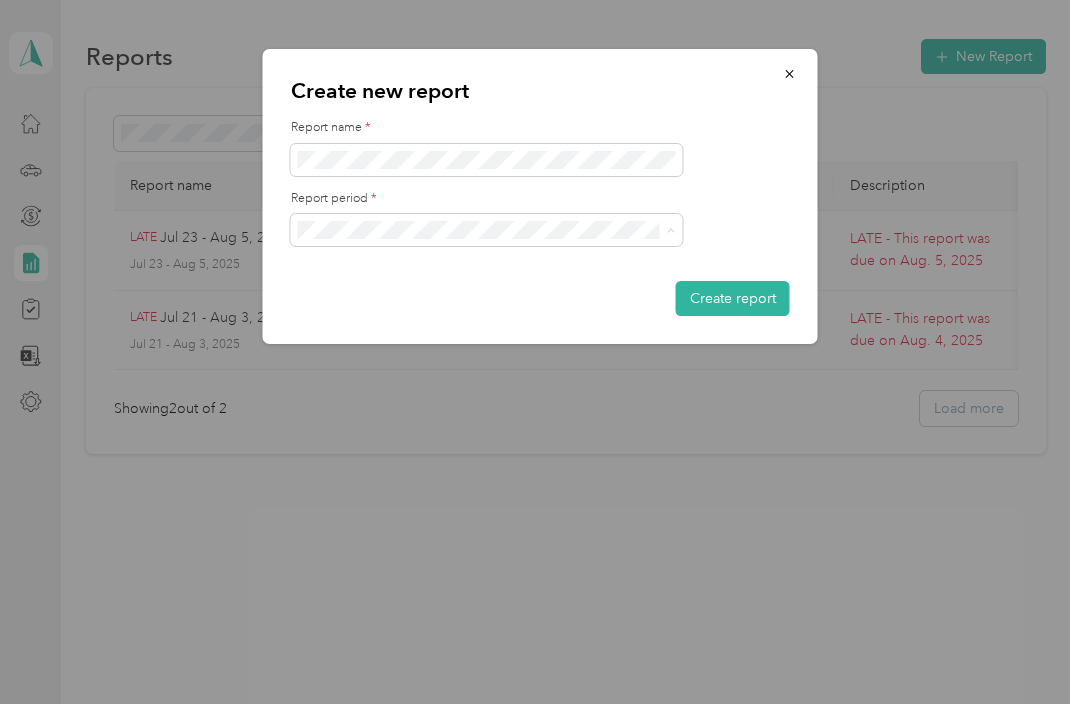 click on "Jul 23 - Aug 5, 2025" at bounding box center [487, 299] 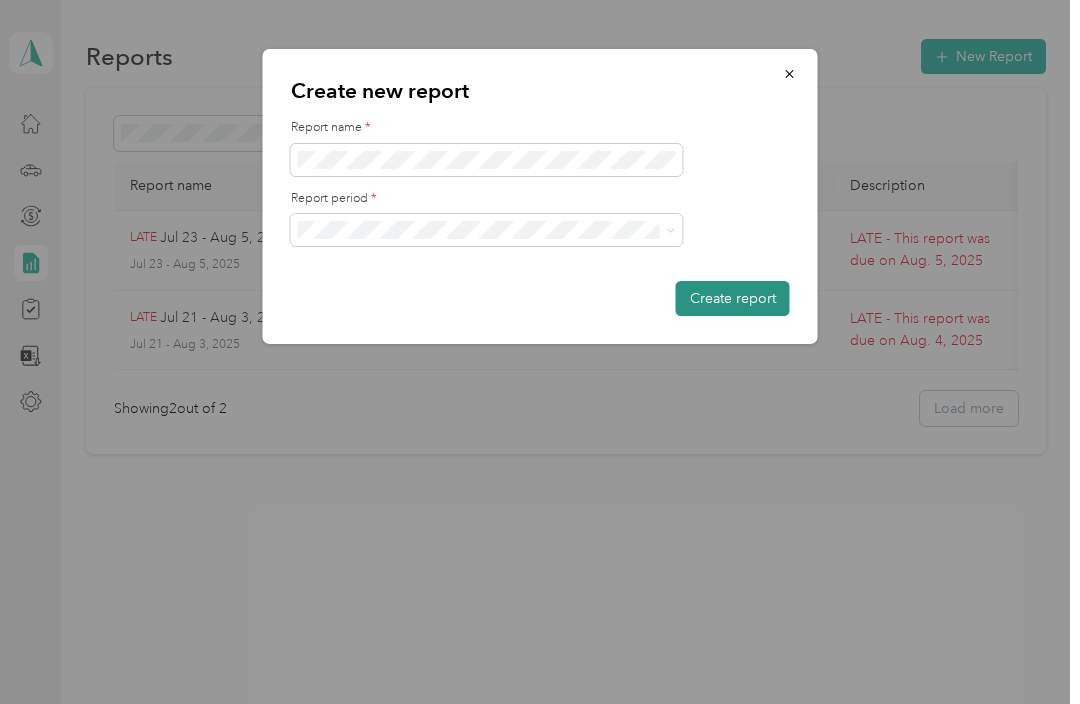 click on "Create report" at bounding box center (733, 298) 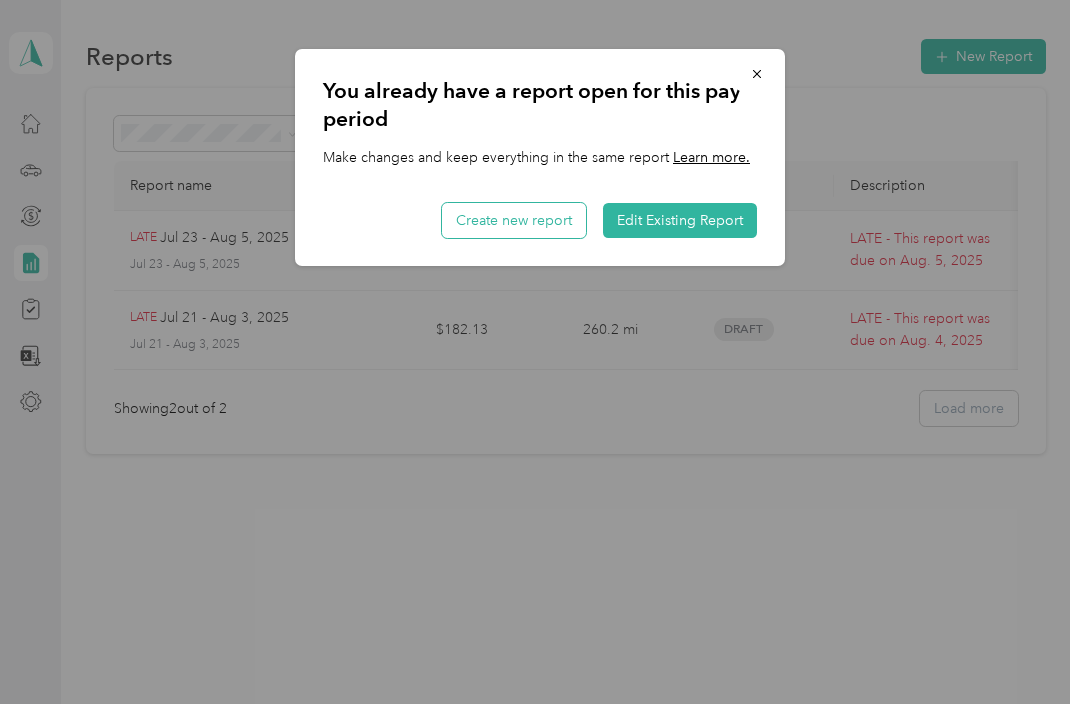 click on "Create new report" at bounding box center [514, 220] 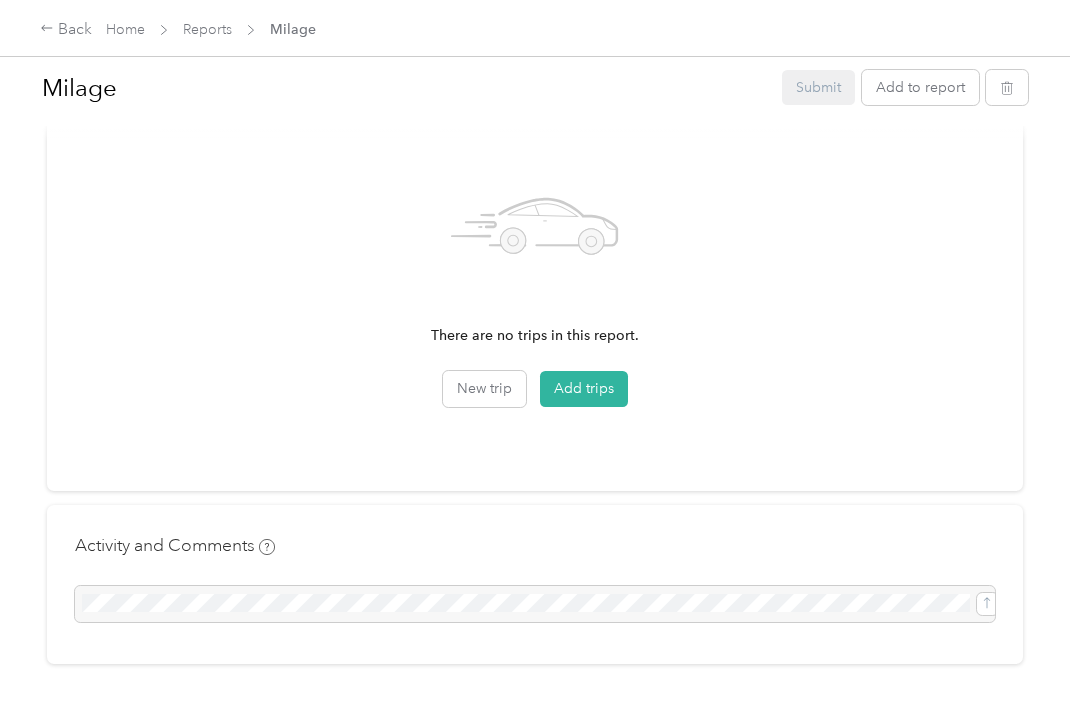 scroll, scrollTop: 616, scrollLeft: 0, axis: vertical 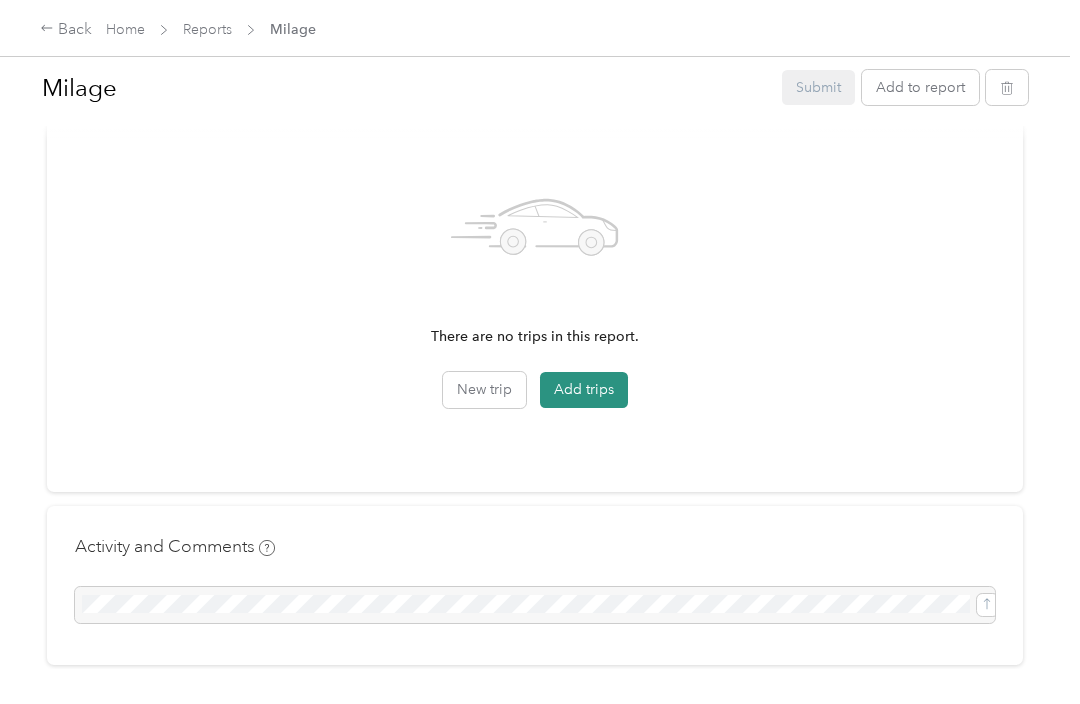 click on "Add trips" at bounding box center (584, 390) 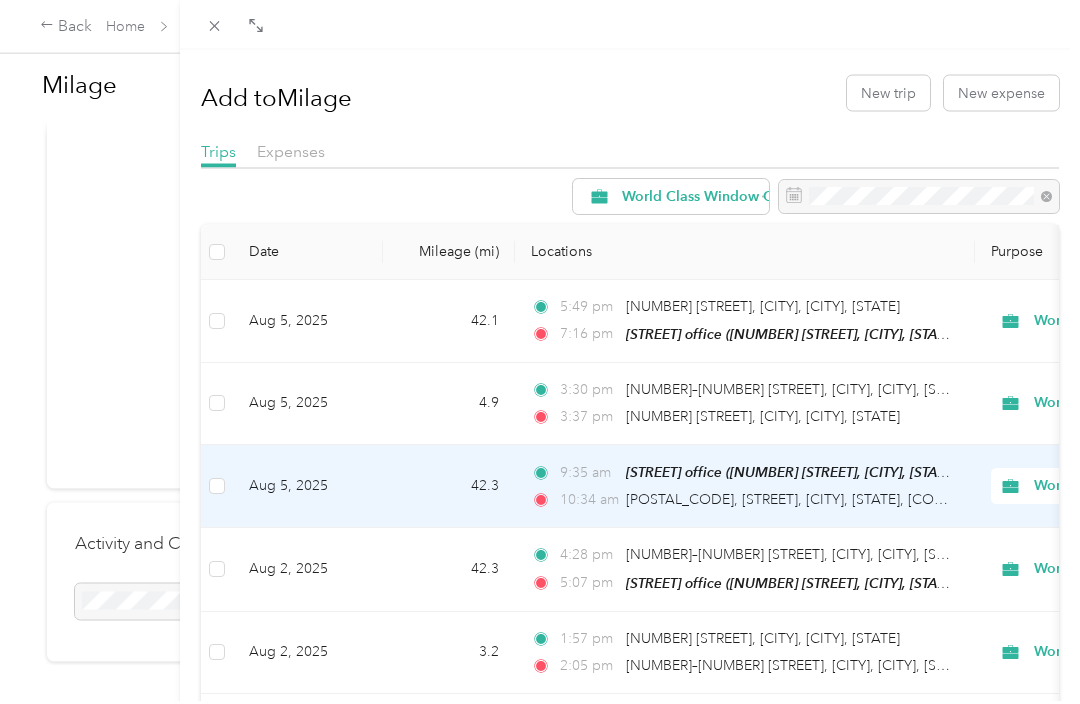 scroll, scrollTop: 0, scrollLeft: 0, axis: both 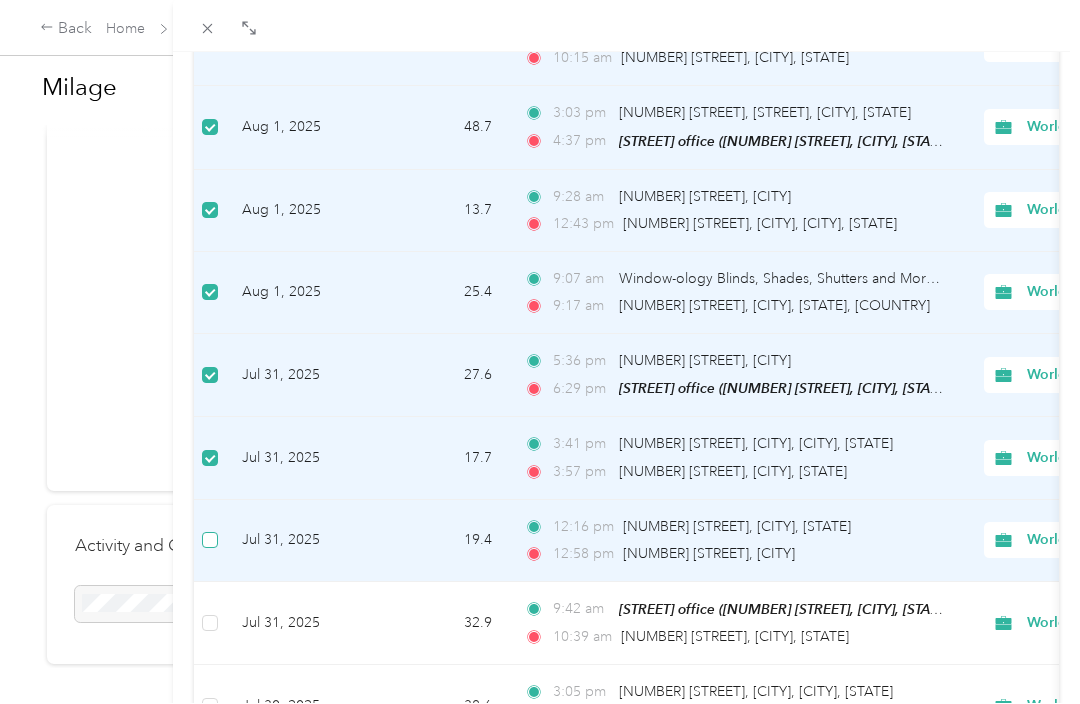 click at bounding box center [210, 541] 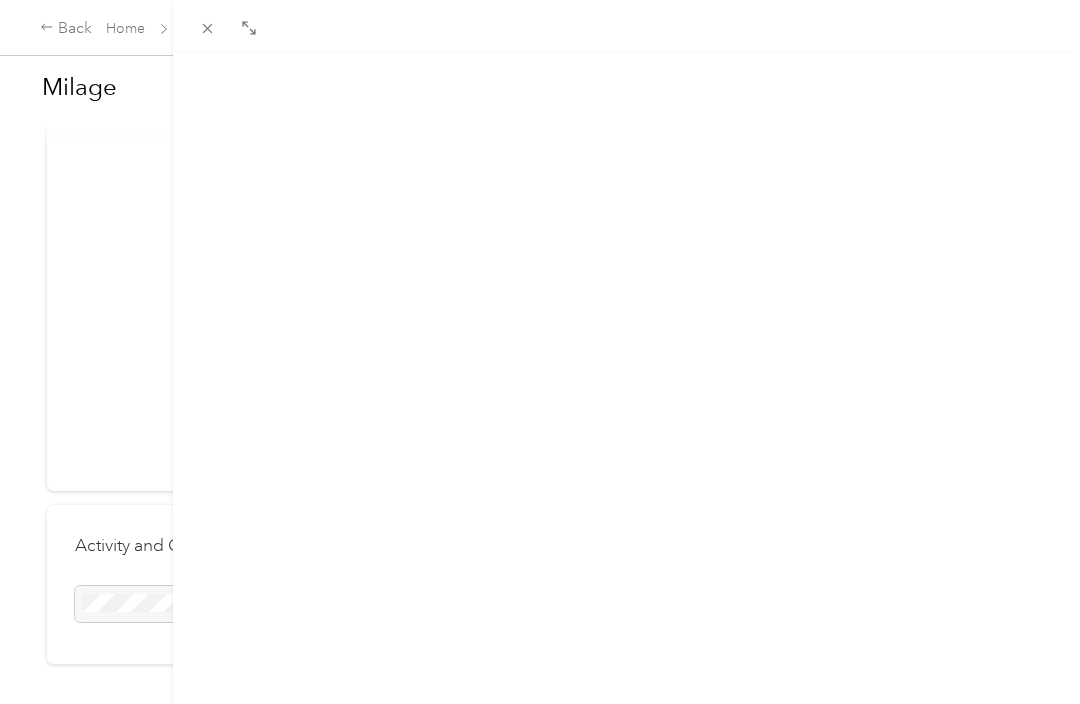 scroll, scrollTop: 348, scrollLeft: 0, axis: vertical 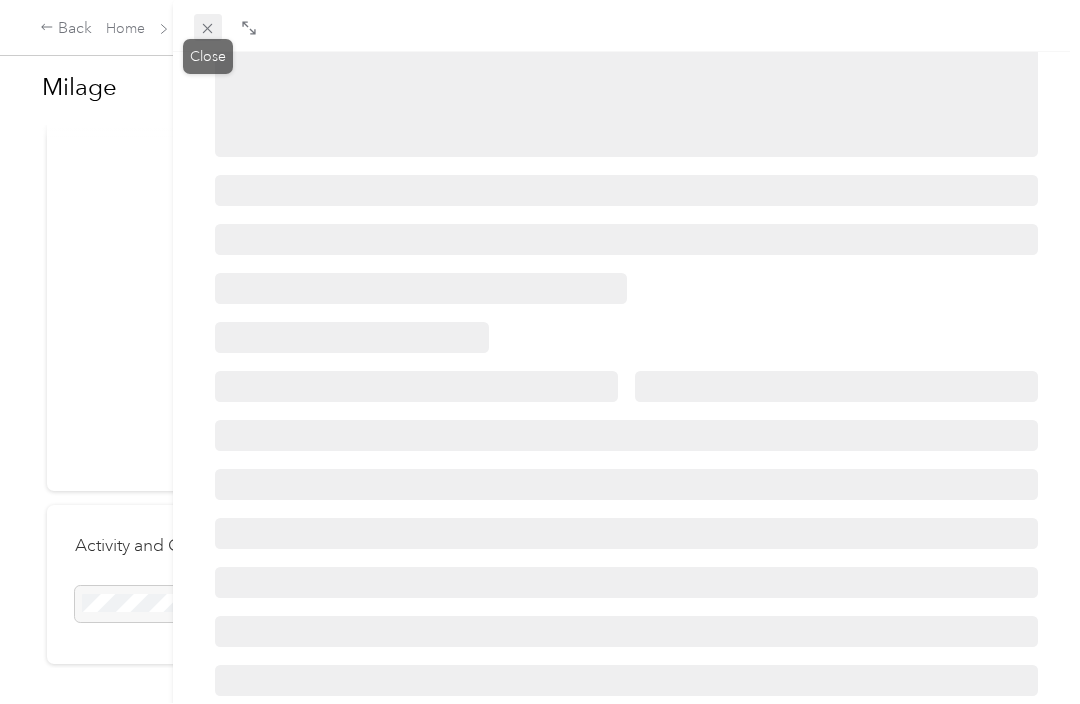 click 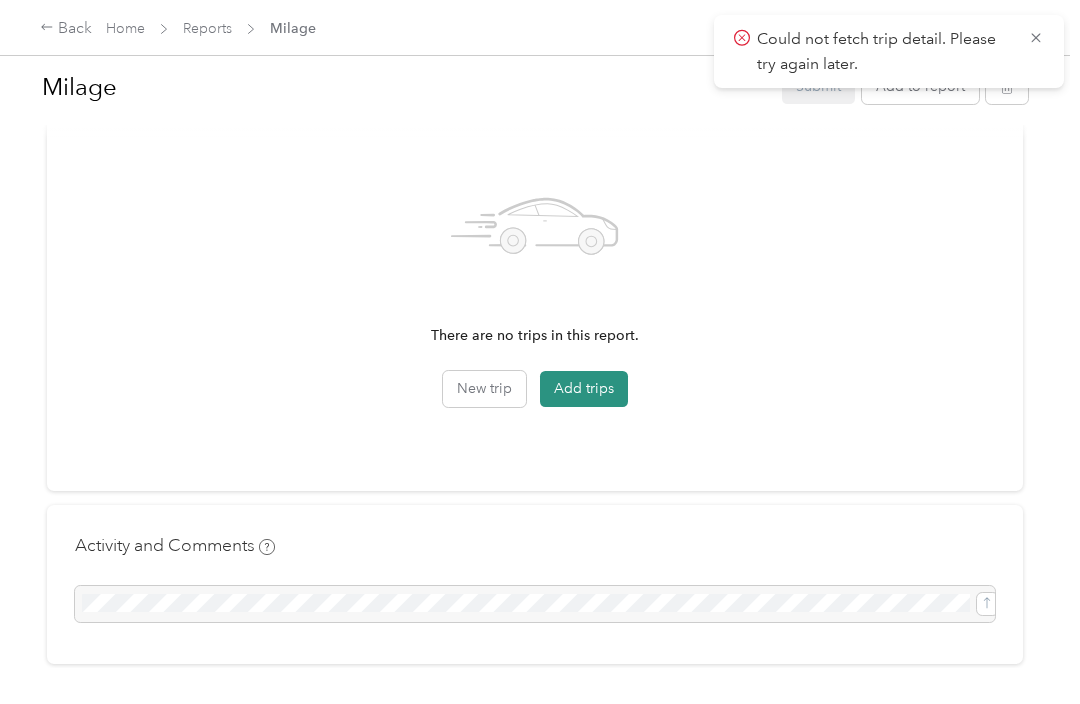 click on "Add trips" at bounding box center [584, 390] 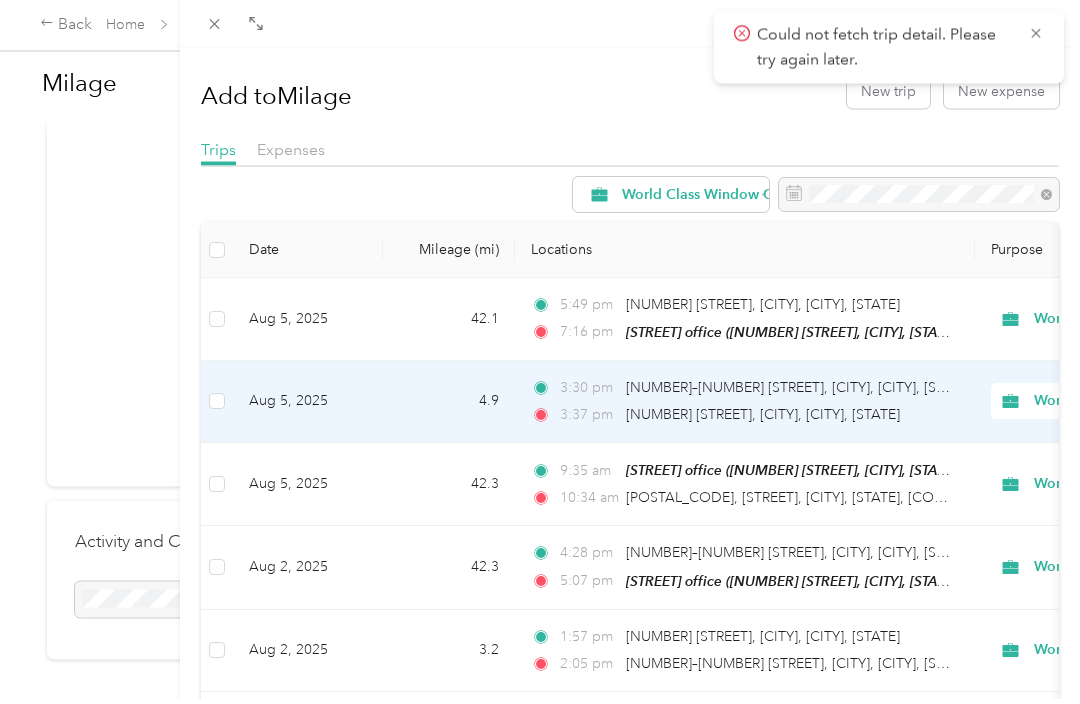 scroll, scrollTop: 0, scrollLeft: 0, axis: both 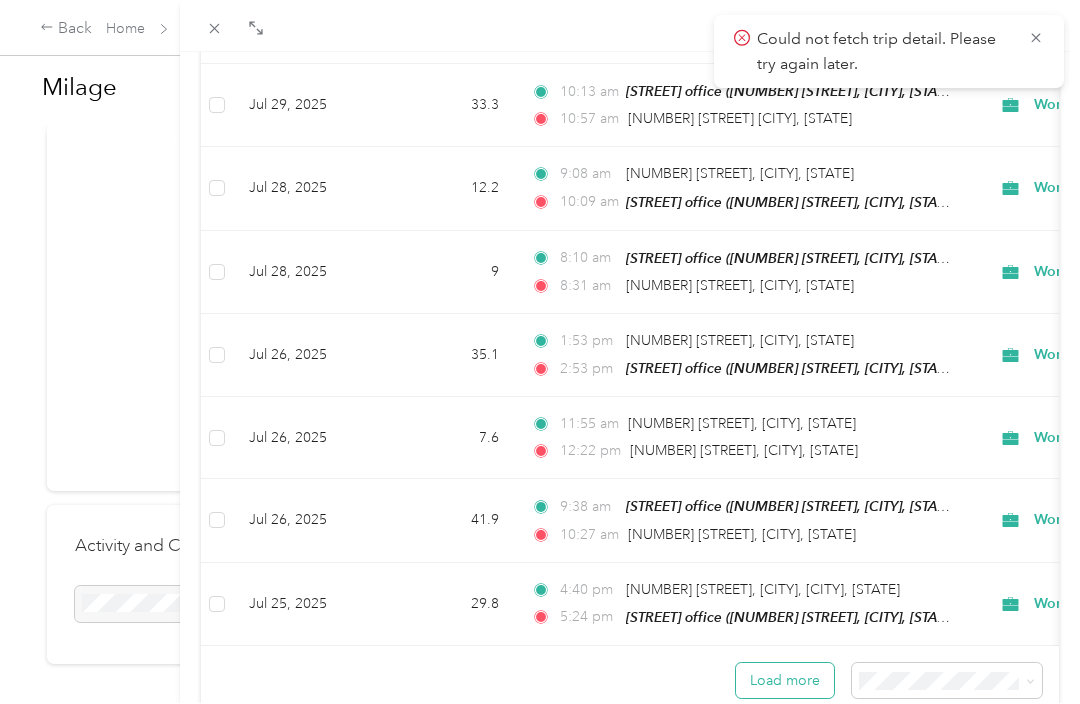 click on "Load more" at bounding box center [785, 681] 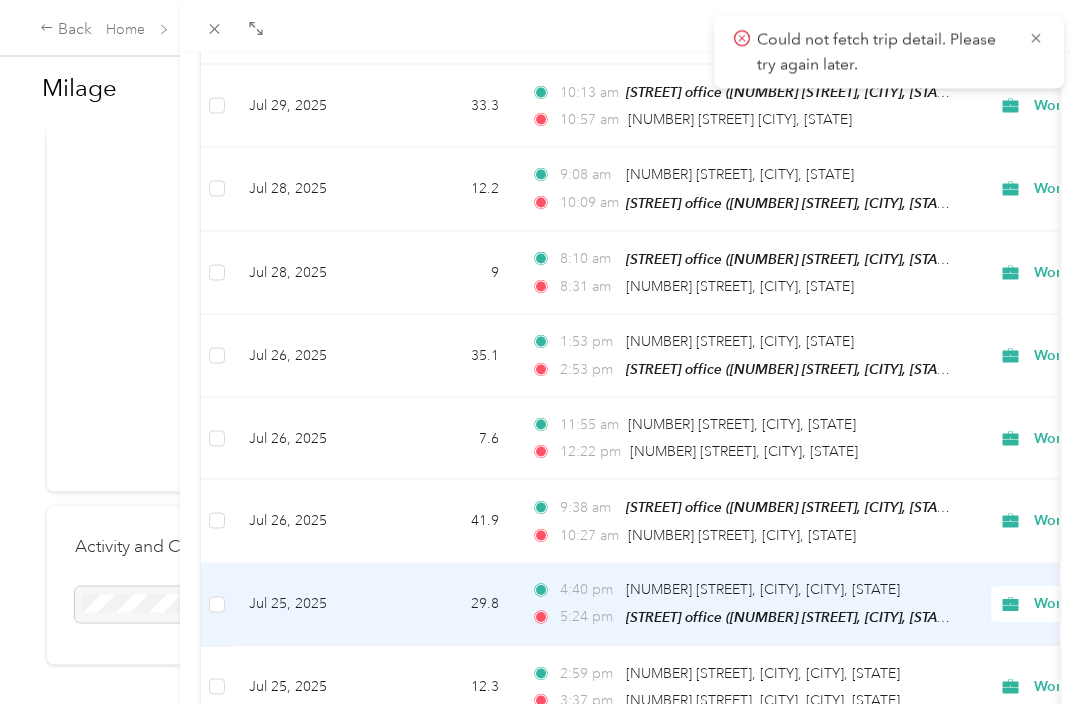 scroll, scrollTop: 0, scrollLeft: 0, axis: both 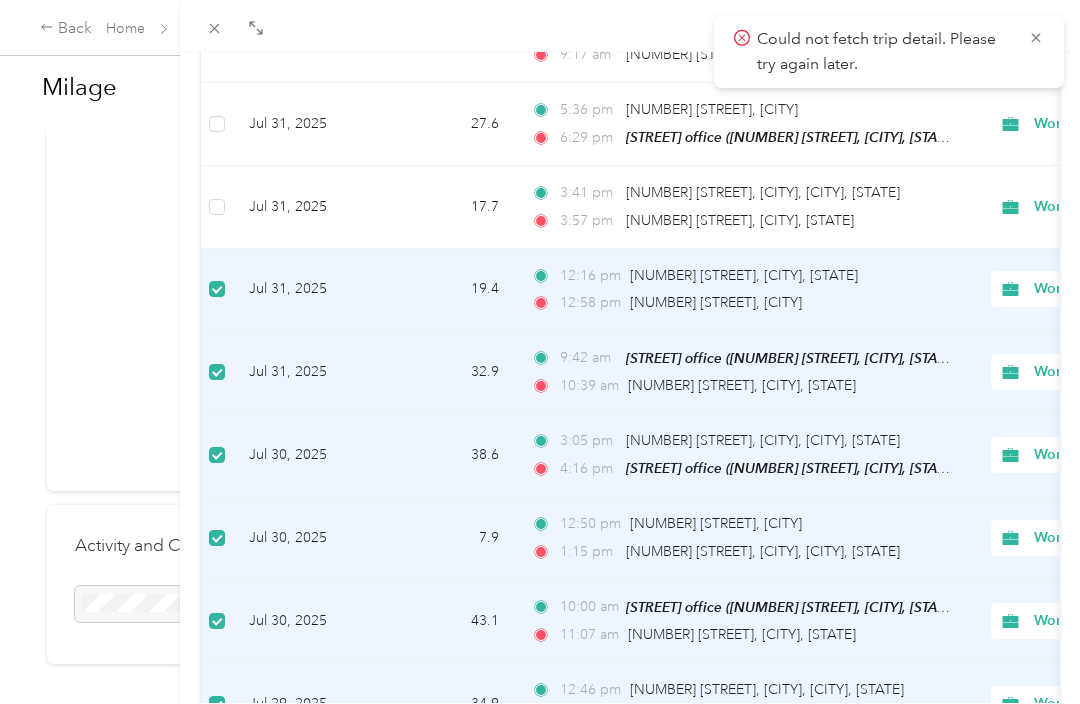 click 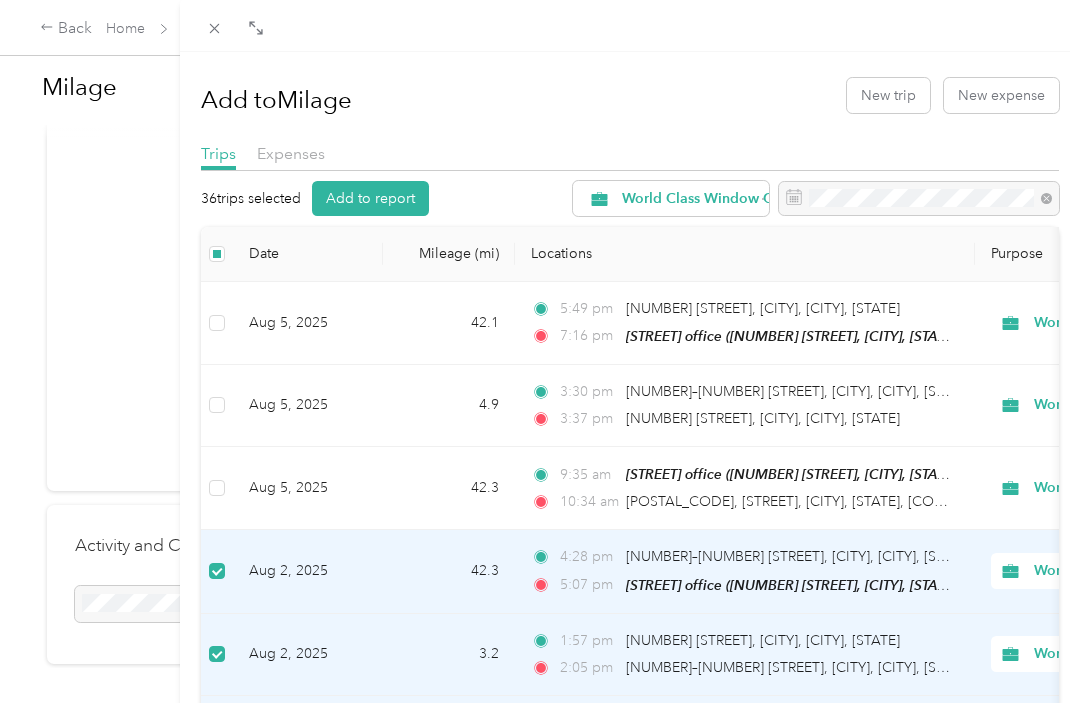 scroll, scrollTop: 0, scrollLeft: 0, axis: both 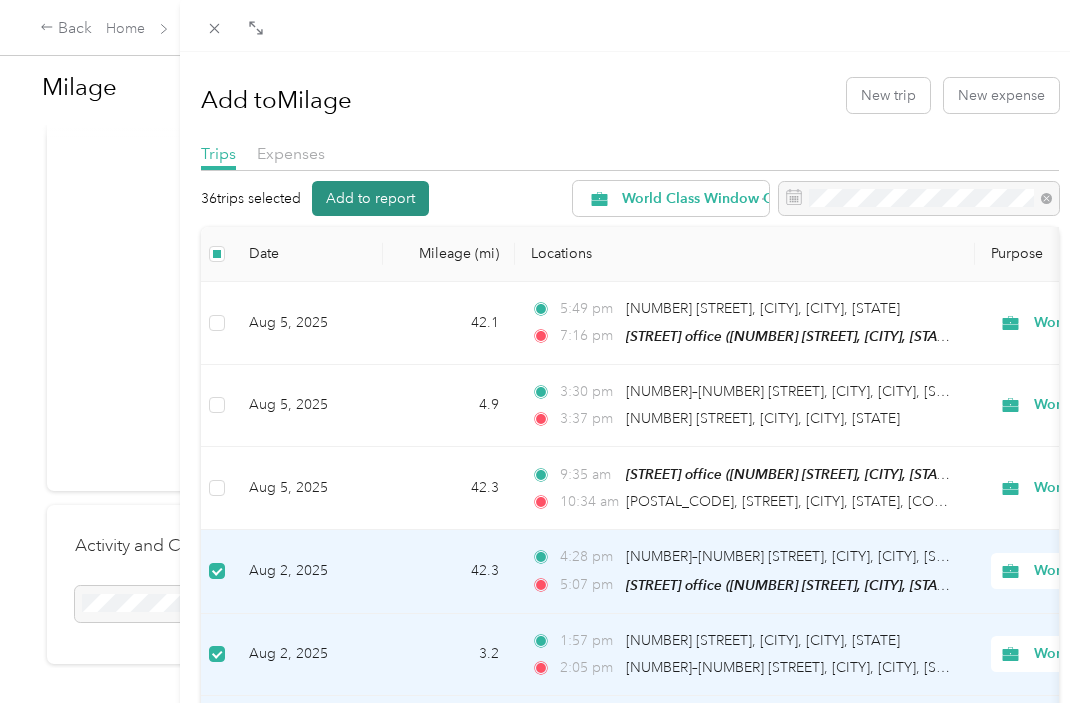 click on "Add to report" at bounding box center [370, 199] 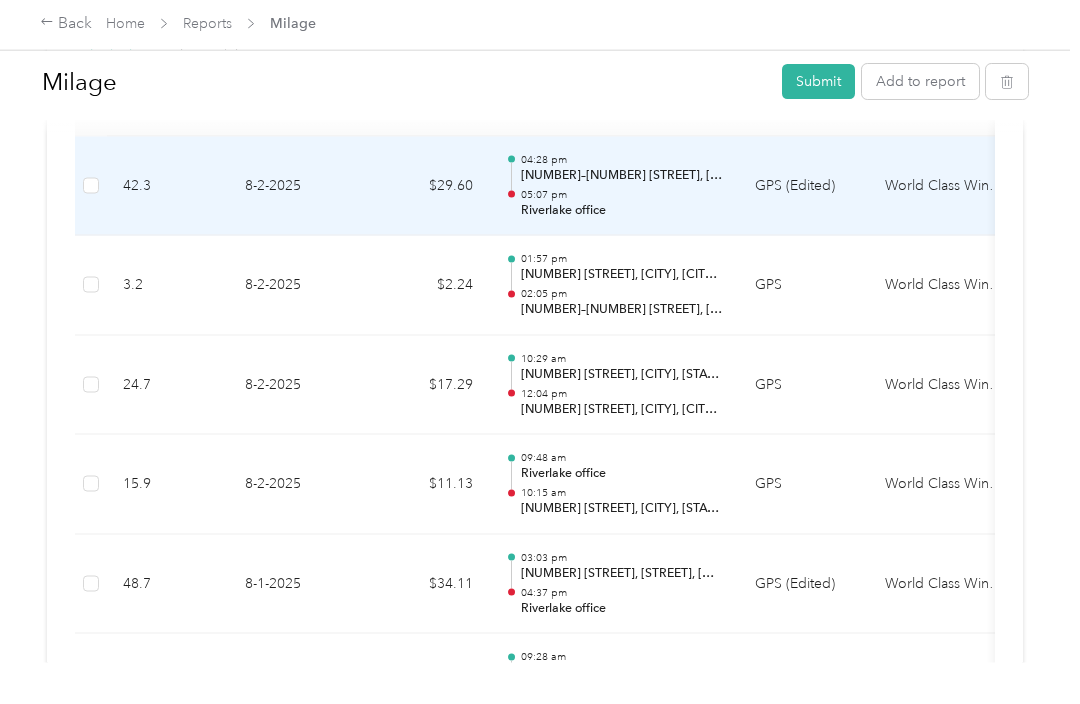 scroll, scrollTop: 0, scrollLeft: 0, axis: both 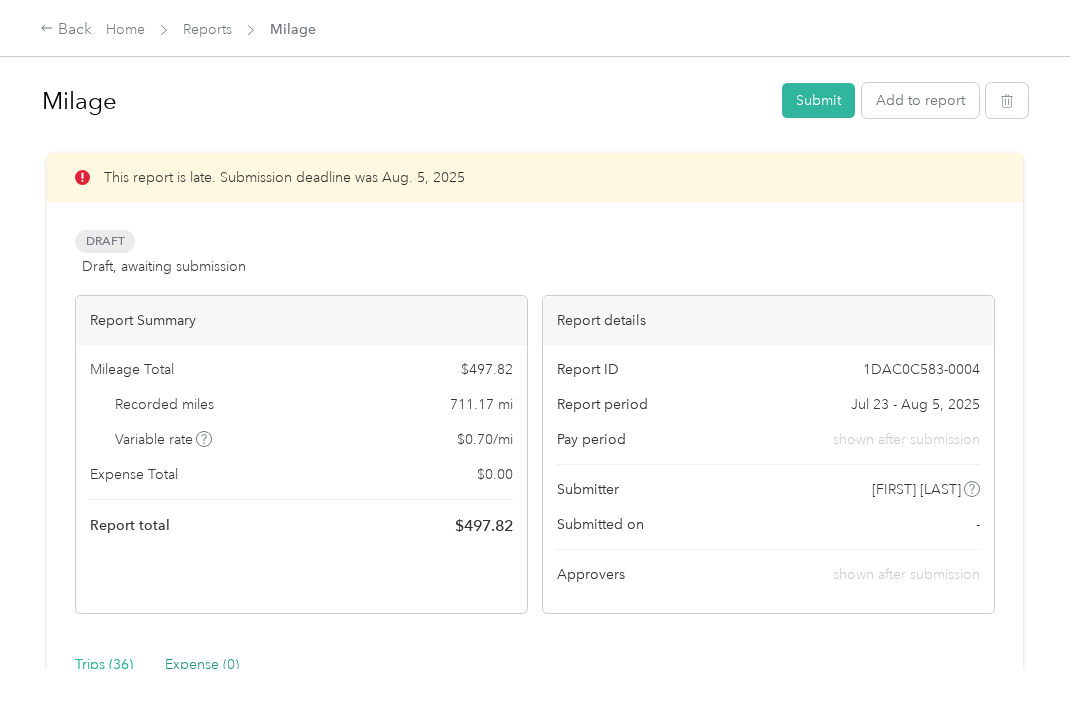 click on "Expense (0)" at bounding box center [202, 665] 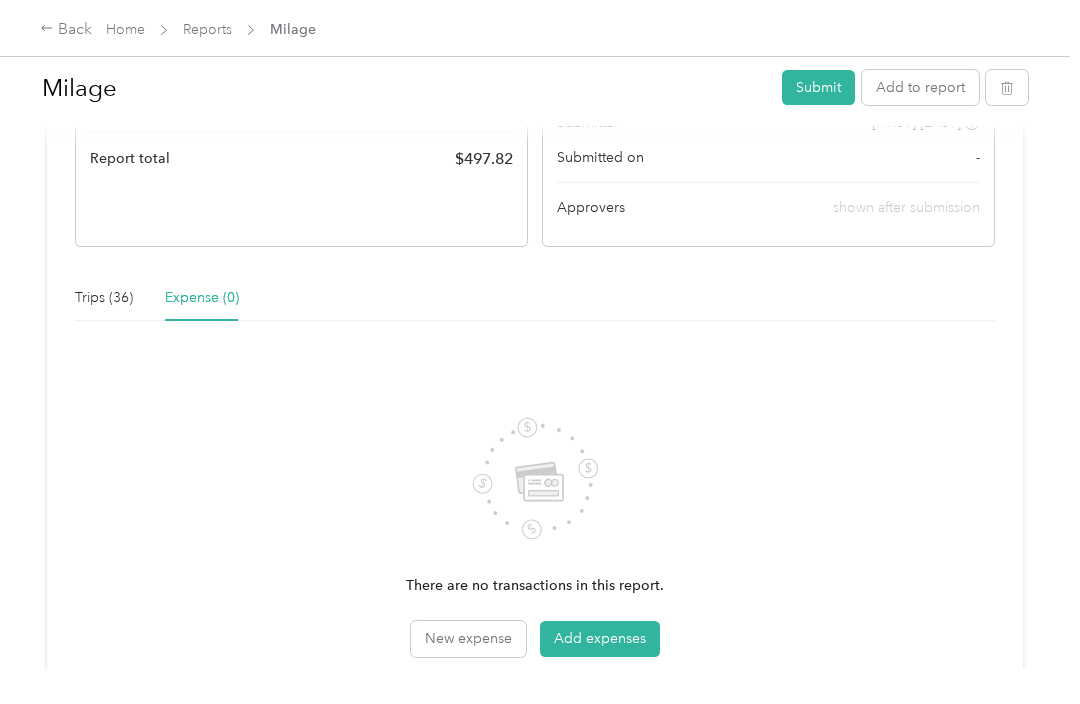 scroll, scrollTop: 390, scrollLeft: 0, axis: vertical 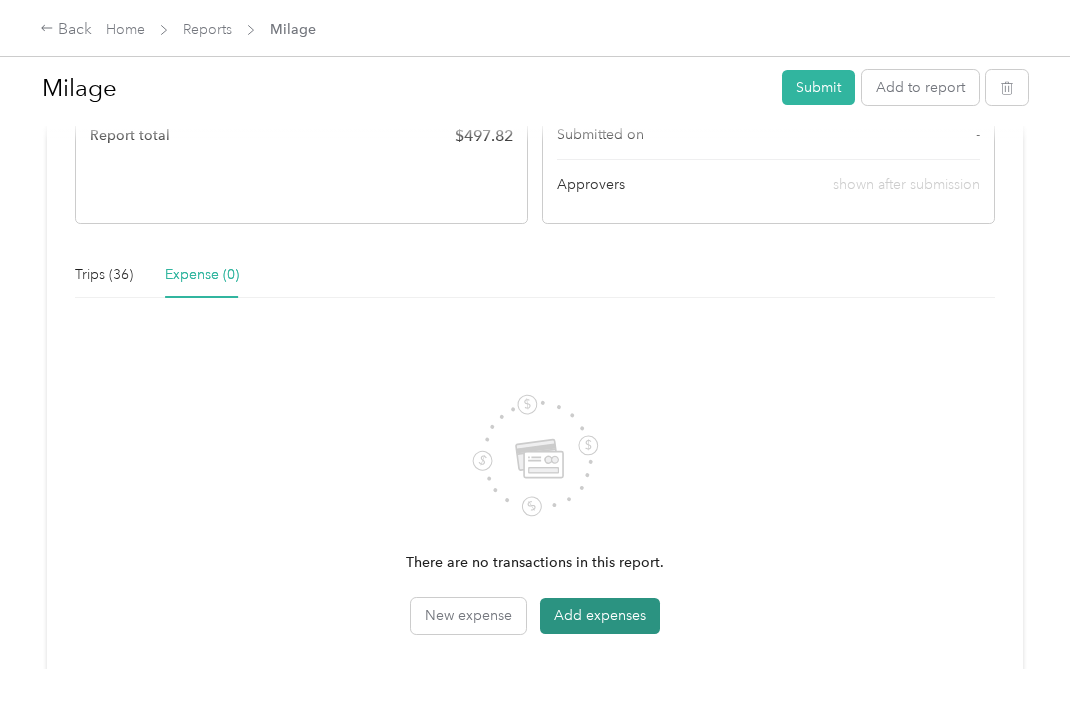 click on "Add expenses" at bounding box center [600, 616] 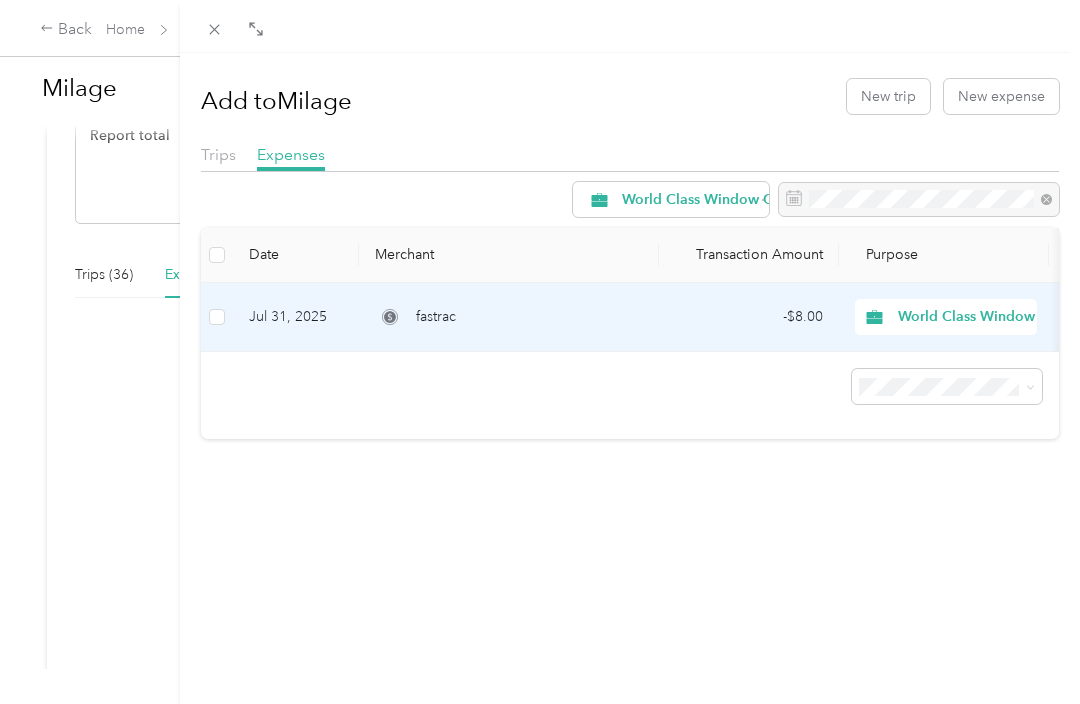 click on "fastrac" at bounding box center (509, 317) 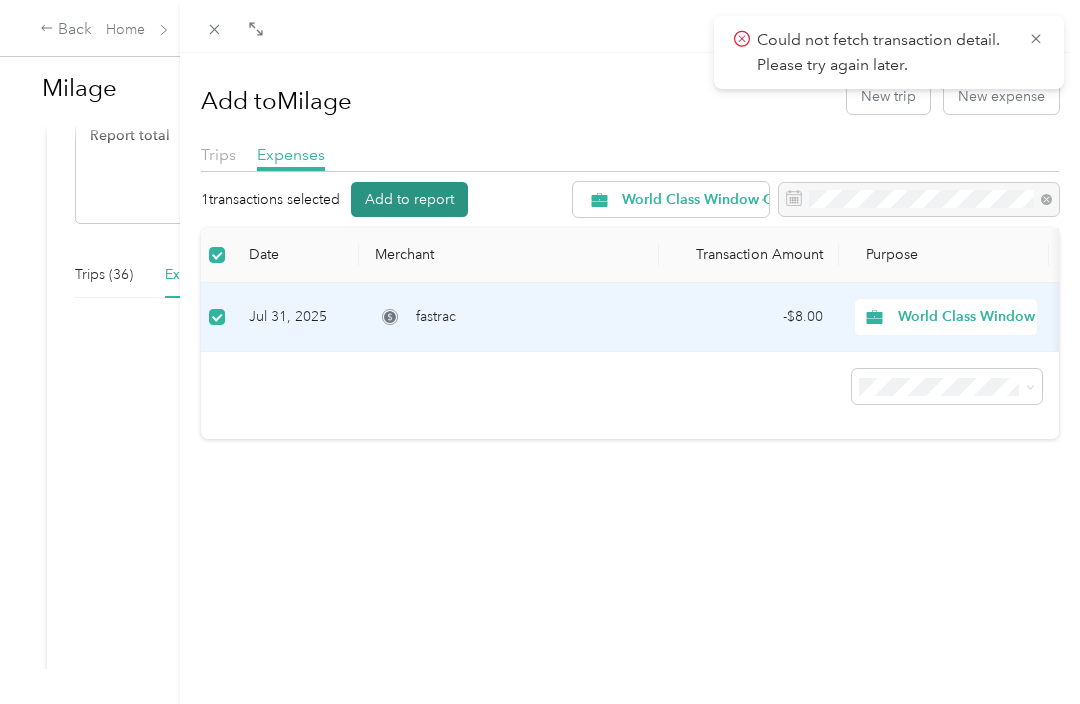 click on "Add to report" at bounding box center [409, 199] 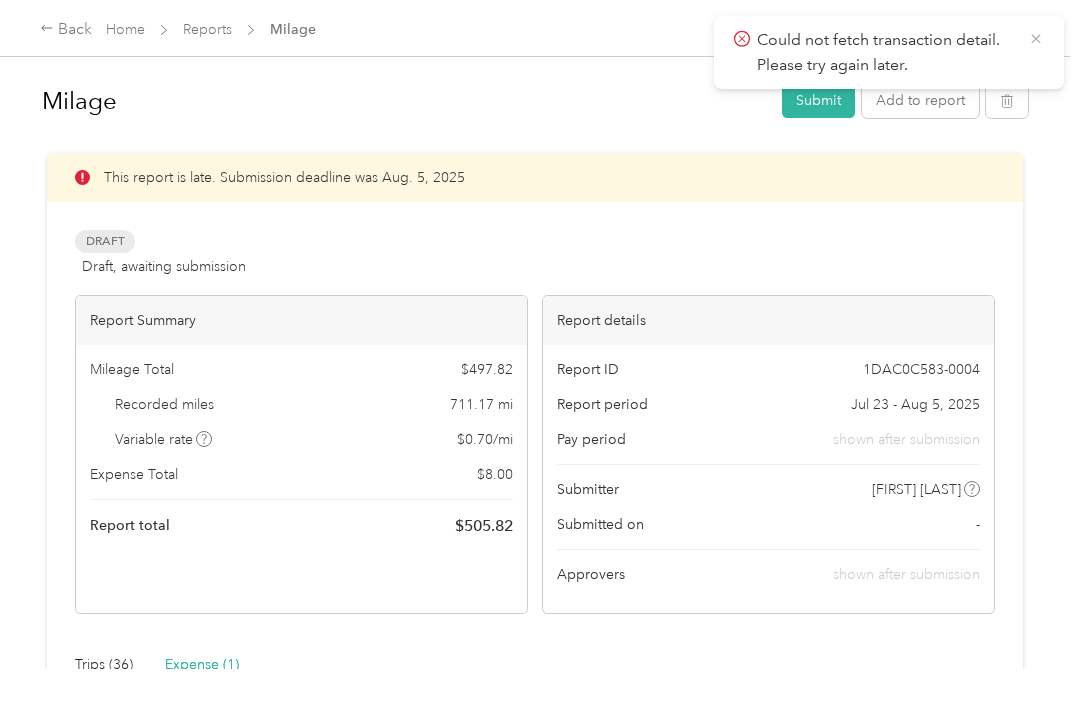 scroll, scrollTop: 0, scrollLeft: 0, axis: both 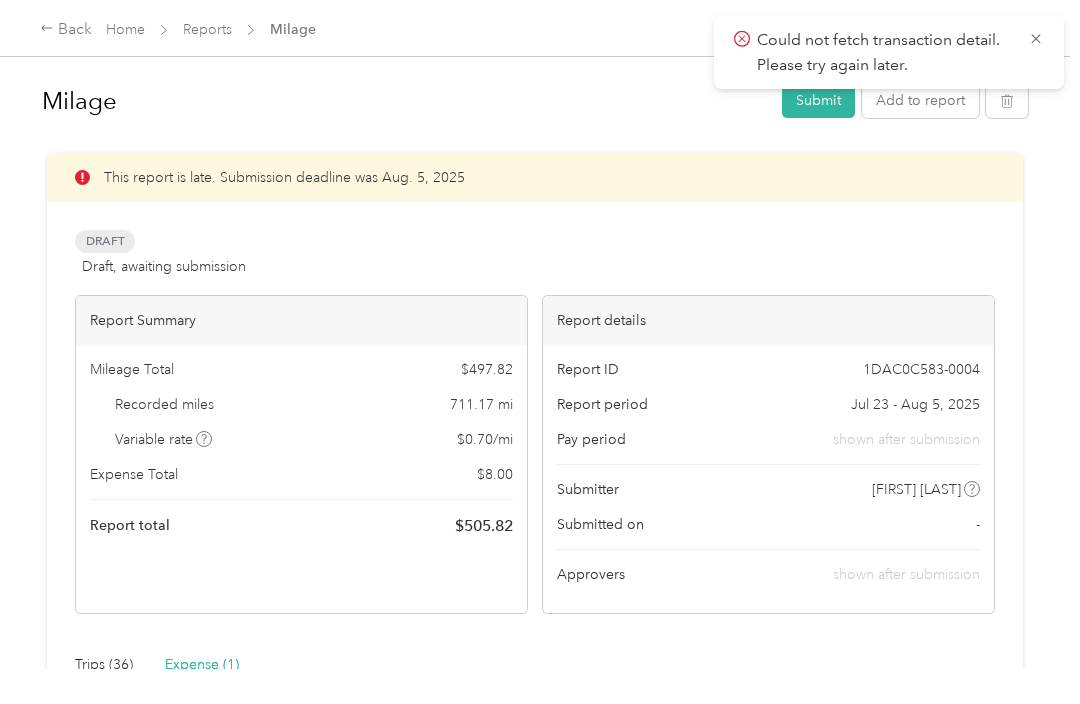 click 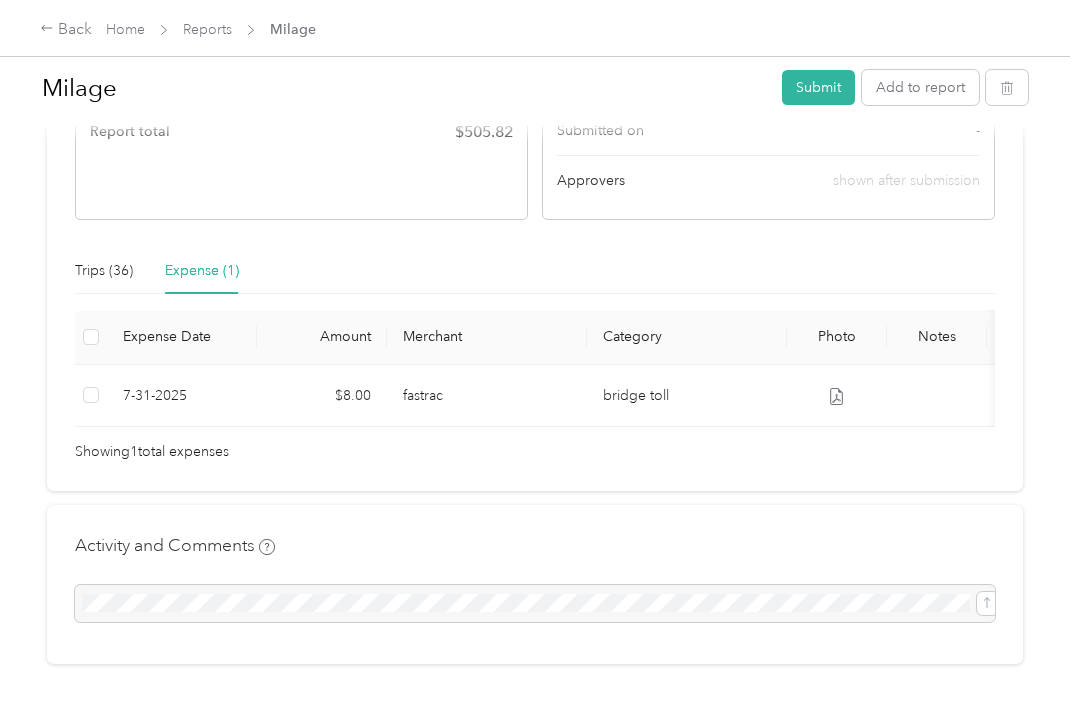 scroll, scrollTop: 394, scrollLeft: 0, axis: vertical 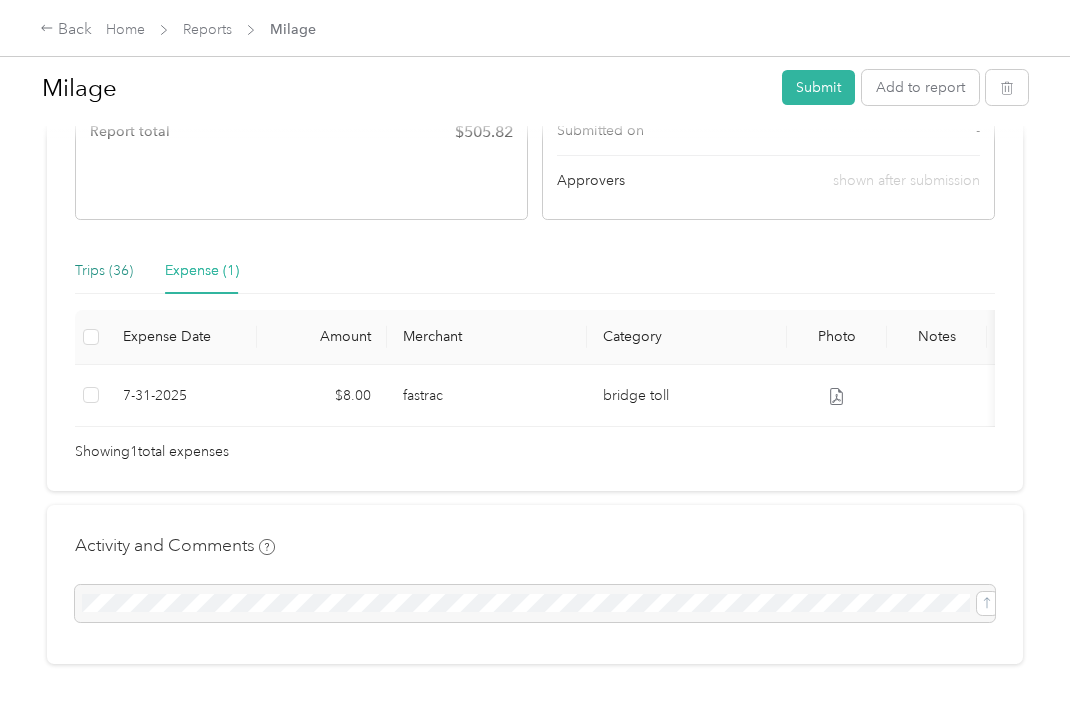 click on "Trips (36)" at bounding box center (104, 271) 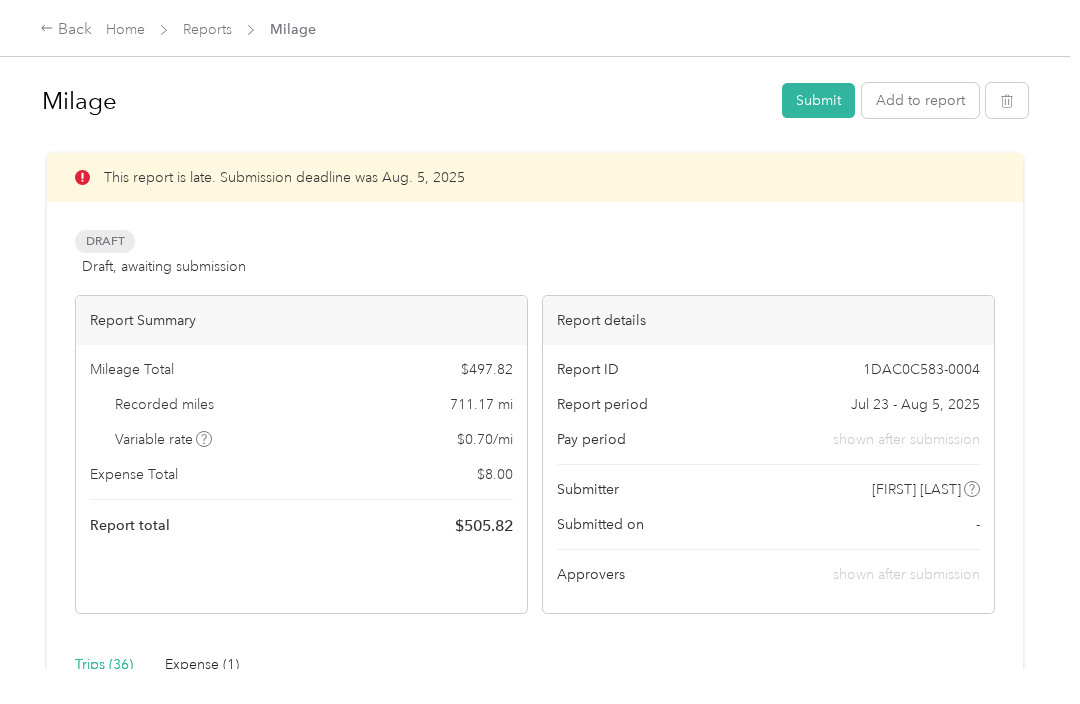 scroll, scrollTop: 0, scrollLeft: 0, axis: both 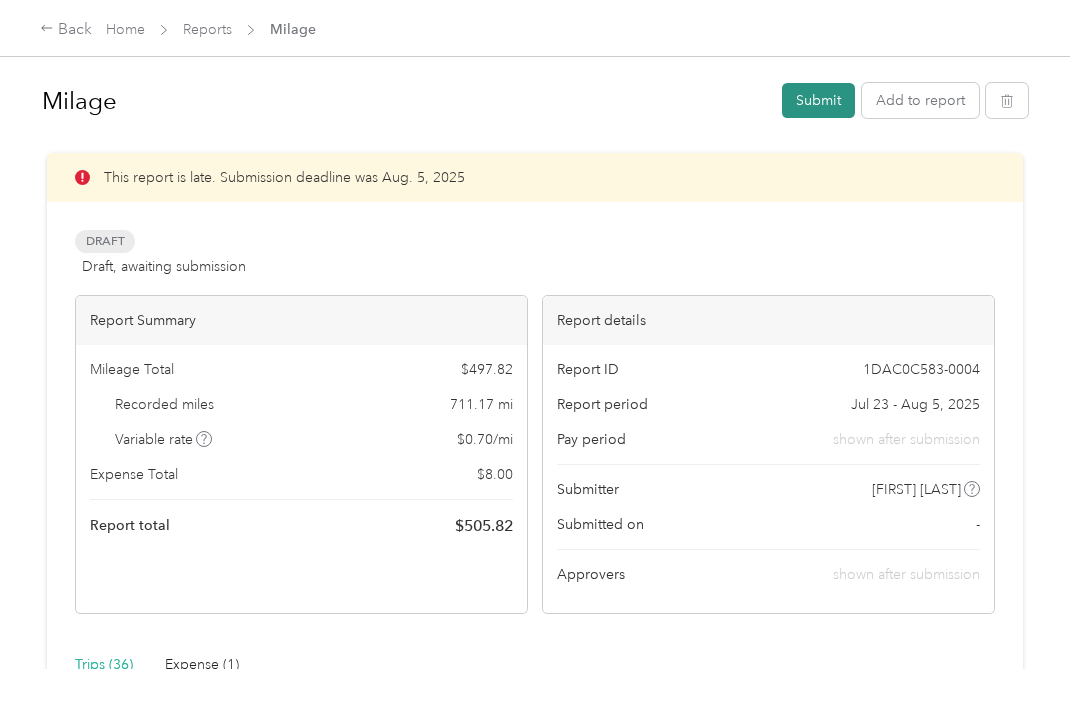 click on "Submit" at bounding box center (818, 100) 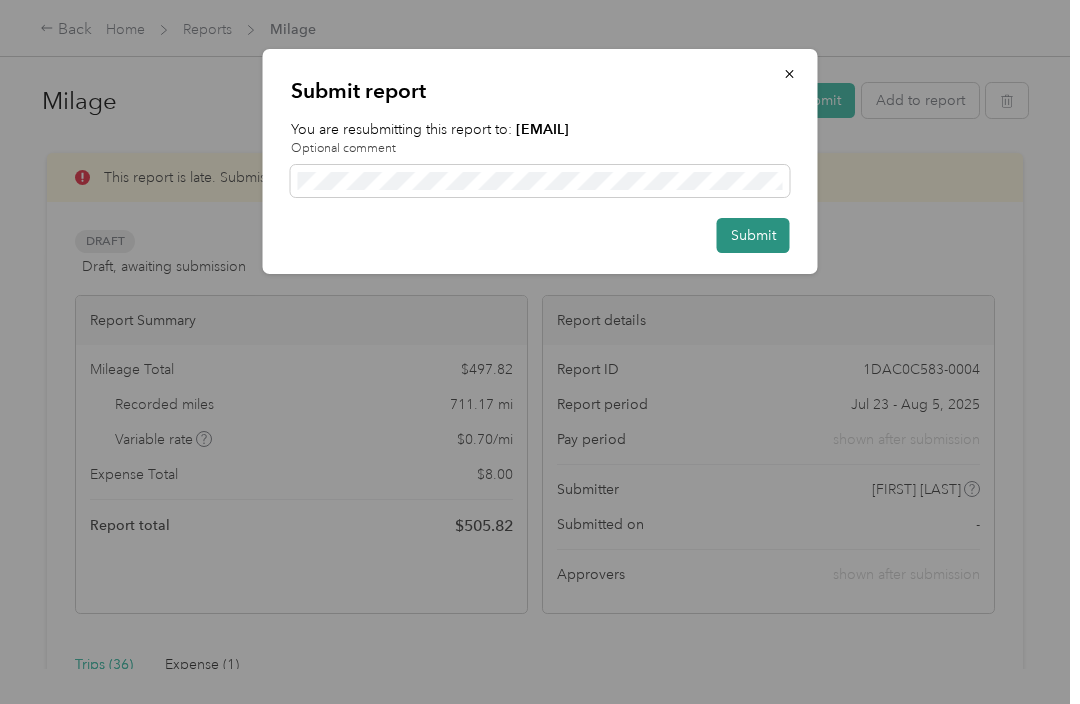 click on "Submit" at bounding box center (753, 235) 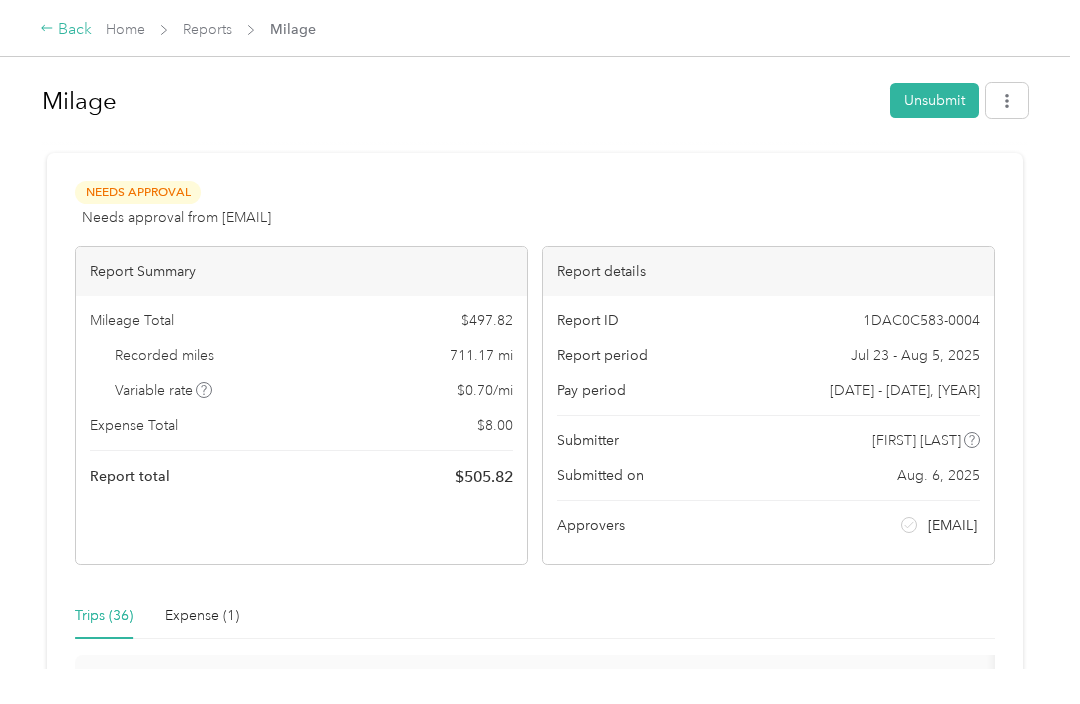 click on "Back" at bounding box center [66, 30] 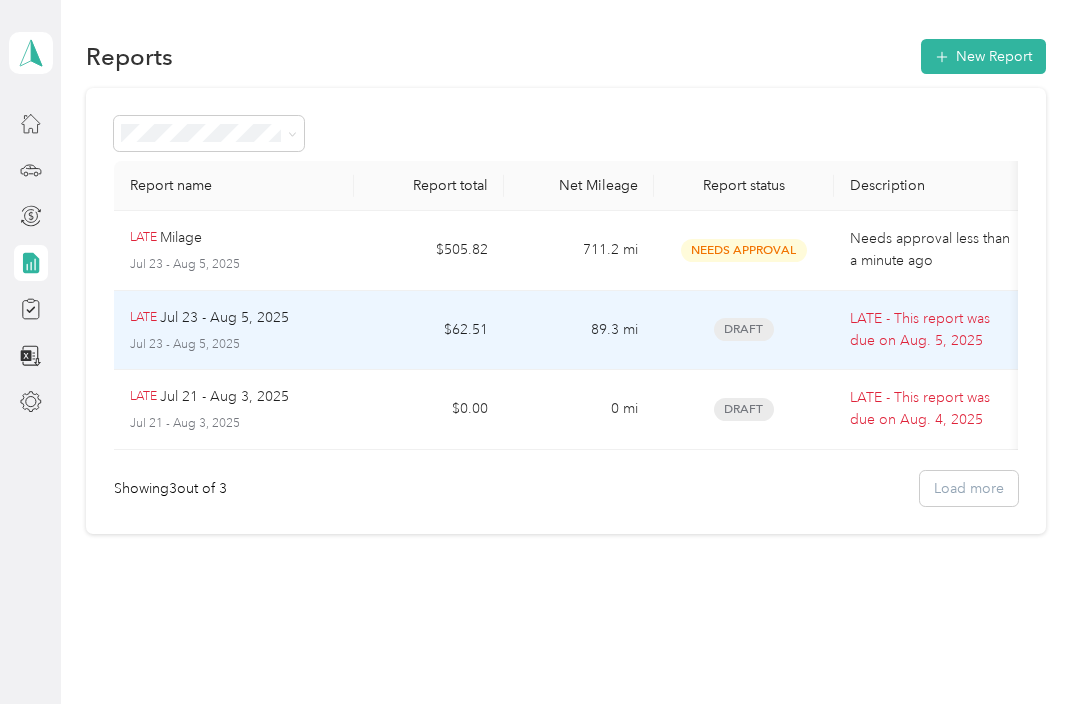 click on "LATE - This report was due on   [DATE]" at bounding box center (934, 330) 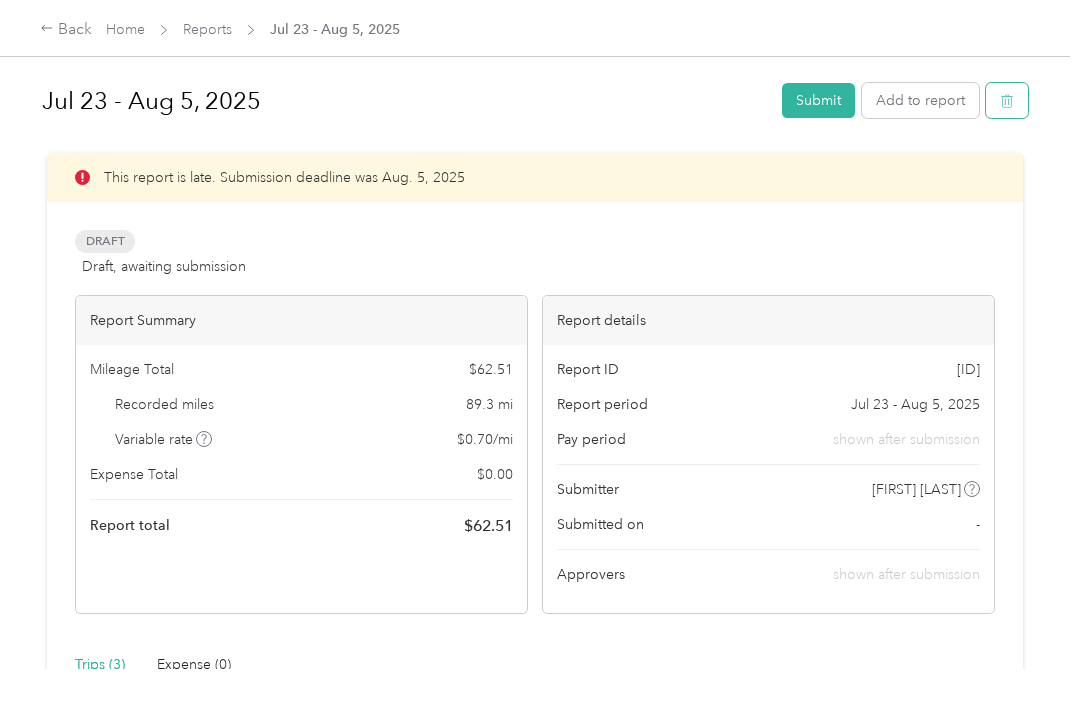 click 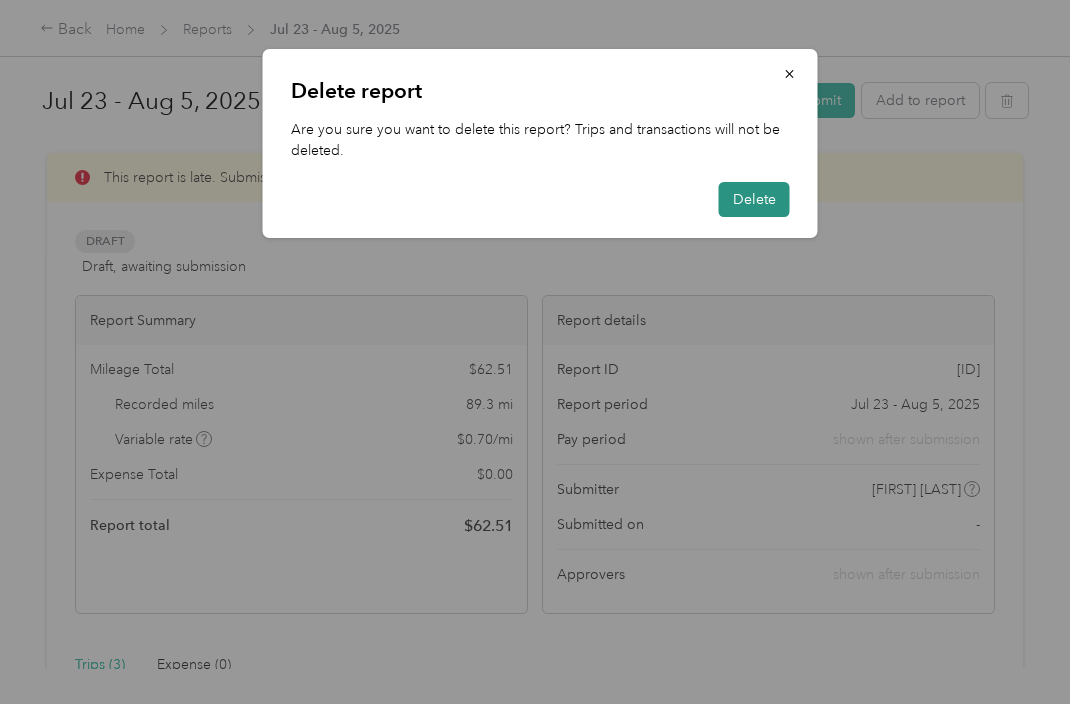 click on "Delete" at bounding box center [754, 199] 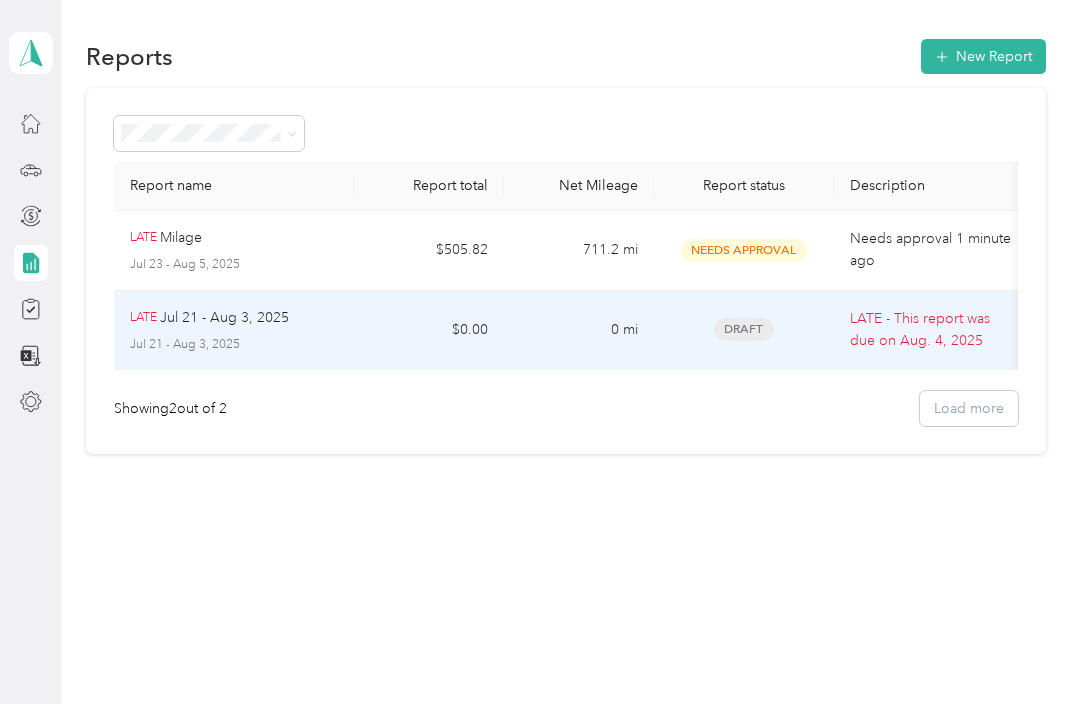 click on "Draft" at bounding box center (744, 329) 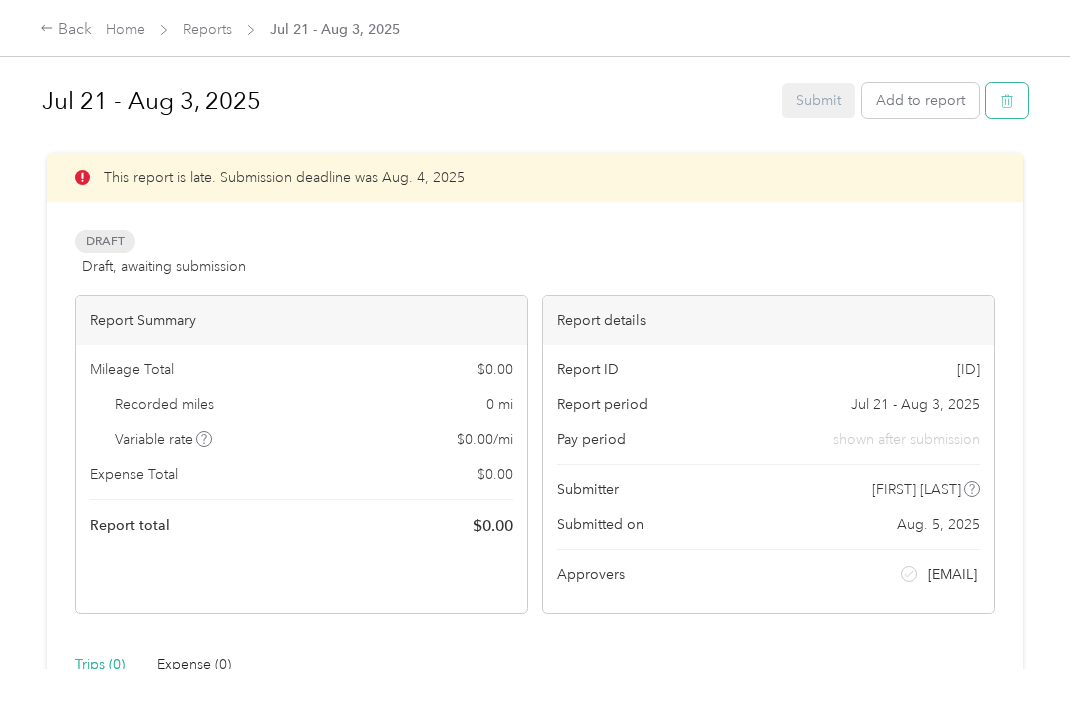 click 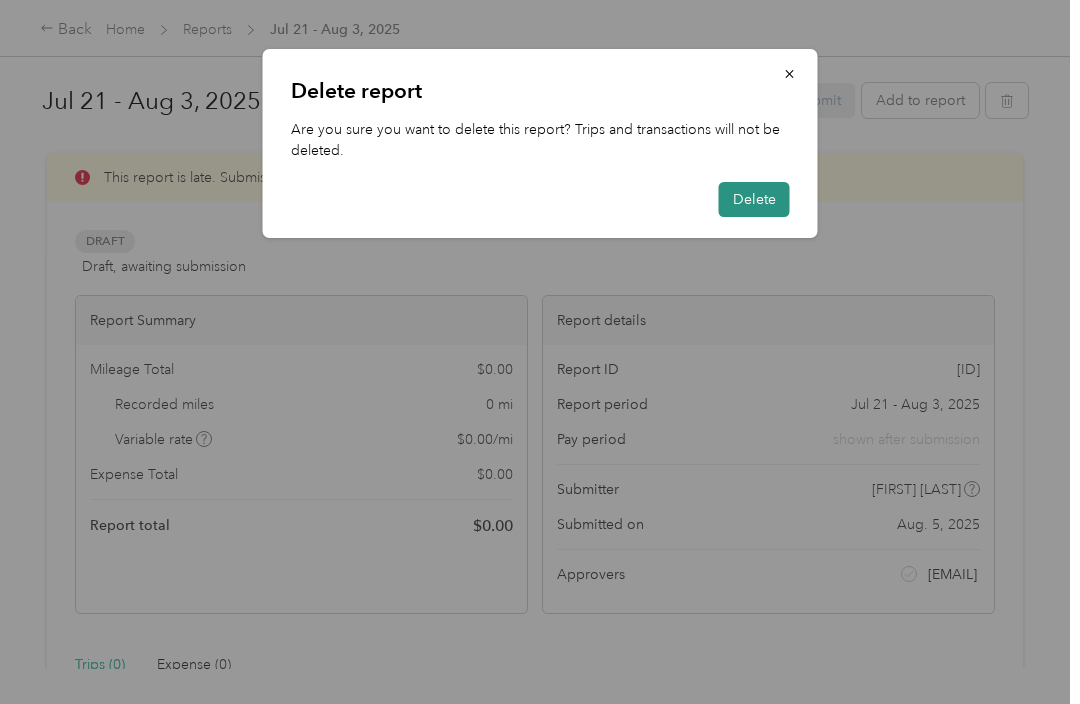 click on "Delete" at bounding box center [754, 199] 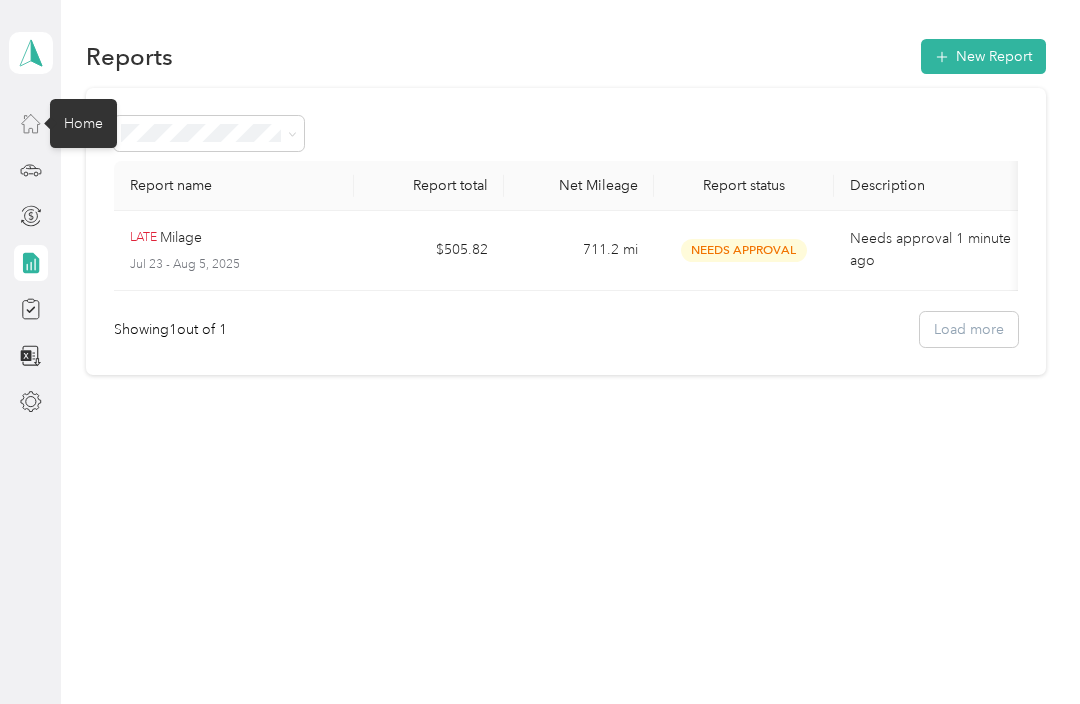 click 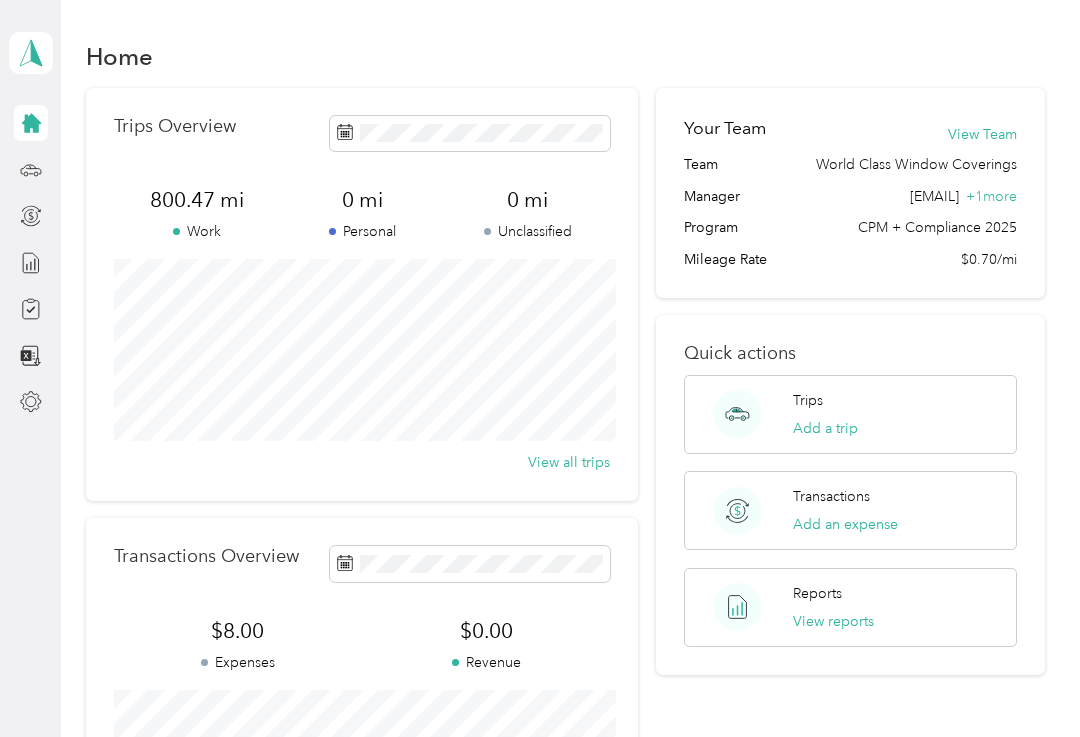click on "Home" at bounding box center [566, 56] 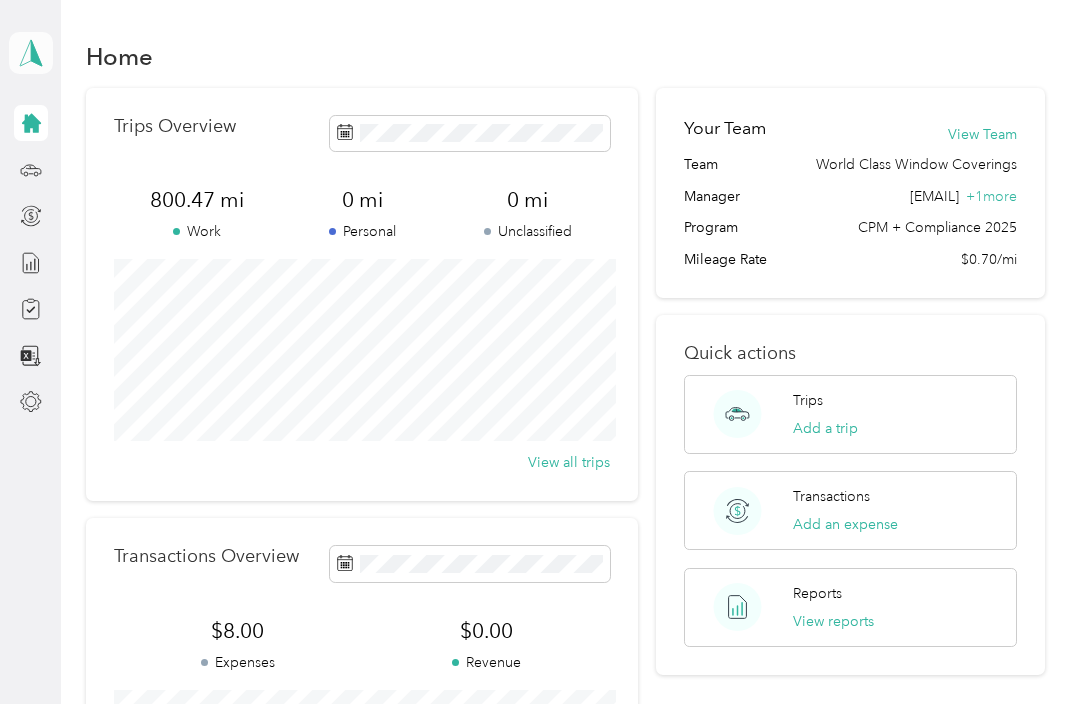 click 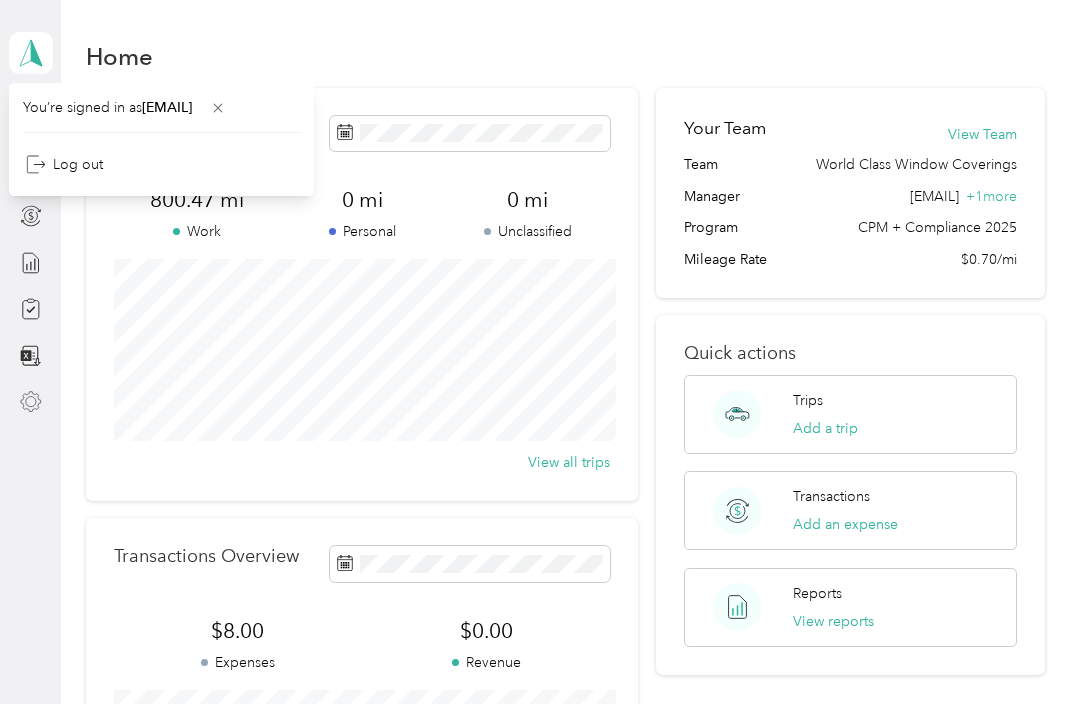 click at bounding box center [31, 402] 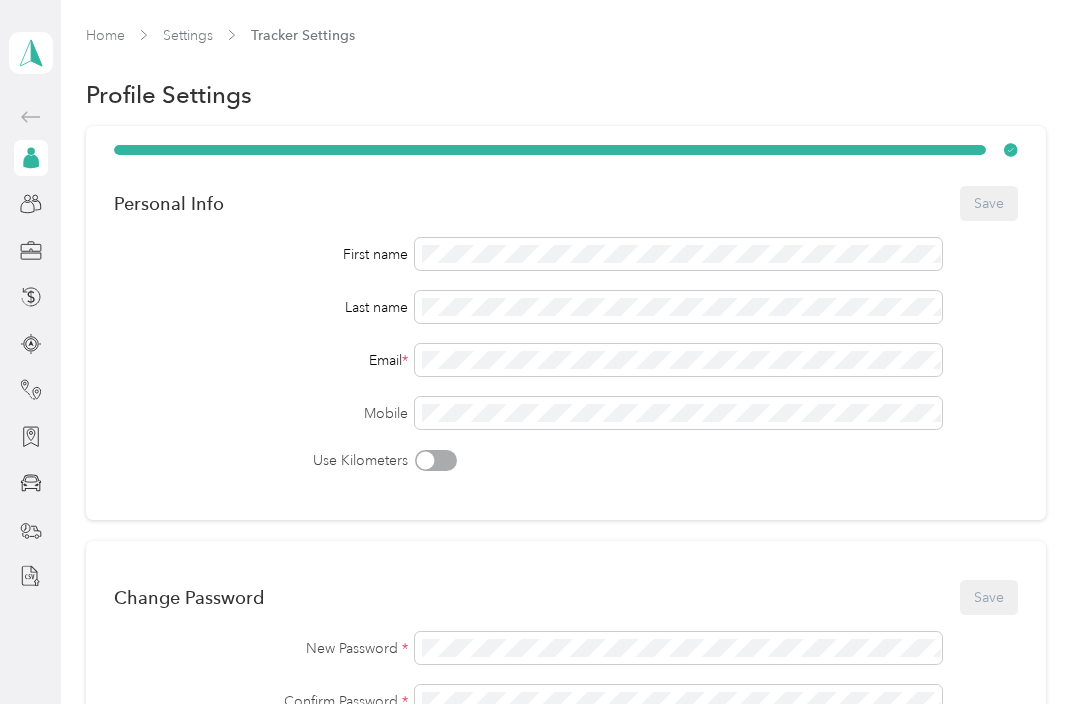 scroll, scrollTop: 0, scrollLeft: 0, axis: both 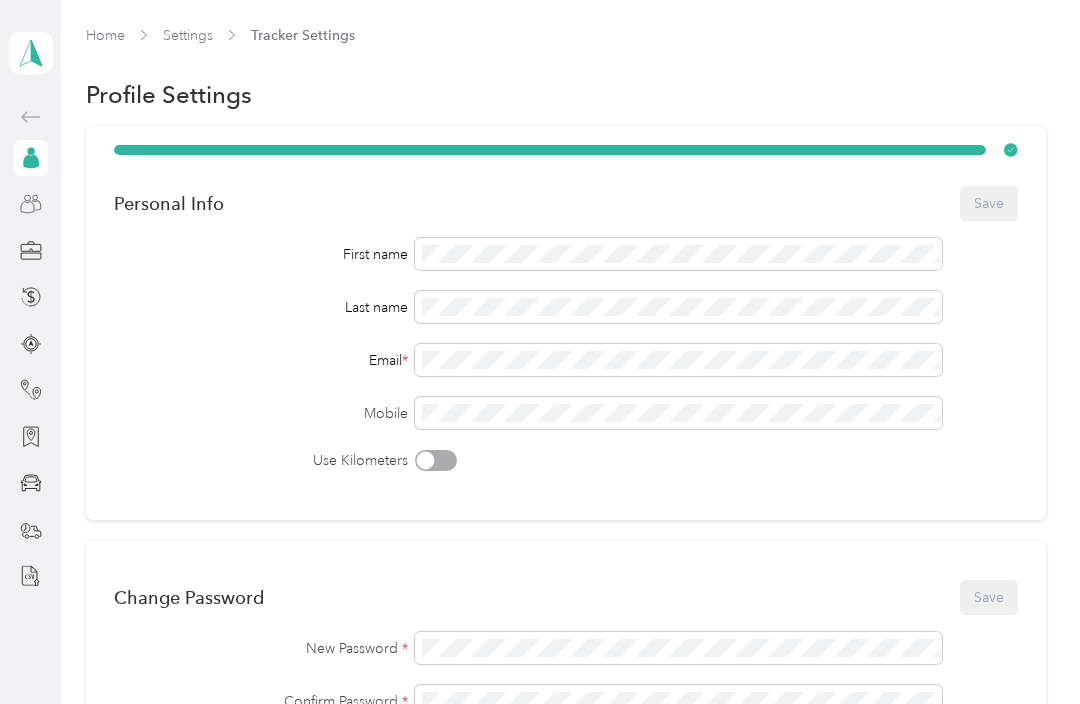 click at bounding box center [31, 204] 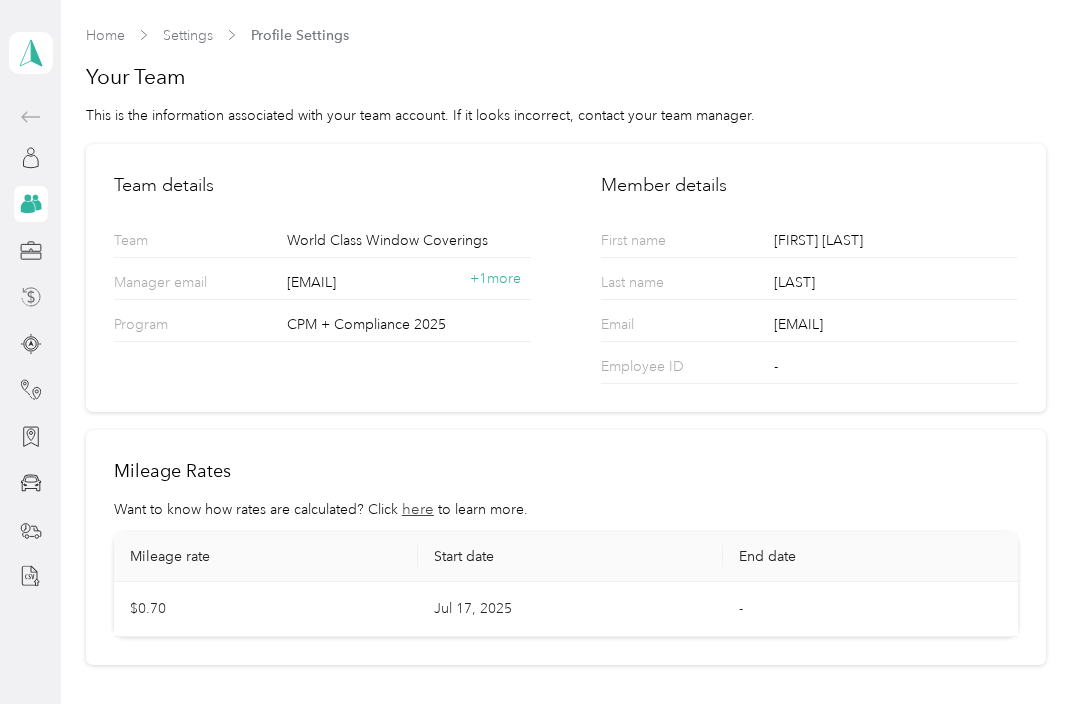 click at bounding box center (31, 297) 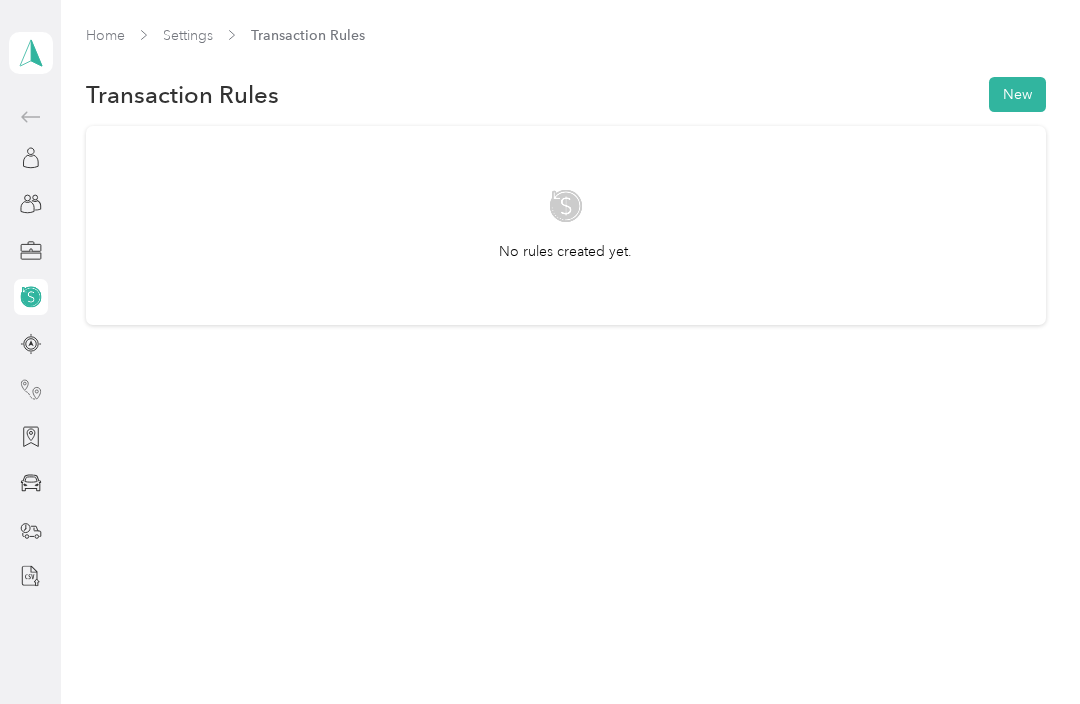 click at bounding box center [31, 390] 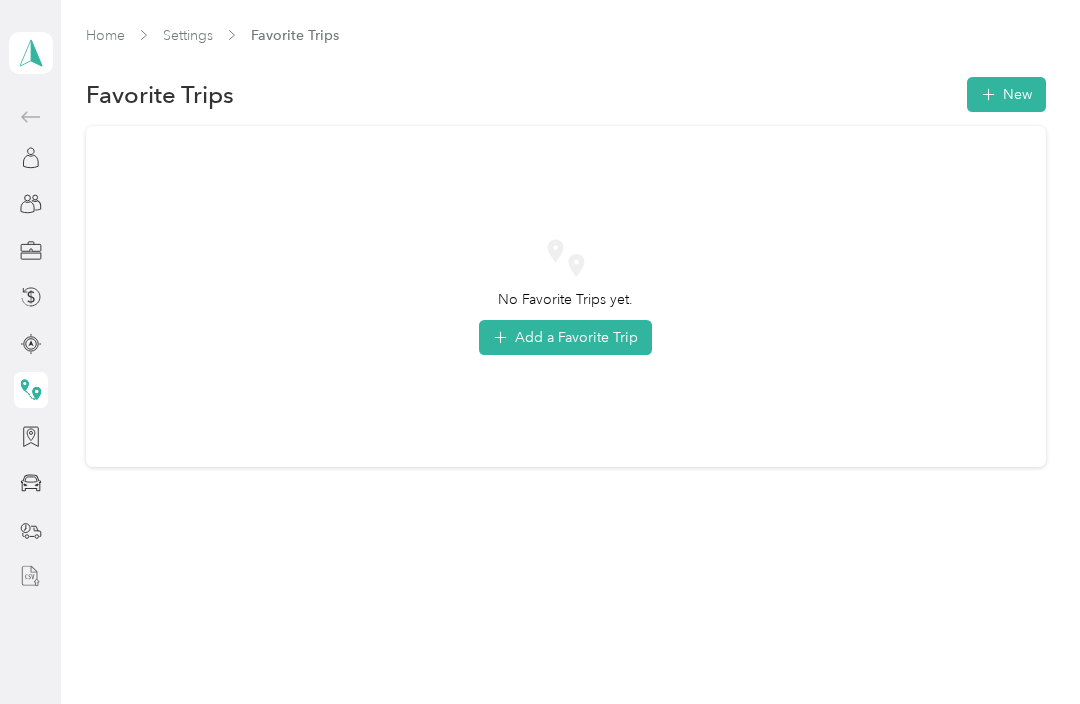 click at bounding box center [31, 576] 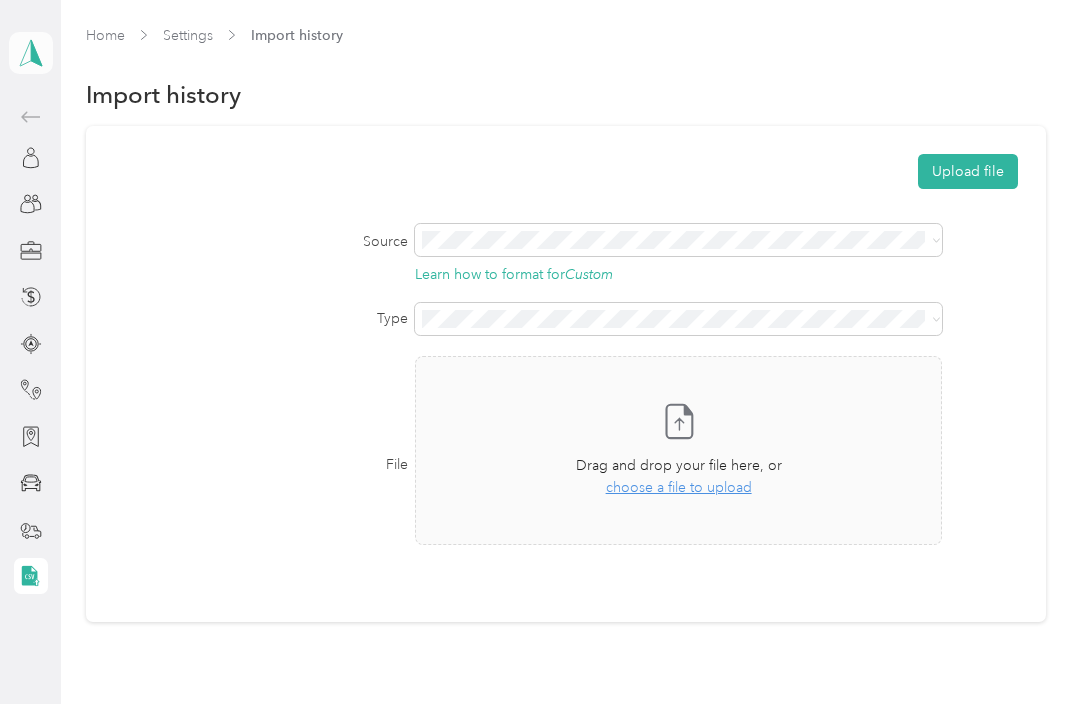 click at bounding box center [31, 53] 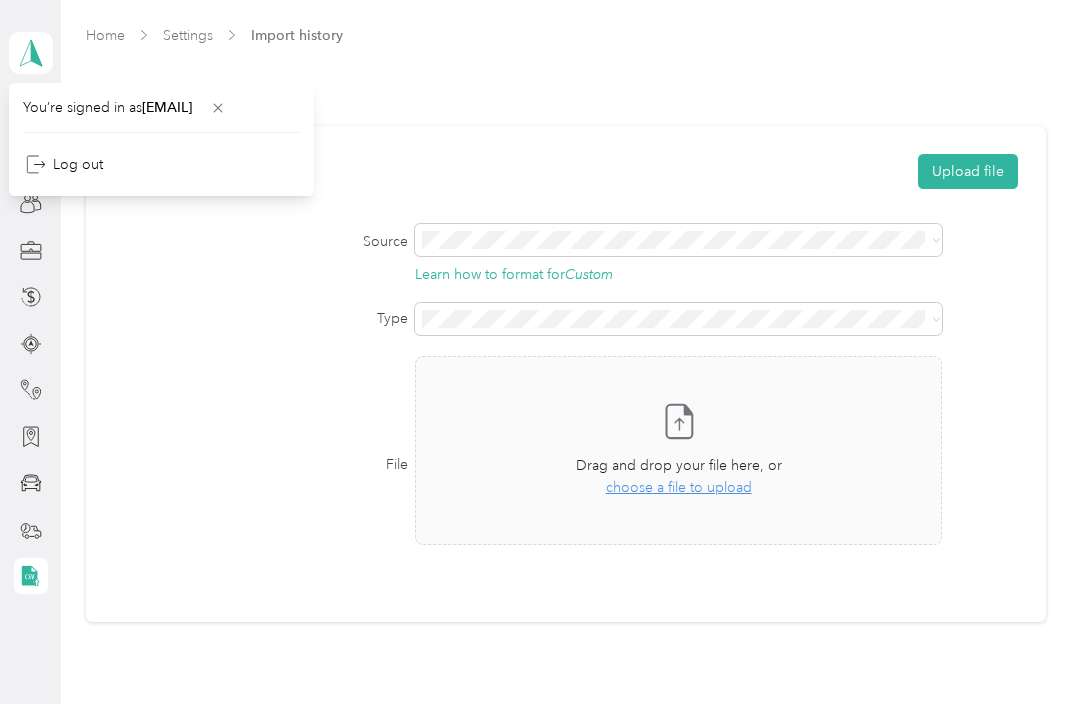 click on "Home" at bounding box center (105, 35) 